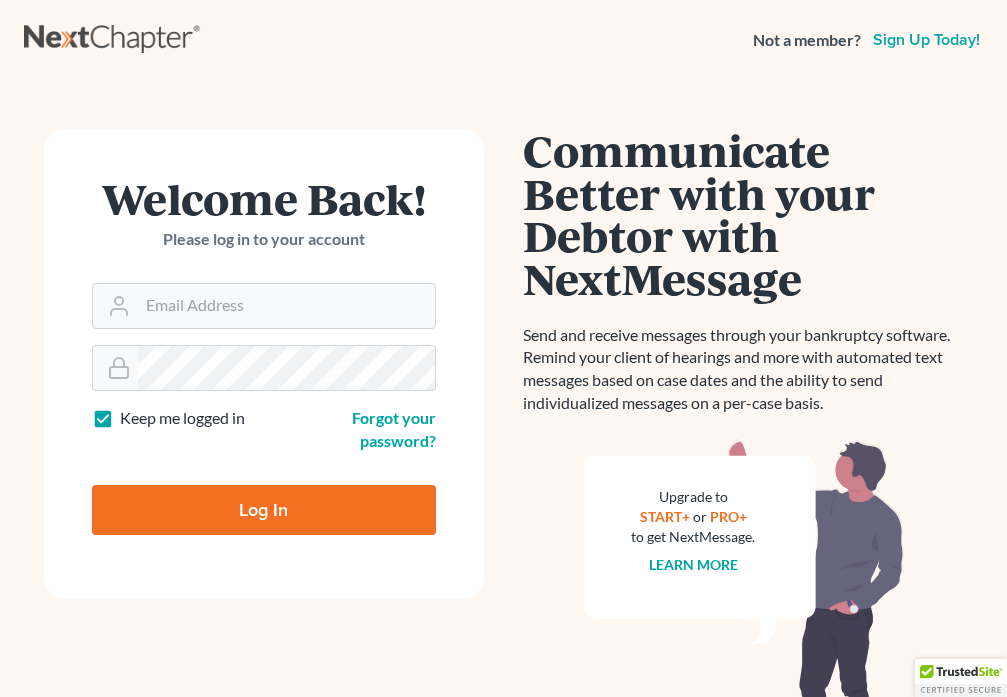 scroll, scrollTop: 0, scrollLeft: 0, axis: both 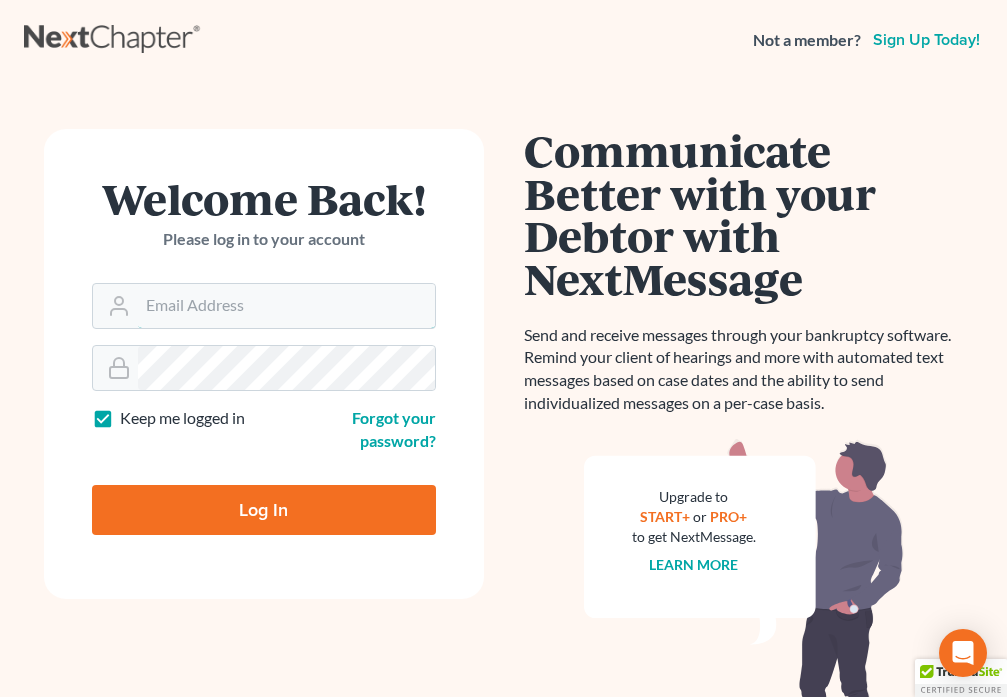 click on "Email Address" at bounding box center (286, 306) 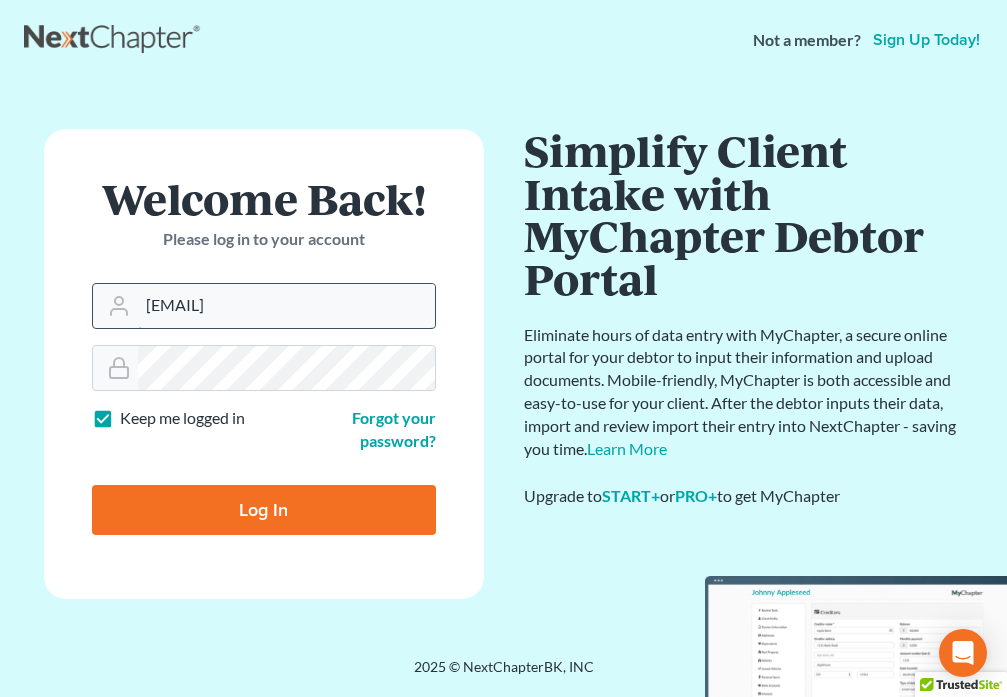 type on "[EMAIL]" 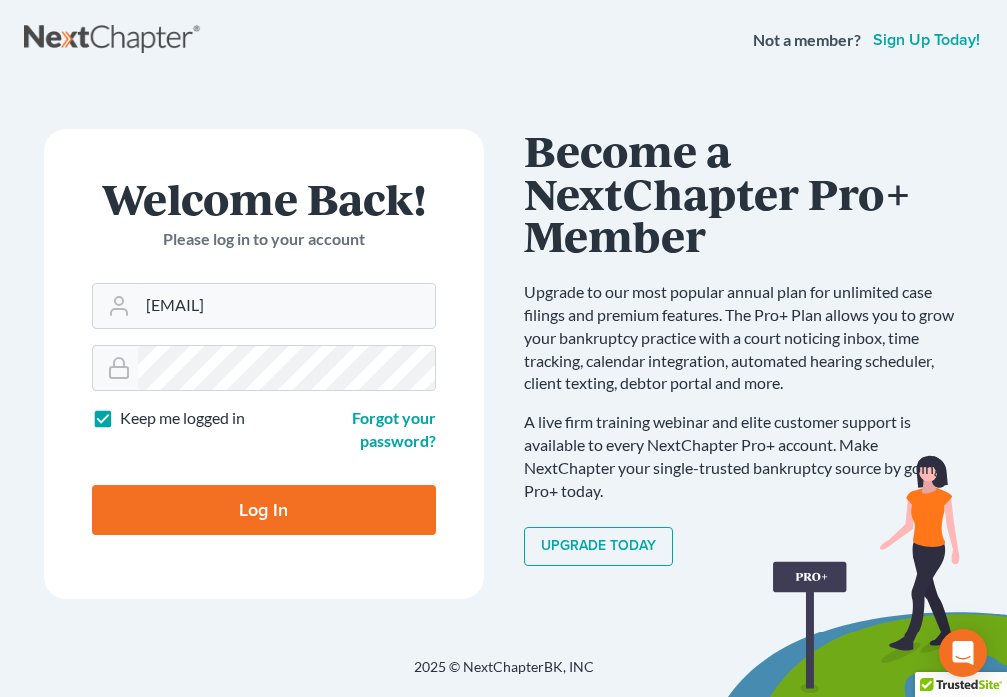 click on "Log In" at bounding box center (264, 510) 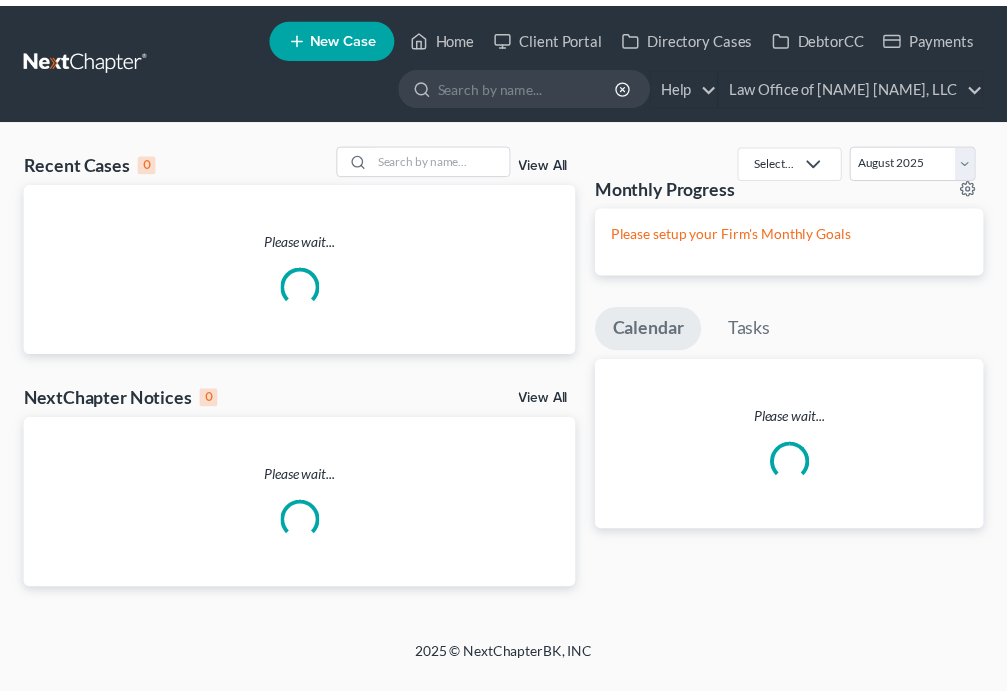 scroll, scrollTop: 0, scrollLeft: 0, axis: both 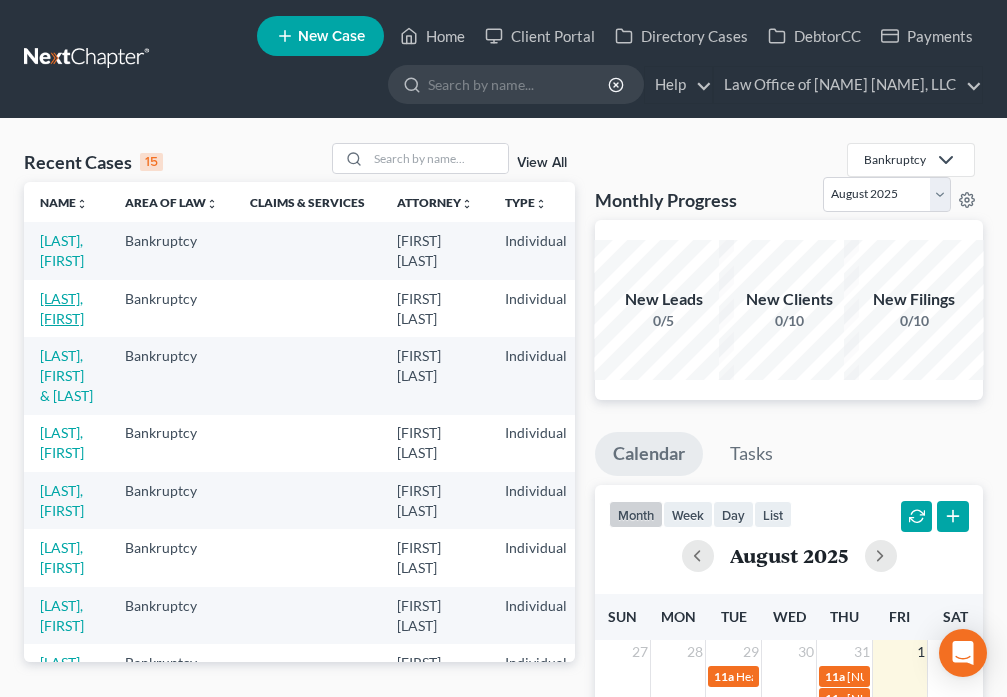 click on "[LAST], [FIRST]" at bounding box center (62, 308) 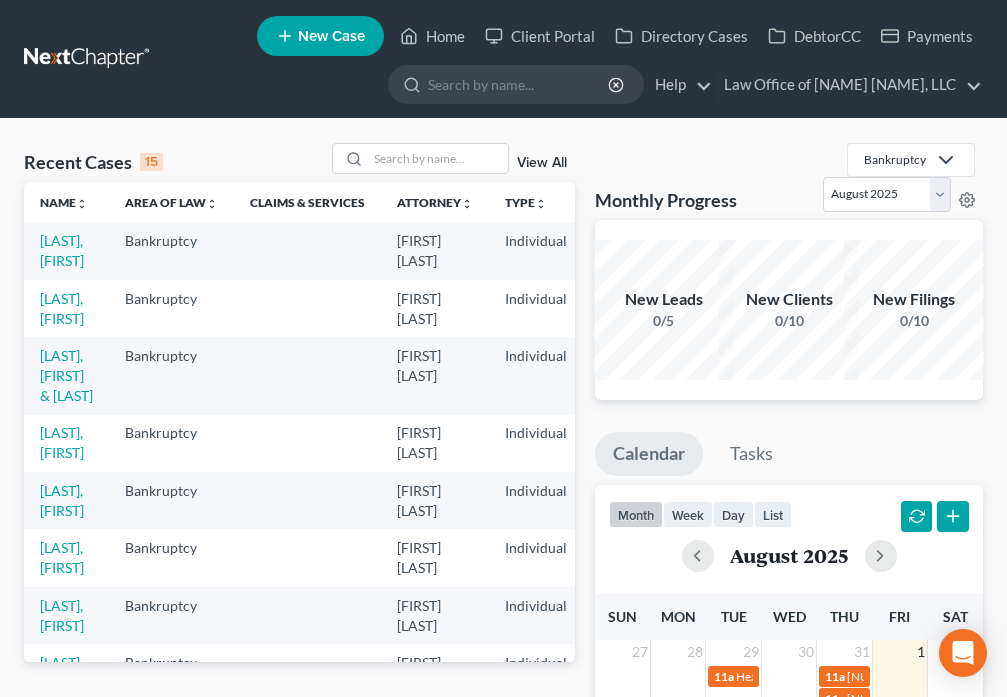 select on "6" 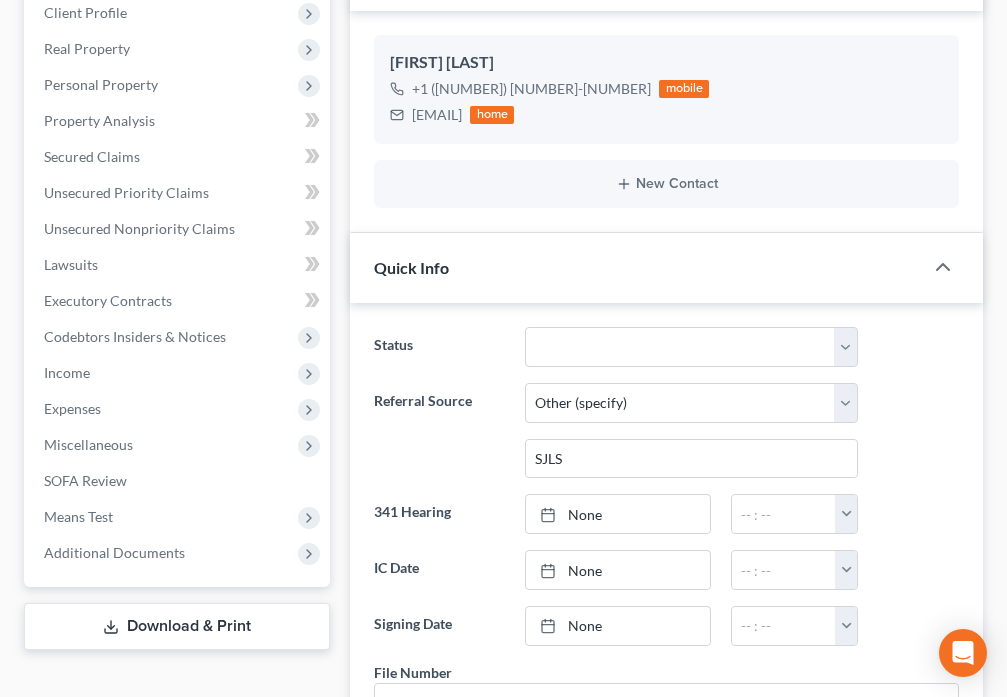scroll, scrollTop: 560, scrollLeft: 0, axis: vertical 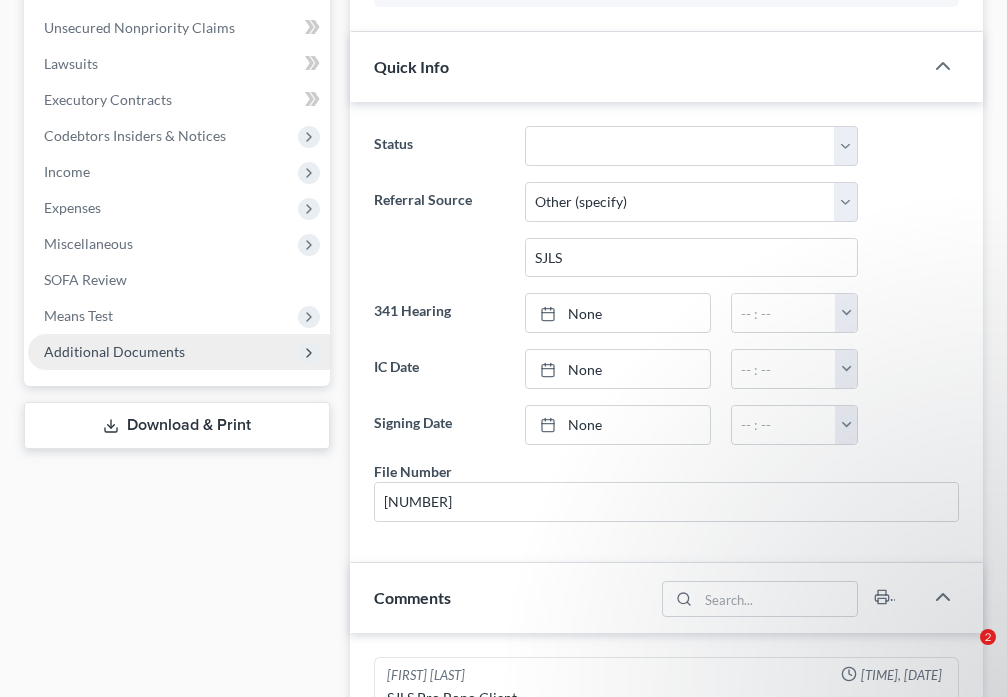 click on "Additional Documents" at bounding box center [114, 351] 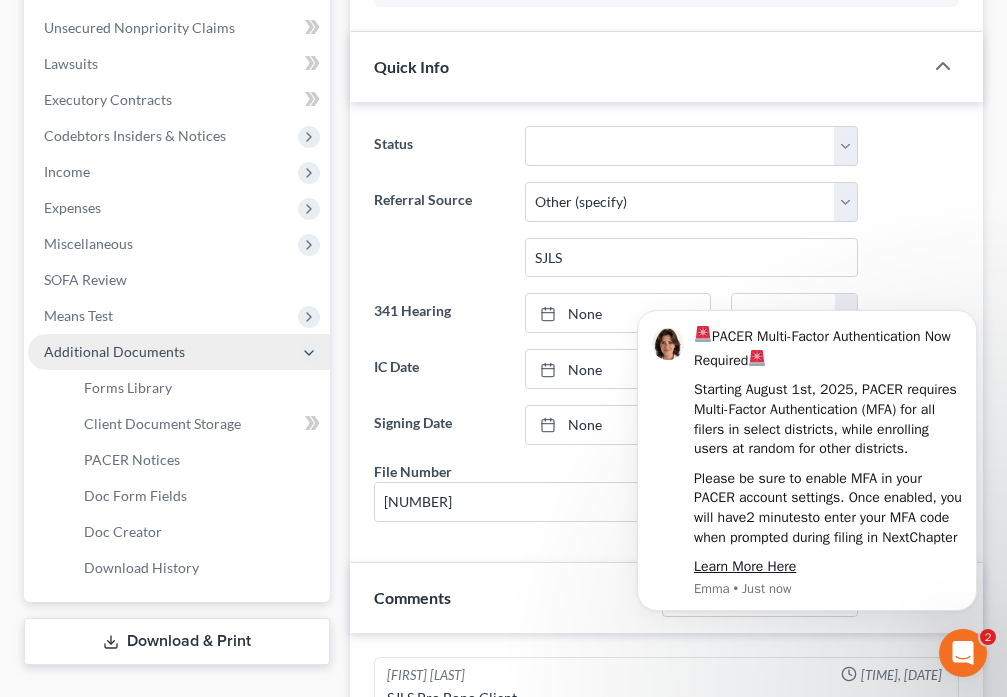 scroll, scrollTop: 0, scrollLeft: 0, axis: both 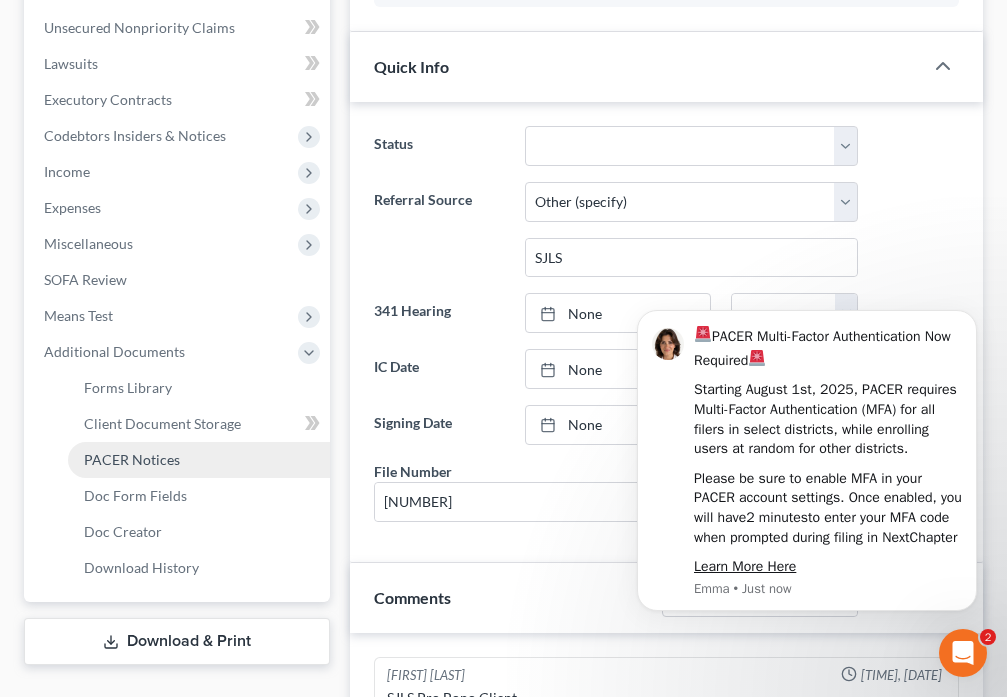 click on "PACER Notices" at bounding box center (132, 459) 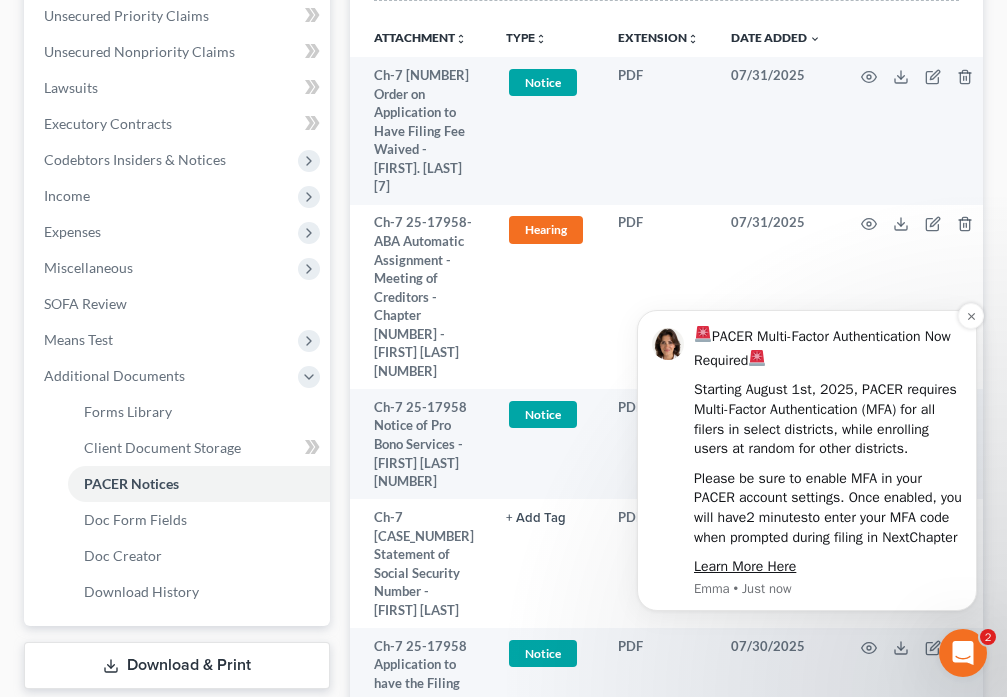scroll, scrollTop: 537, scrollLeft: 0, axis: vertical 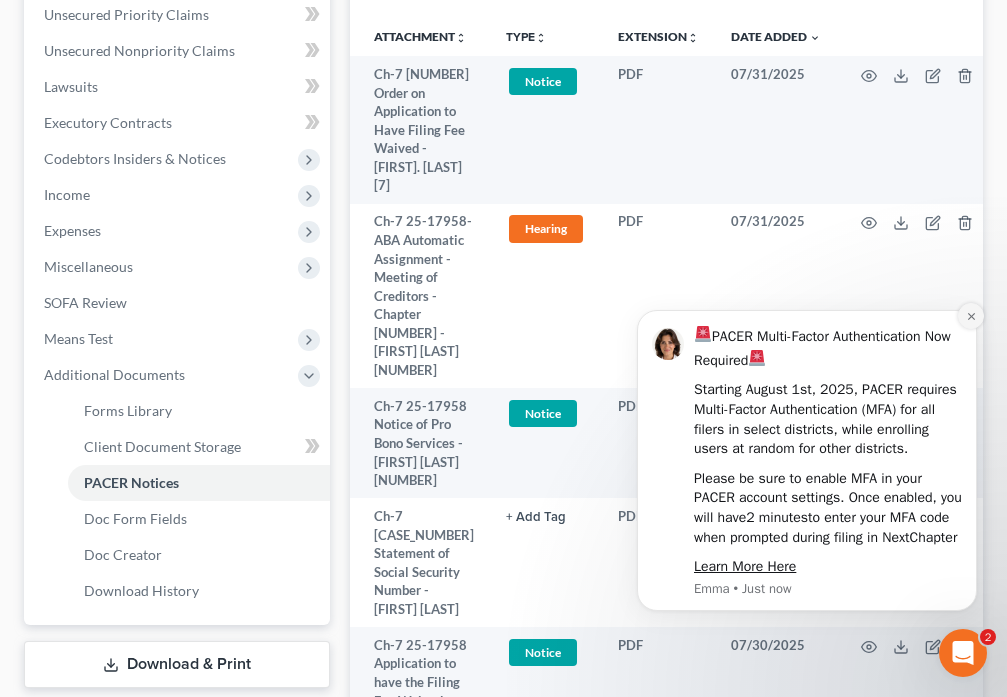 click at bounding box center [971, 316] 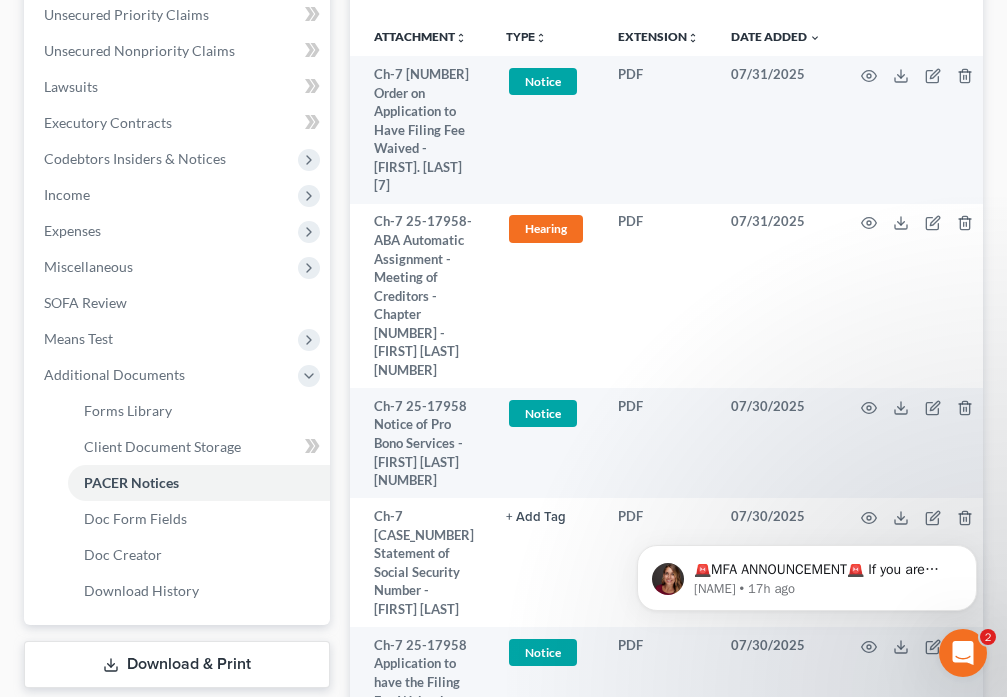 click at bounding box center (963, 653) 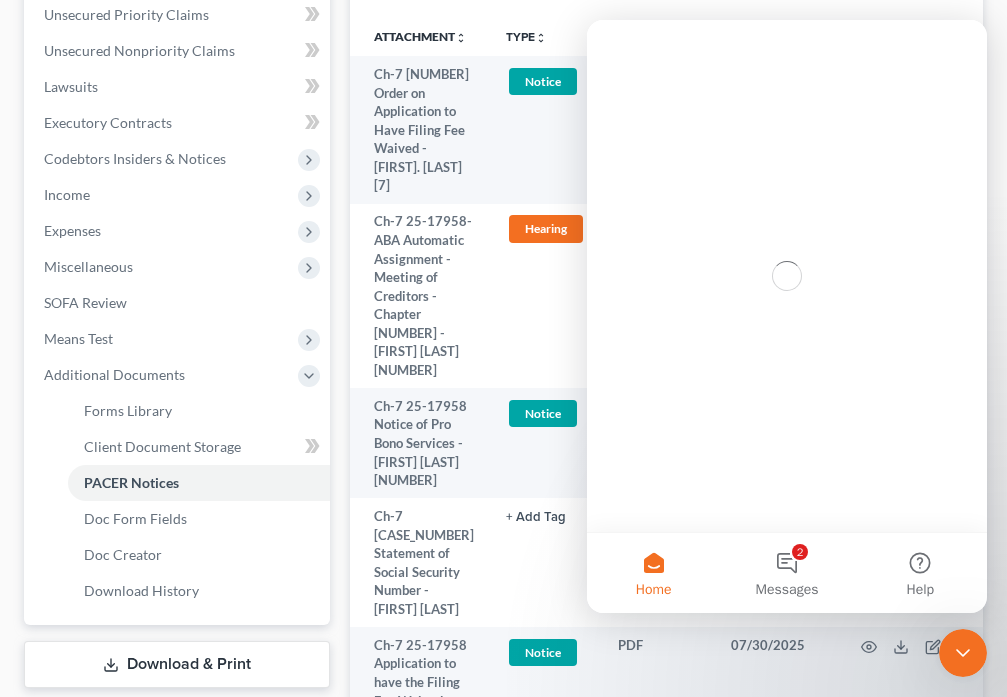 scroll, scrollTop: 0, scrollLeft: 0, axis: both 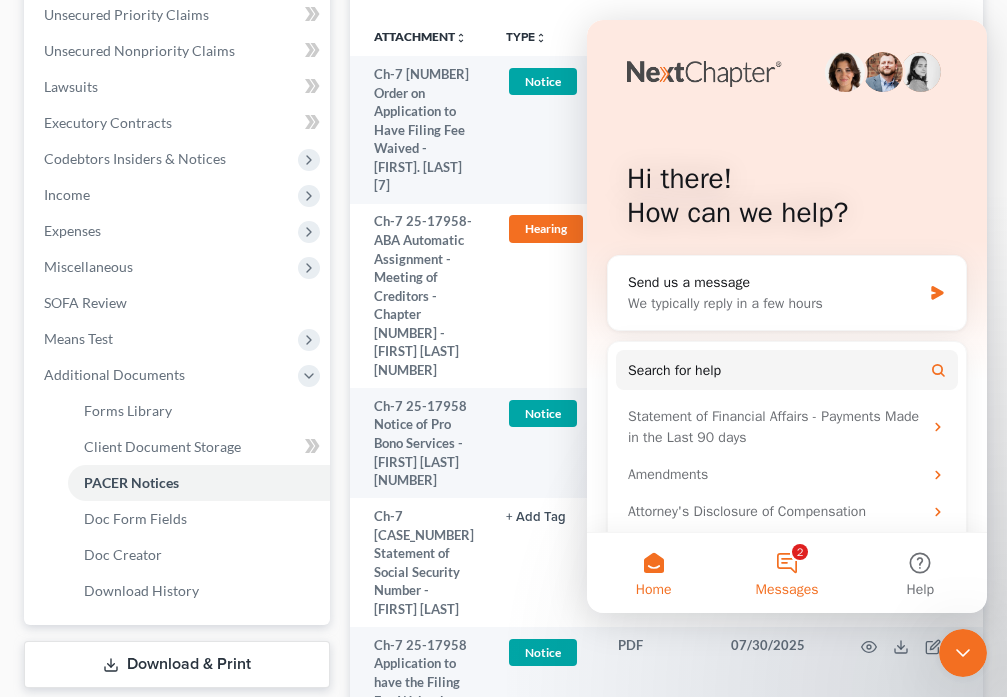 click on "2 Messages" at bounding box center (786, 573) 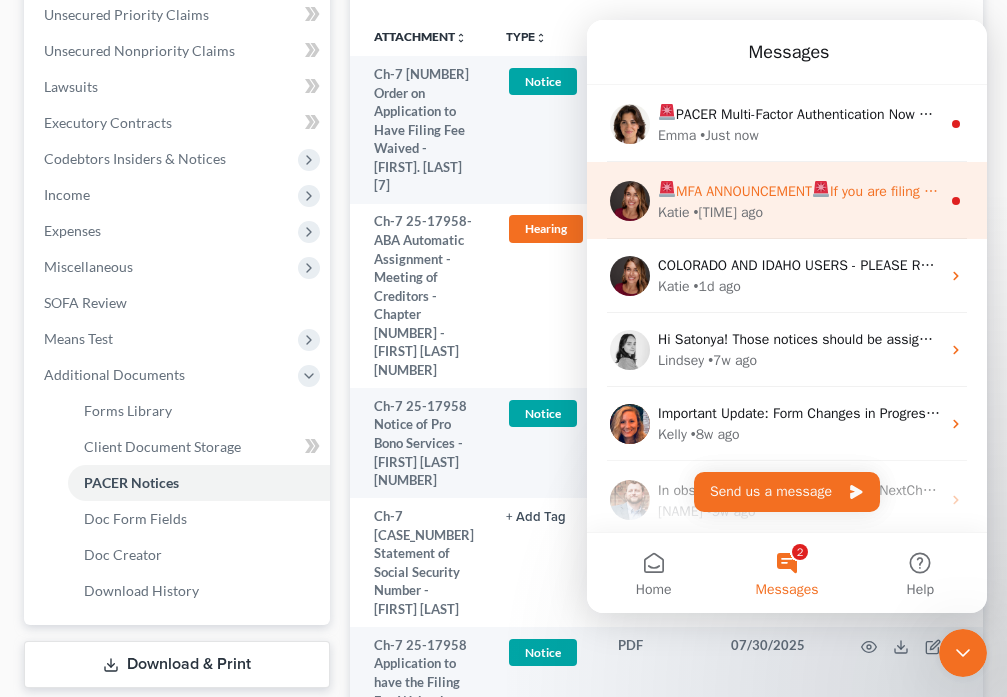 click on "•  17h ago" at bounding box center (729, 212) 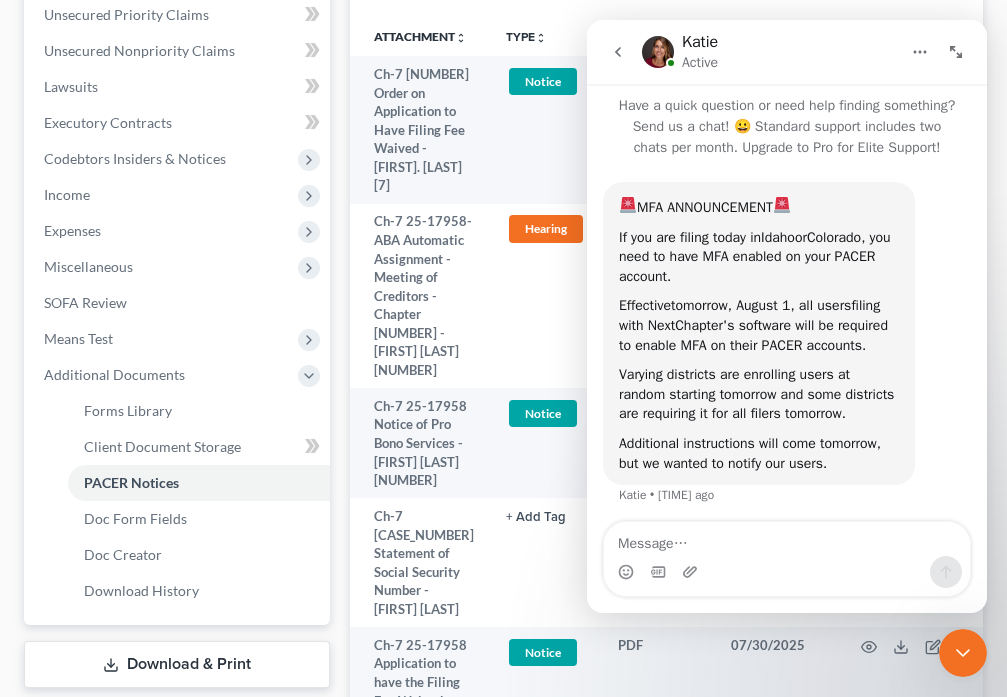 scroll, scrollTop: 30, scrollLeft: 0, axis: vertical 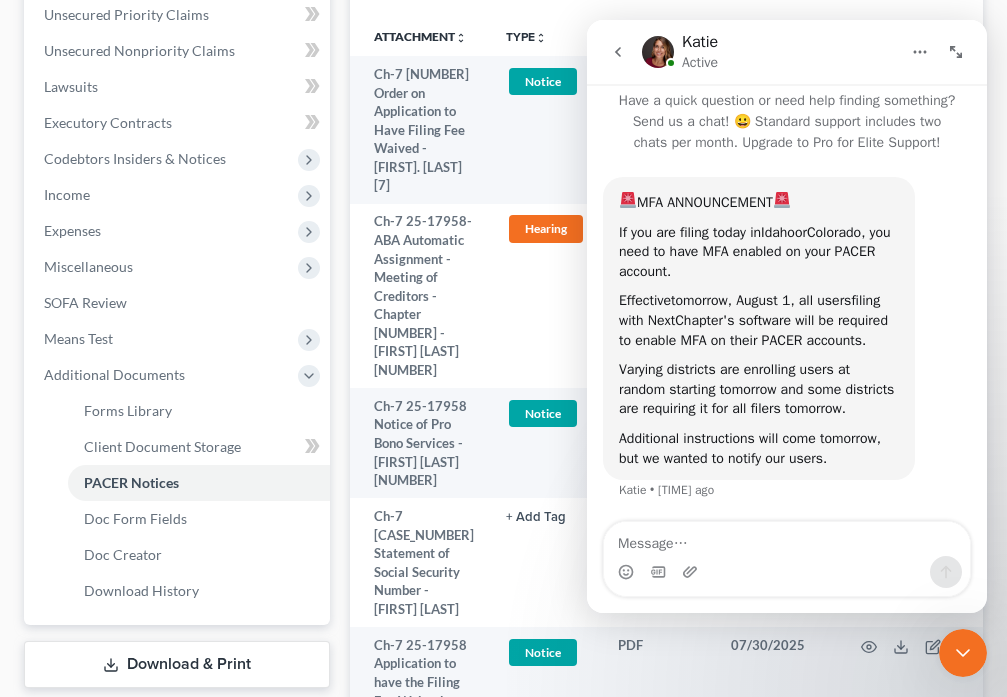 click 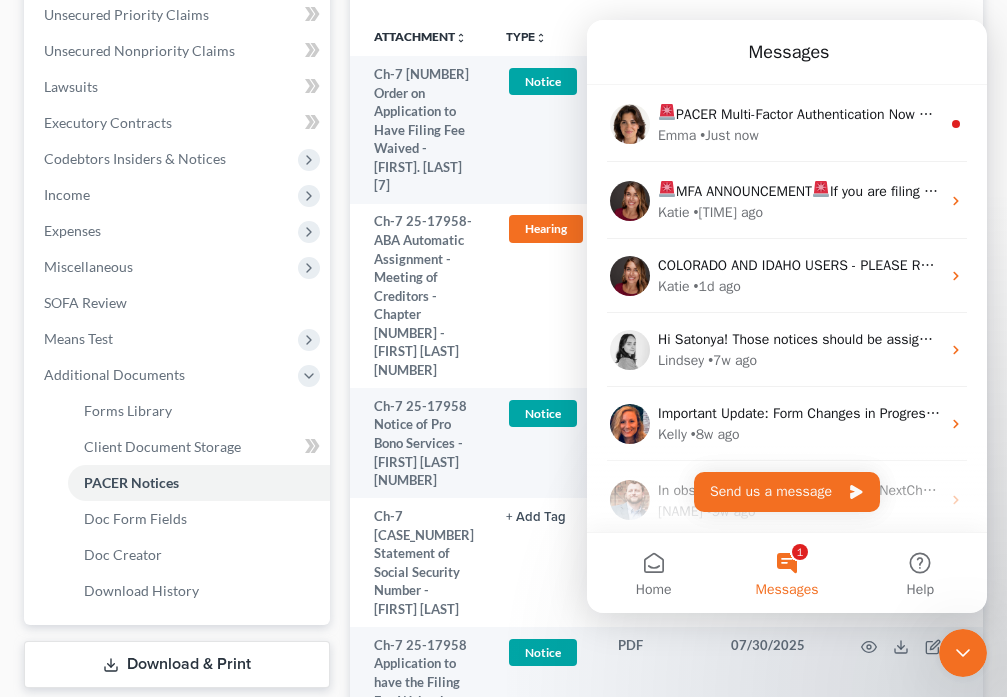 scroll, scrollTop: 0, scrollLeft: 0, axis: both 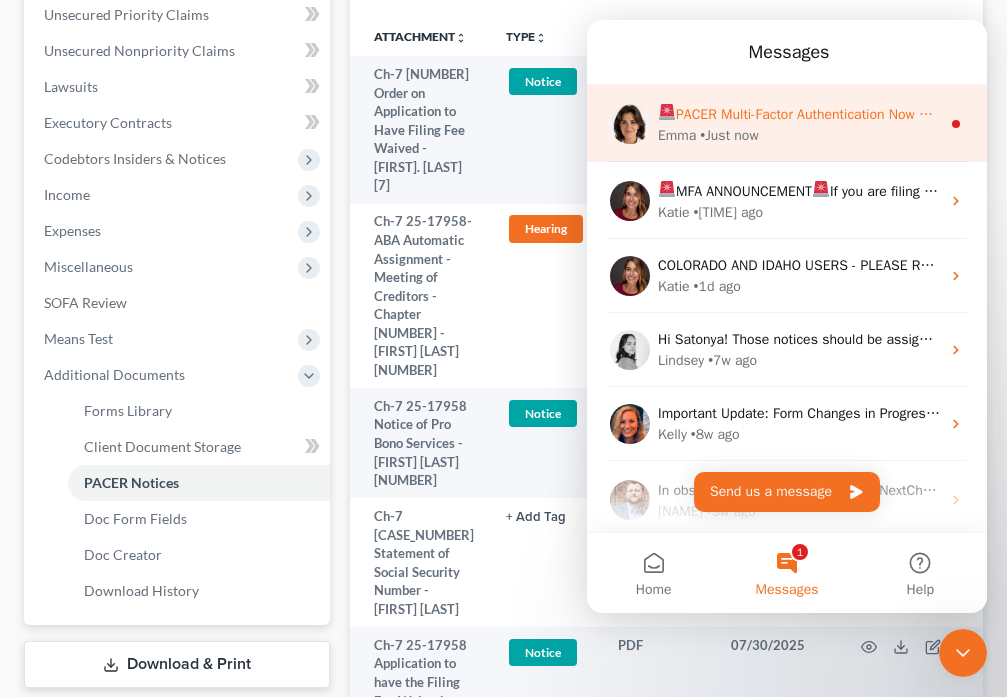 click on "•  Just now" at bounding box center [729, 135] 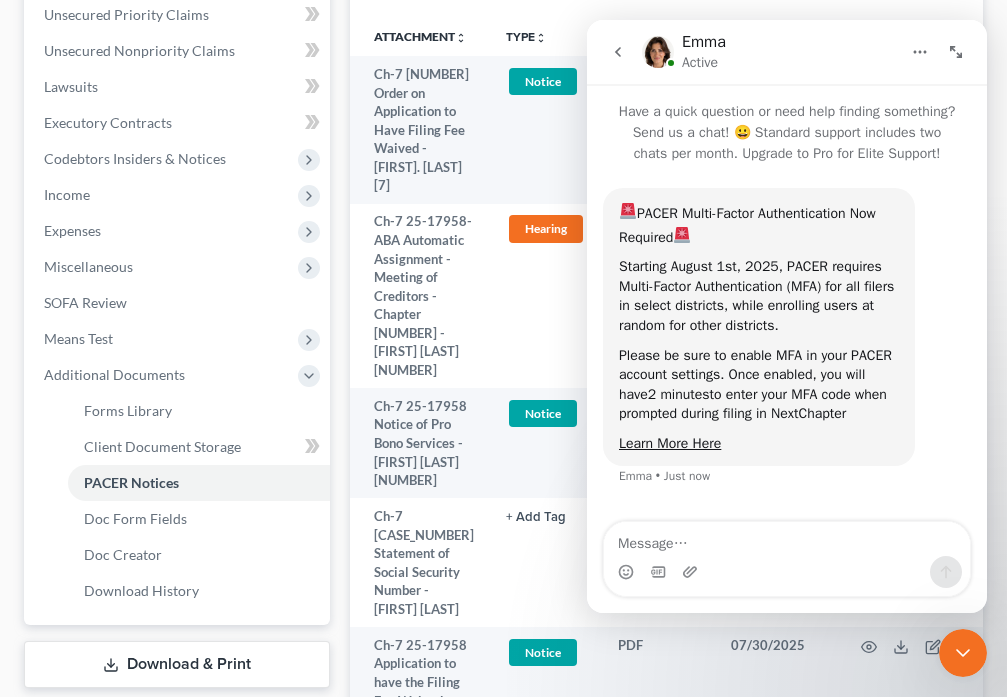 click 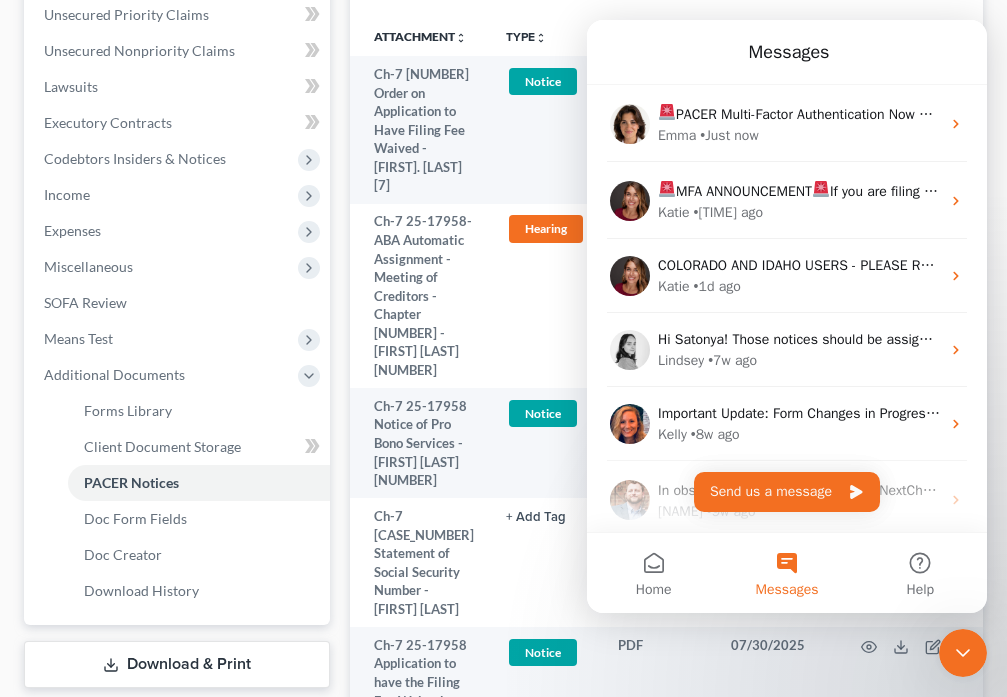 click at bounding box center (963, 653) 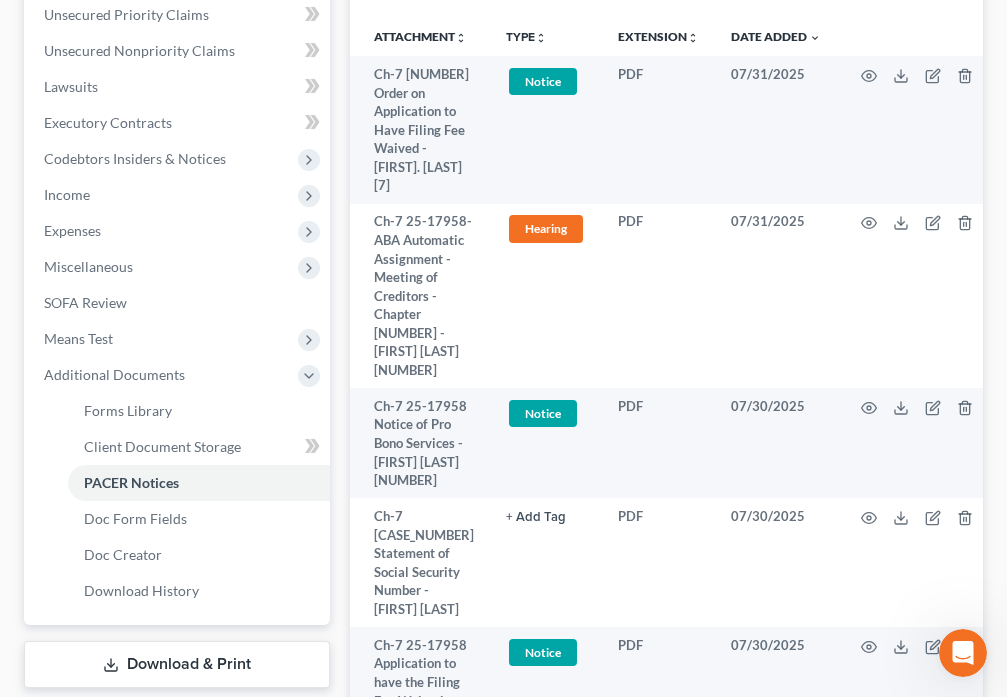 scroll, scrollTop: 0, scrollLeft: 0, axis: both 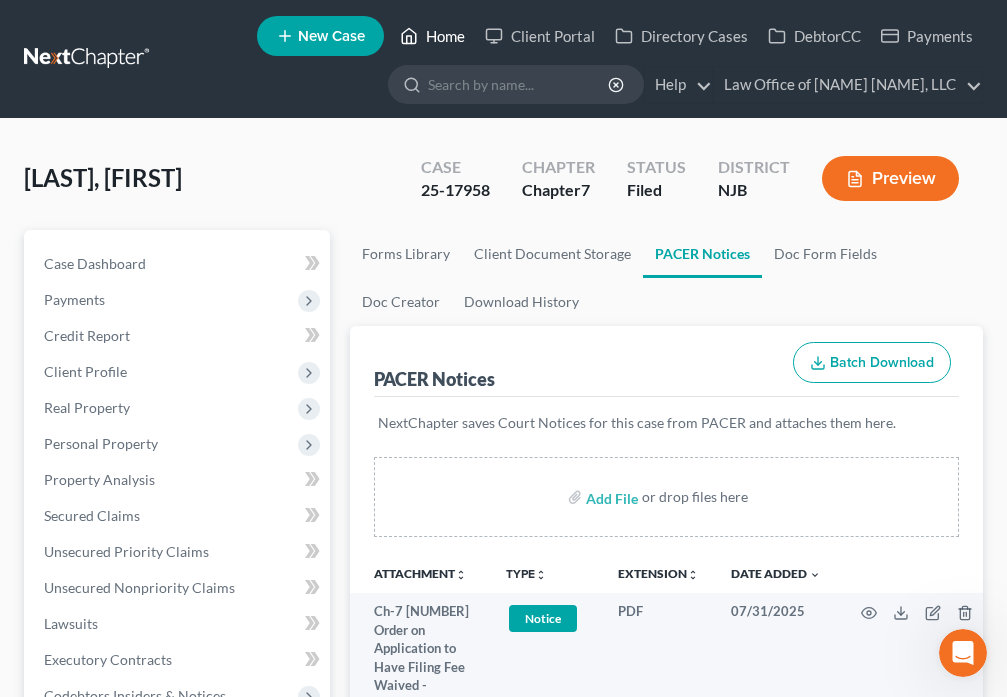 click 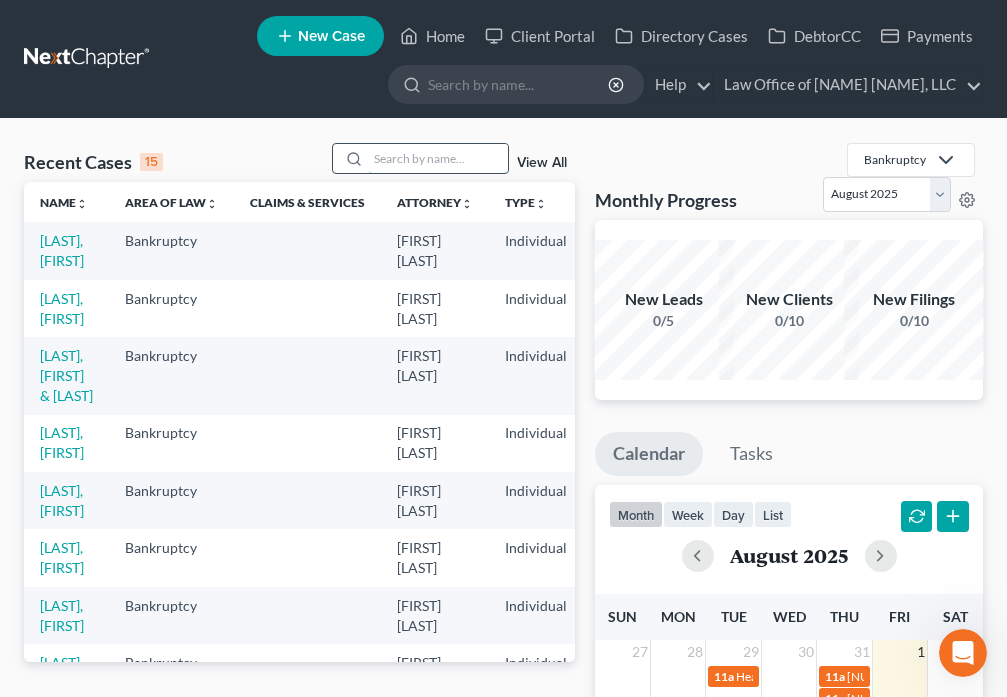 click at bounding box center [438, 158] 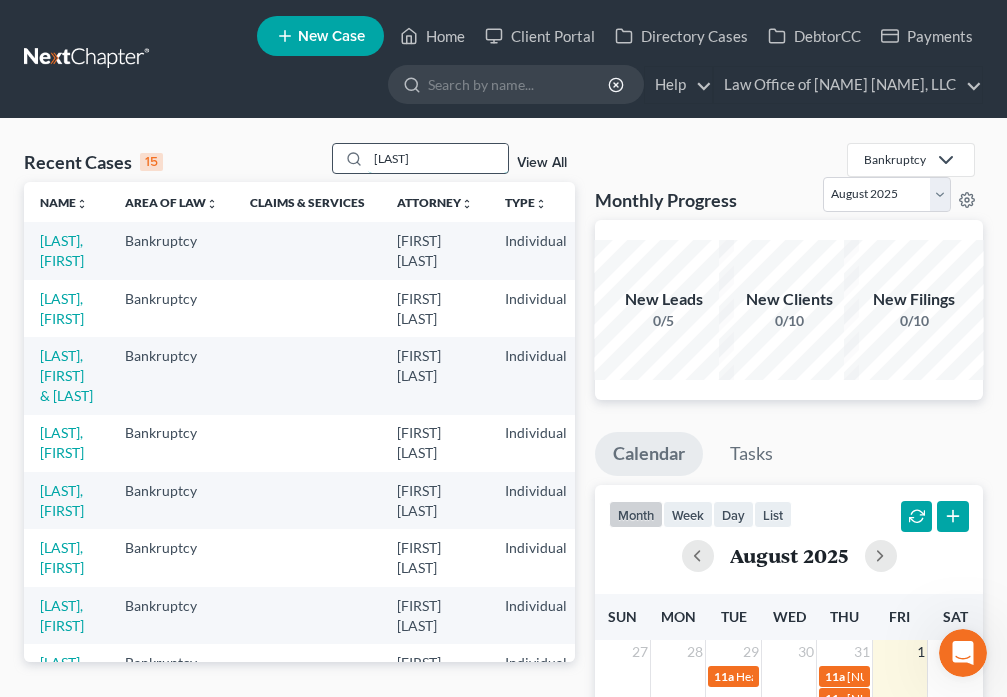 type on "[LAST]" 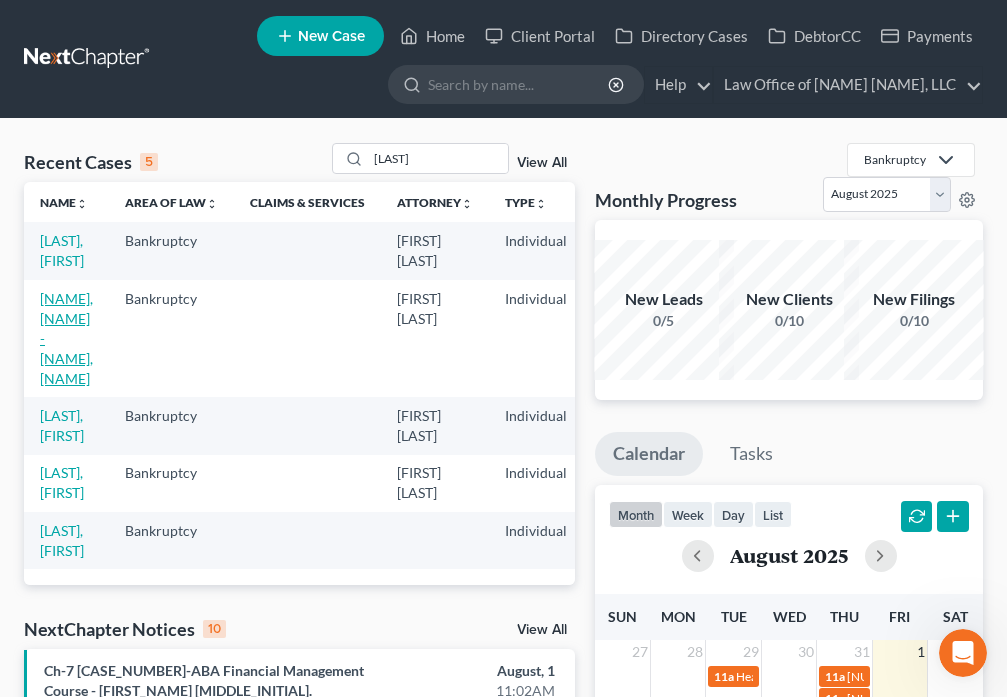 click on "[NAME], [NAME] - [NAME], [NAME]" at bounding box center (66, 338) 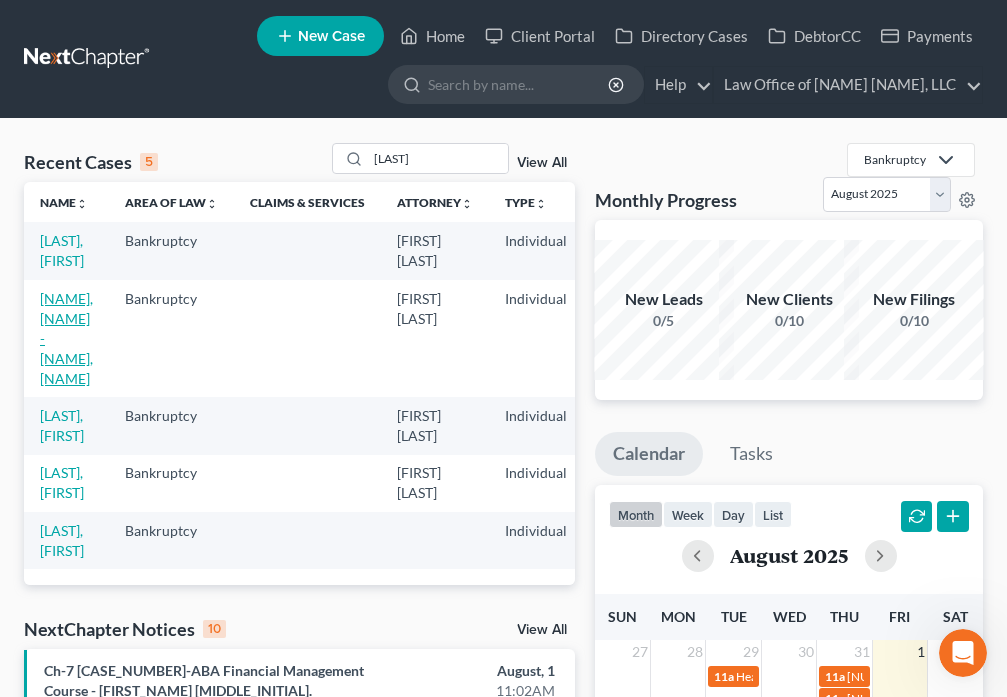 select on "6" 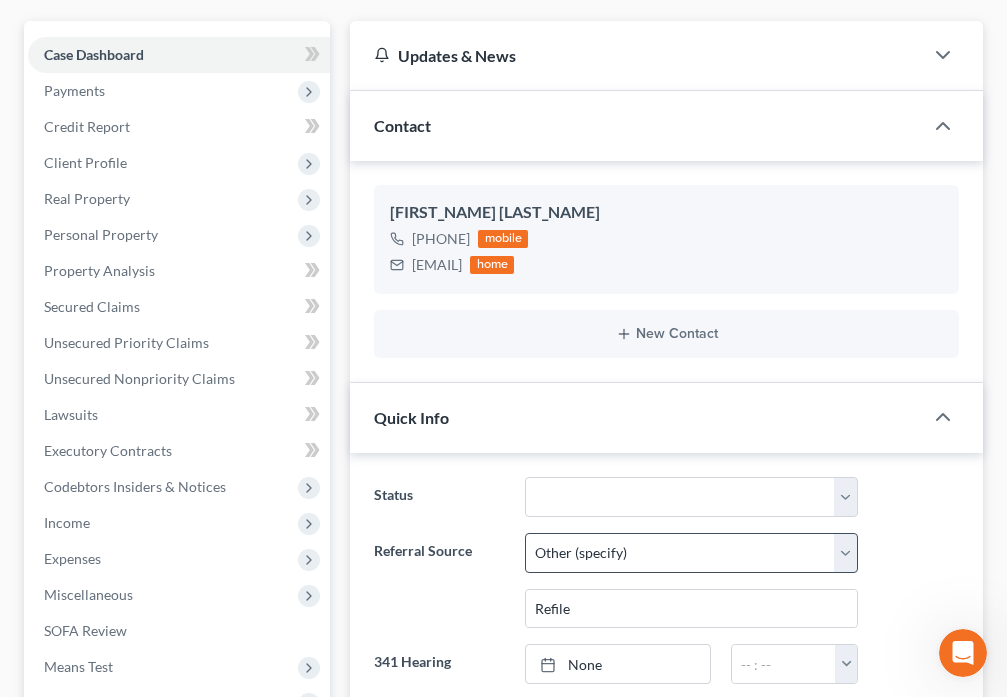 scroll, scrollTop: 401, scrollLeft: 0, axis: vertical 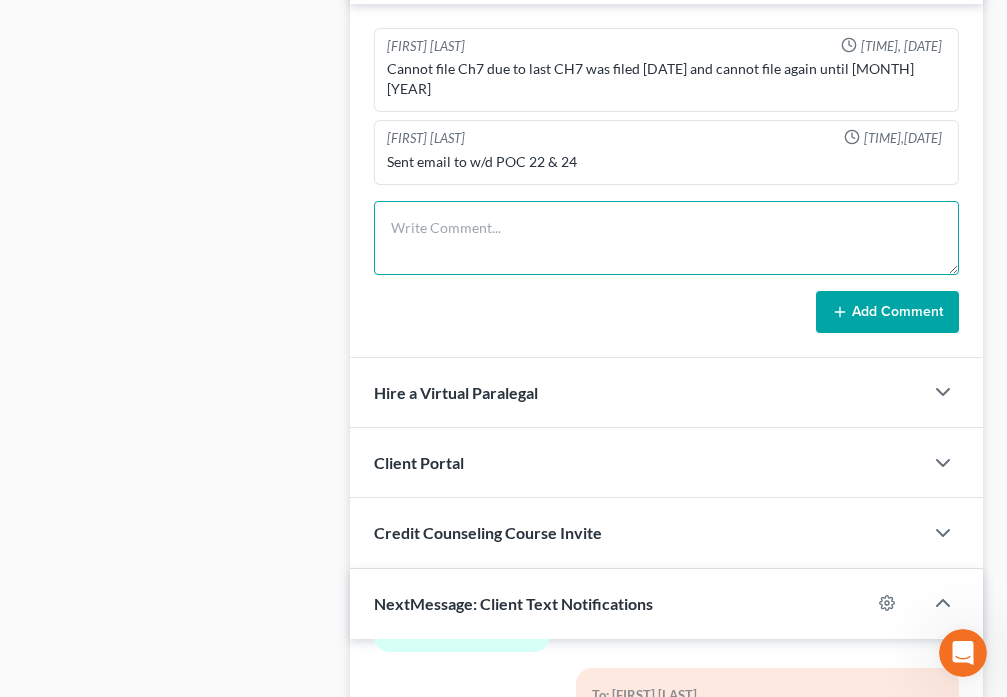 click at bounding box center (666, 238) 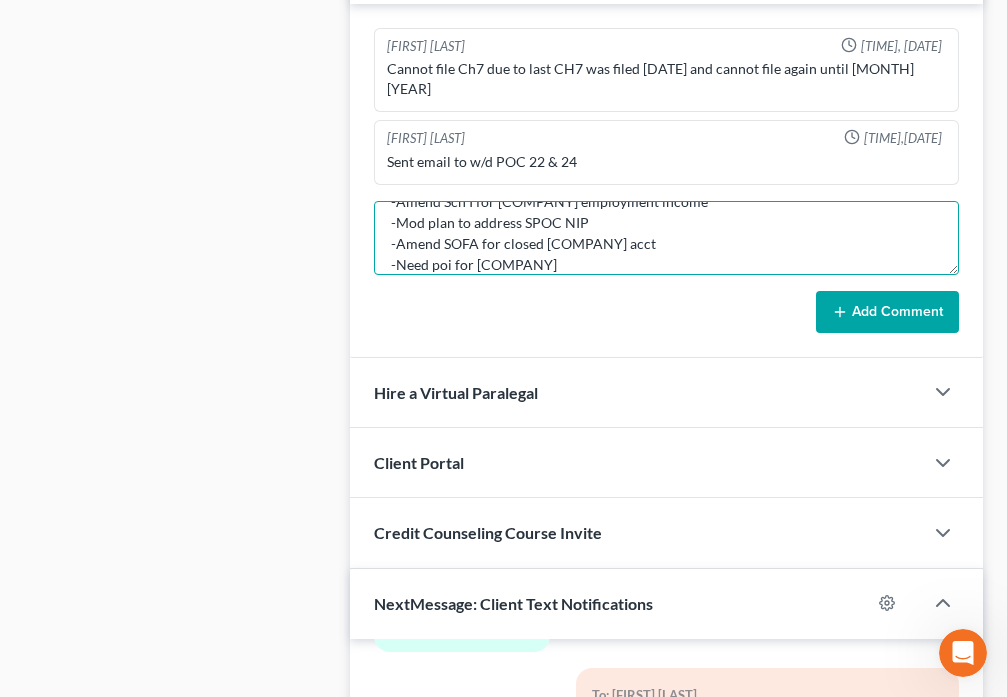 scroll, scrollTop: 68, scrollLeft: 0, axis: vertical 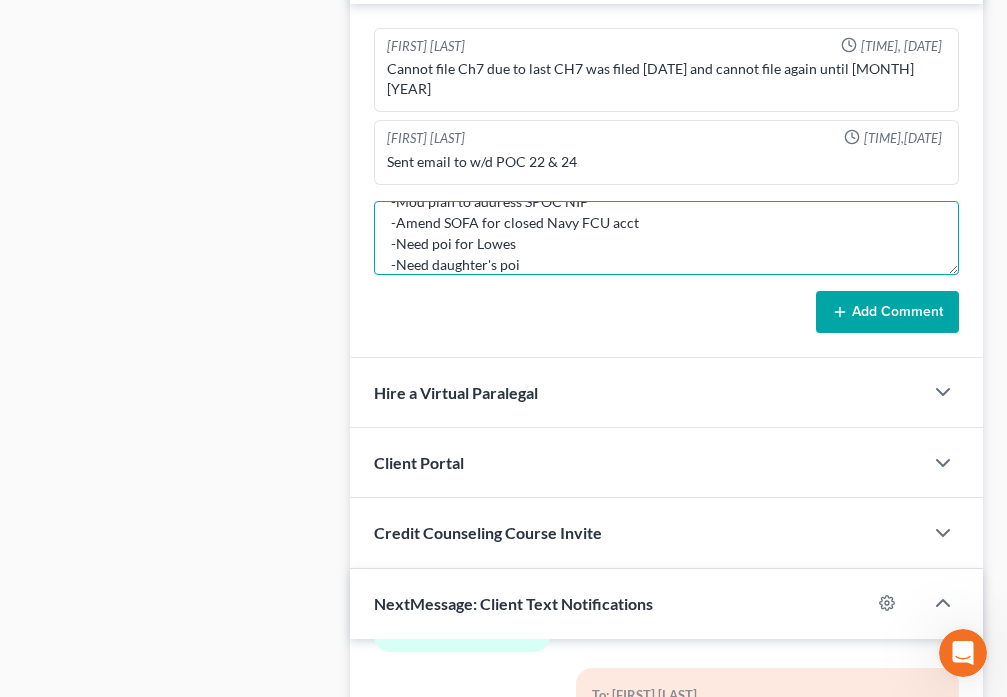 type on "[DATE] - Meeting of Creditors
-Amend Sch I for Lowes employment income
-Mod plan to address SPOC NIP
-Amend SOFA for closed Navy FCU acct
-Need poi for Lowes
-Need daughter's poi" 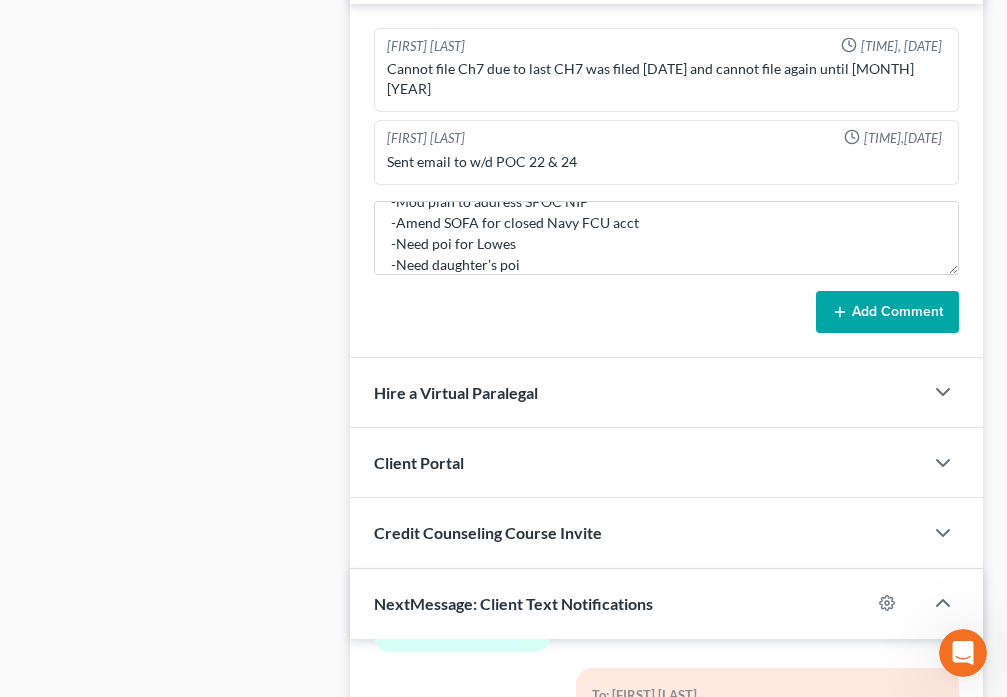 click on "Add Comment" at bounding box center [887, 312] 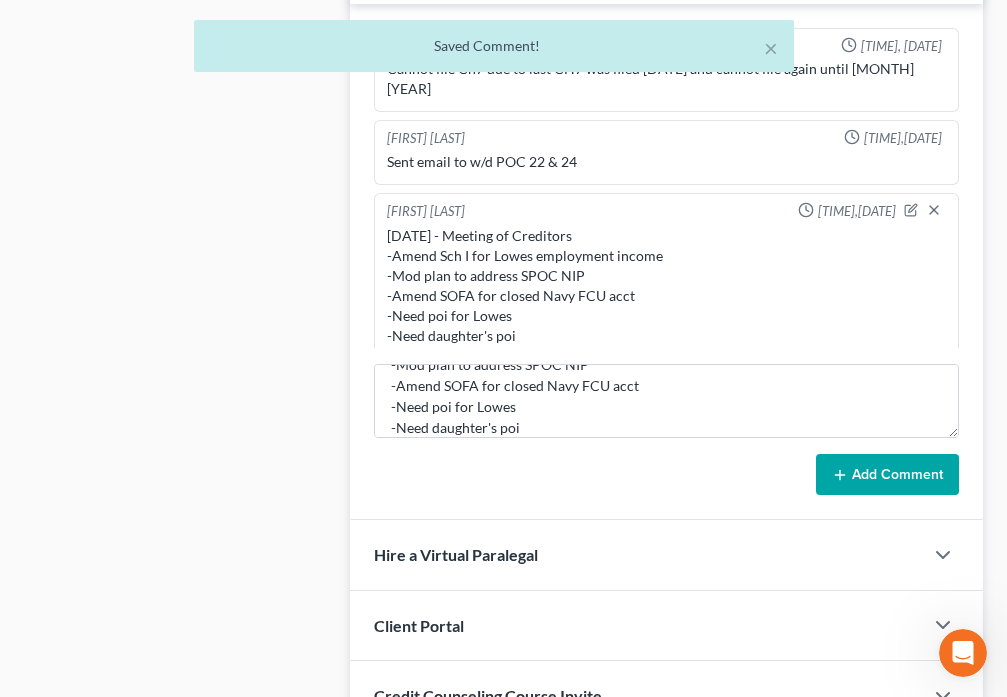 type 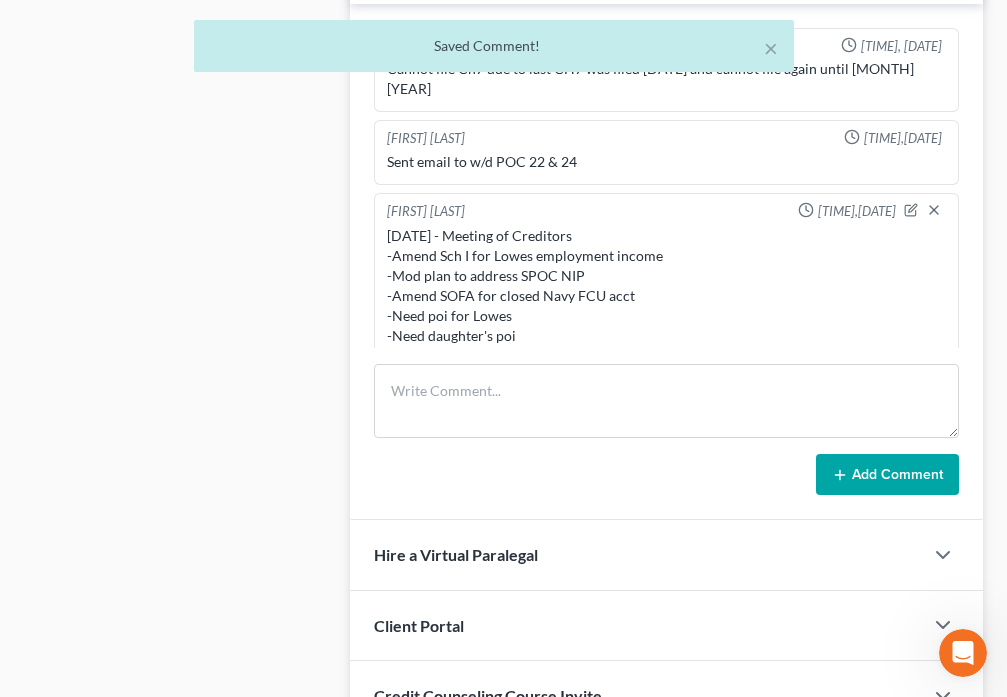 scroll, scrollTop: 0, scrollLeft: 0, axis: both 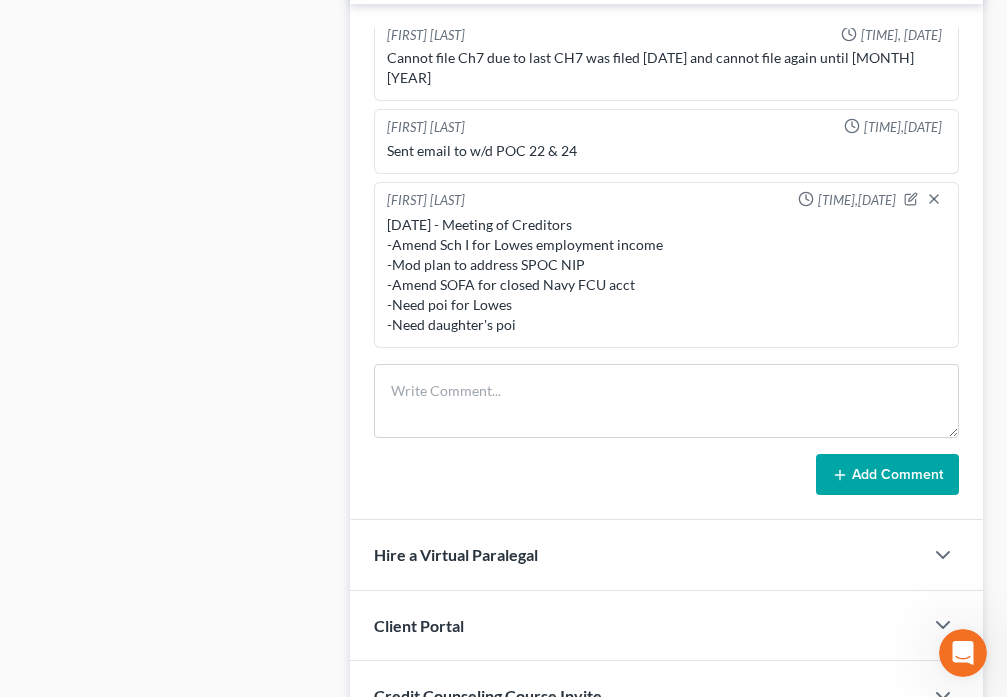 type 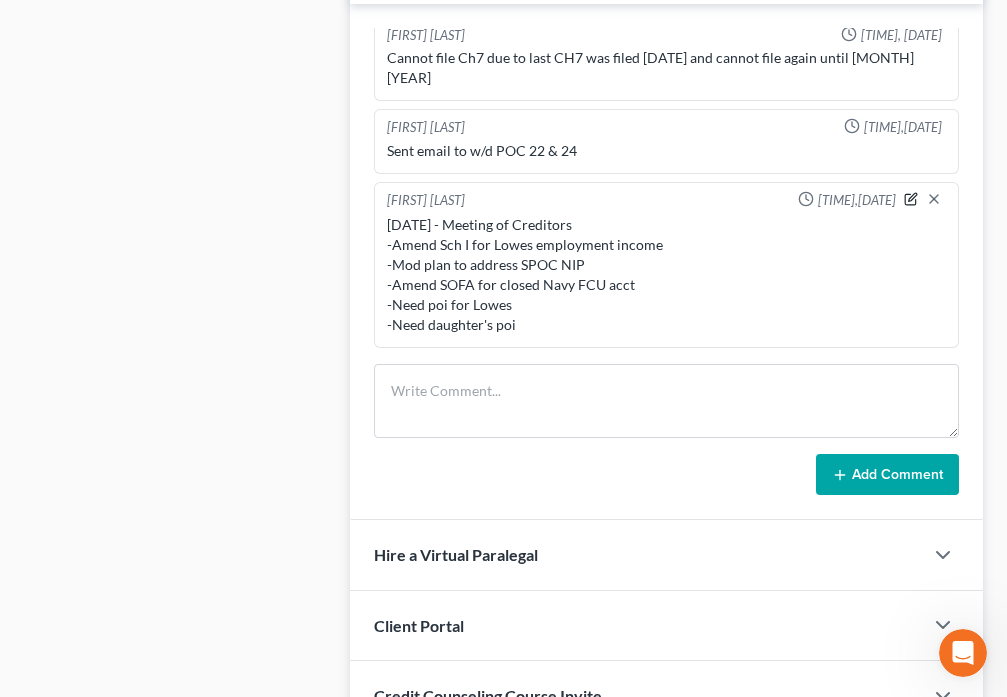 click 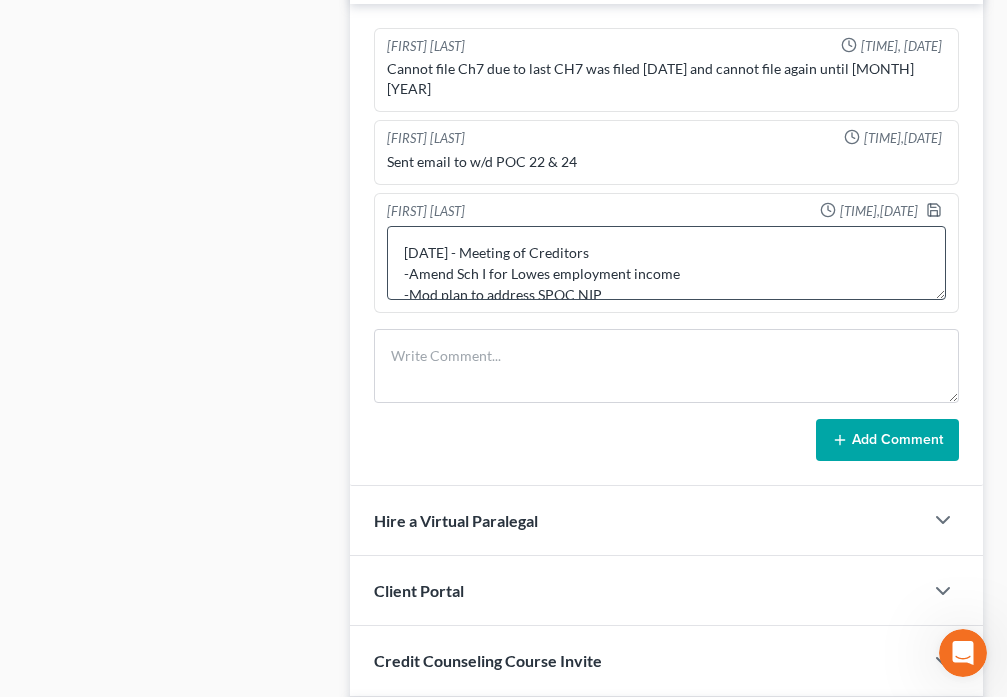 scroll, scrollTop: 0, scrollLeft: 0, axis: both 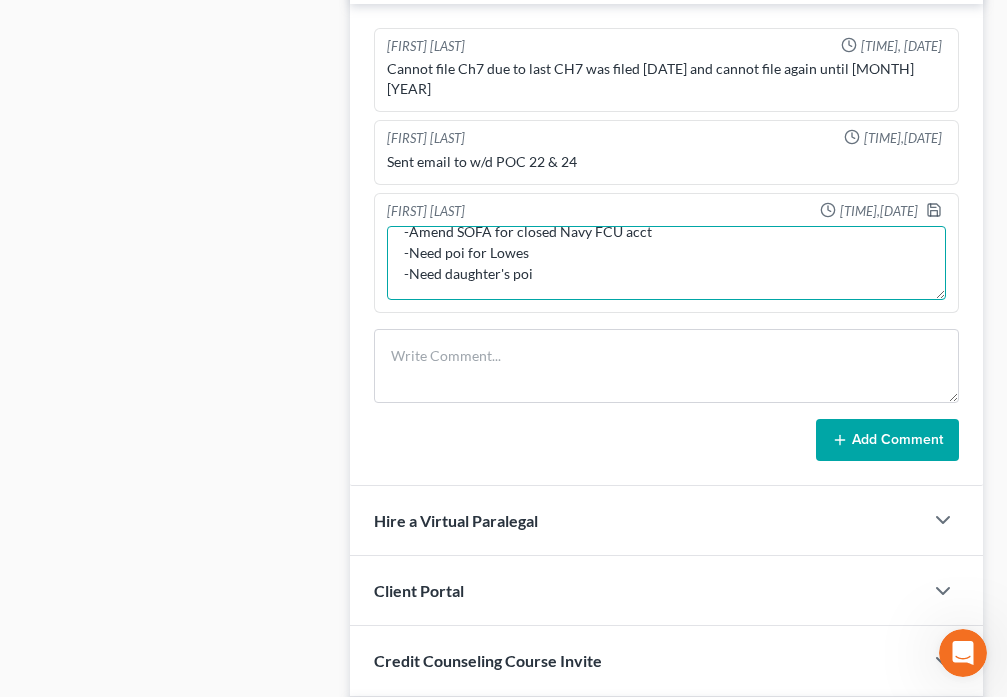 click on "[DATE] - Meeting of Creditors
-Amend Sch I for Lowes employment income
-Mod plan to address SPOC NIP
-Amend SOFA for closed Navy FCU acct
-Need poi for Lowes
-Need daughter's poi" at bounding box center (666, 263) 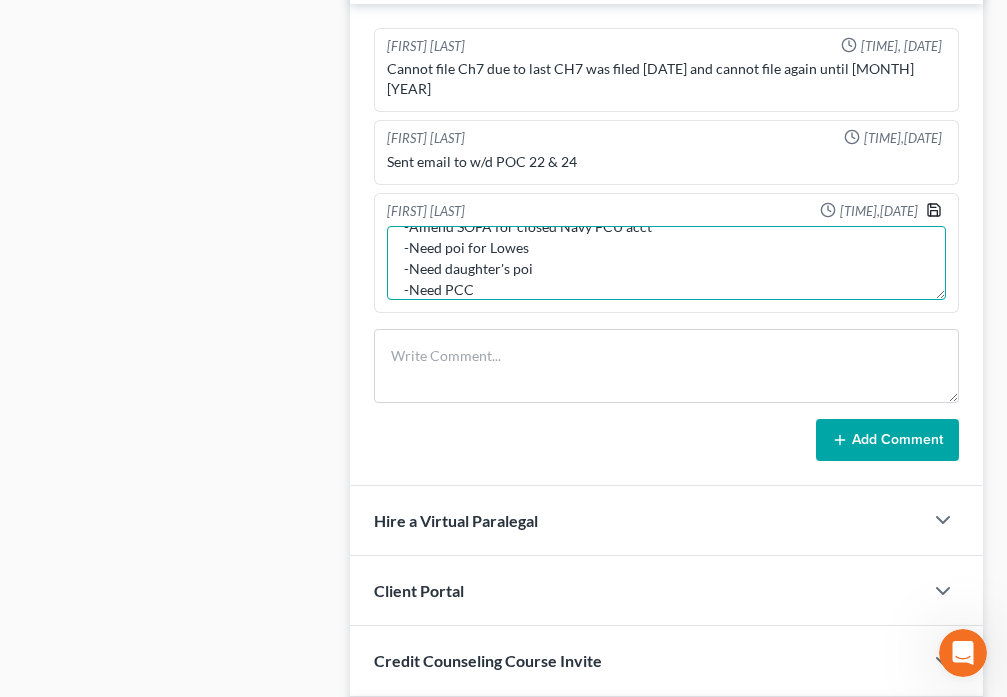 type on "[DATE] - Meeting of Creditors
-Amend Sch I for Lowes employment income
-Mod plan to address SPOC NIP
-Amend SOFA for closed Navy FCU acct
-Need poi for Lowes
-Need daughter's poi
-Need PCC" 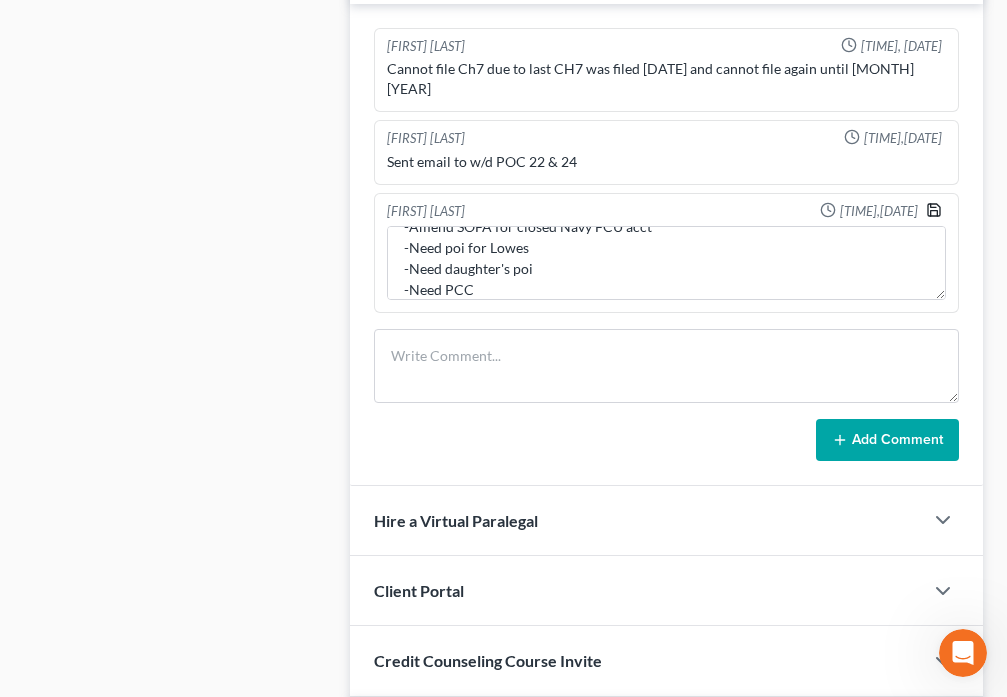 click 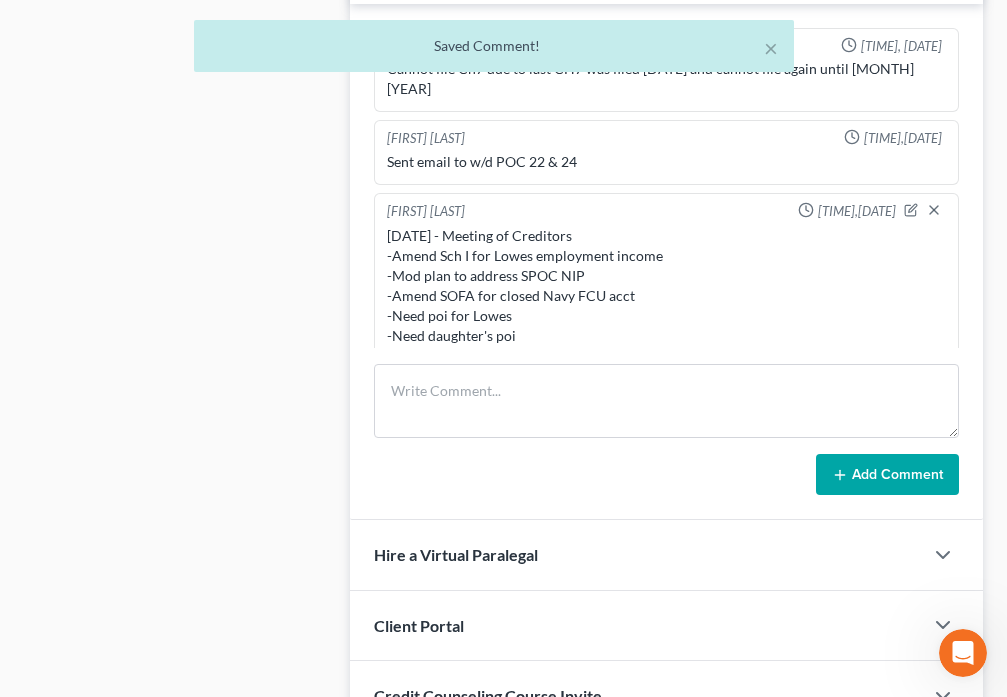 scroll, scrollTop: 31, scrollLeft: 0, axis: vertical 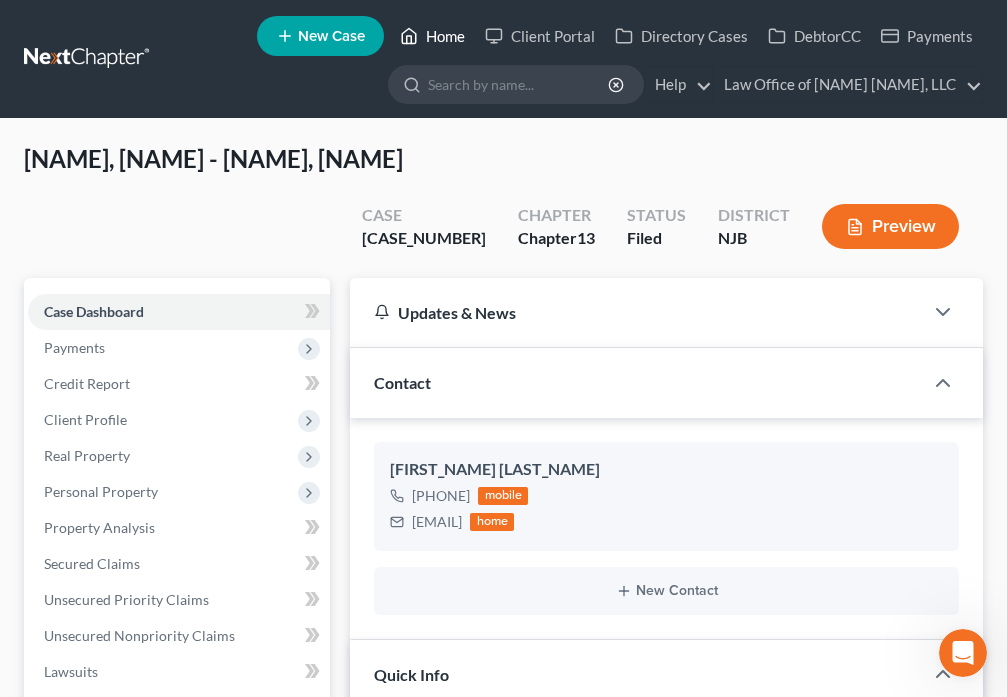 click on "Home" at bounding box center [432, 36] 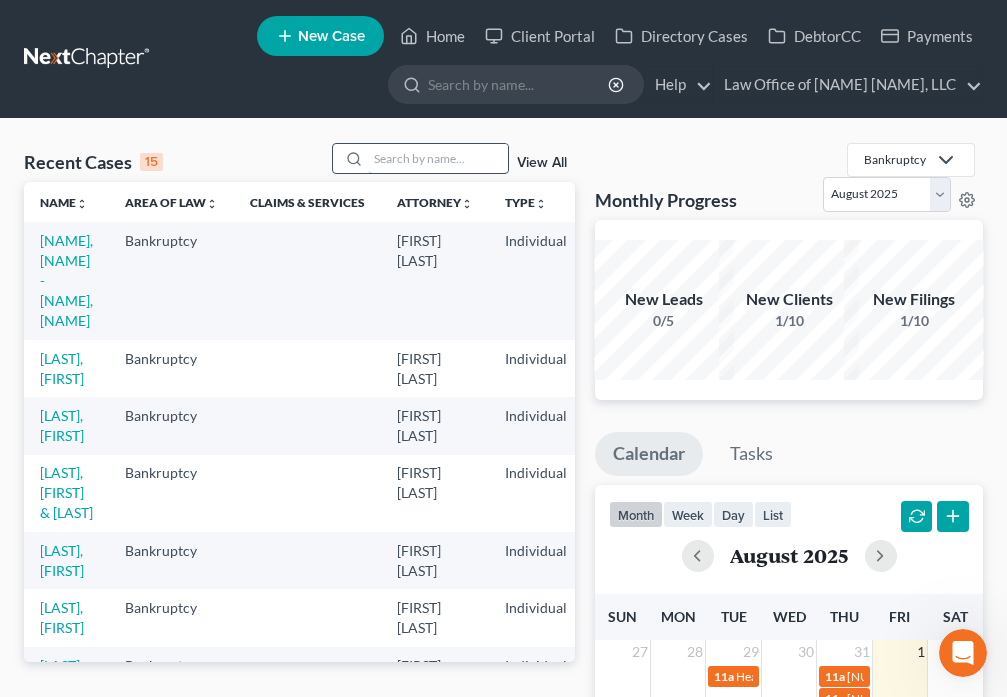 click at bounding box center [438, 158] 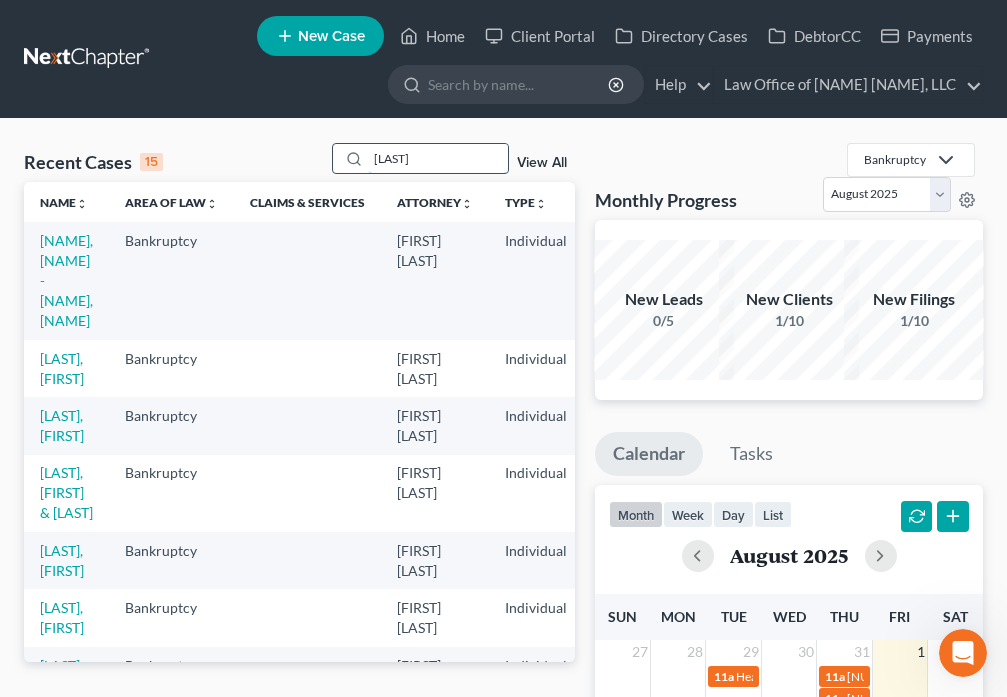 type on "[LAST]" 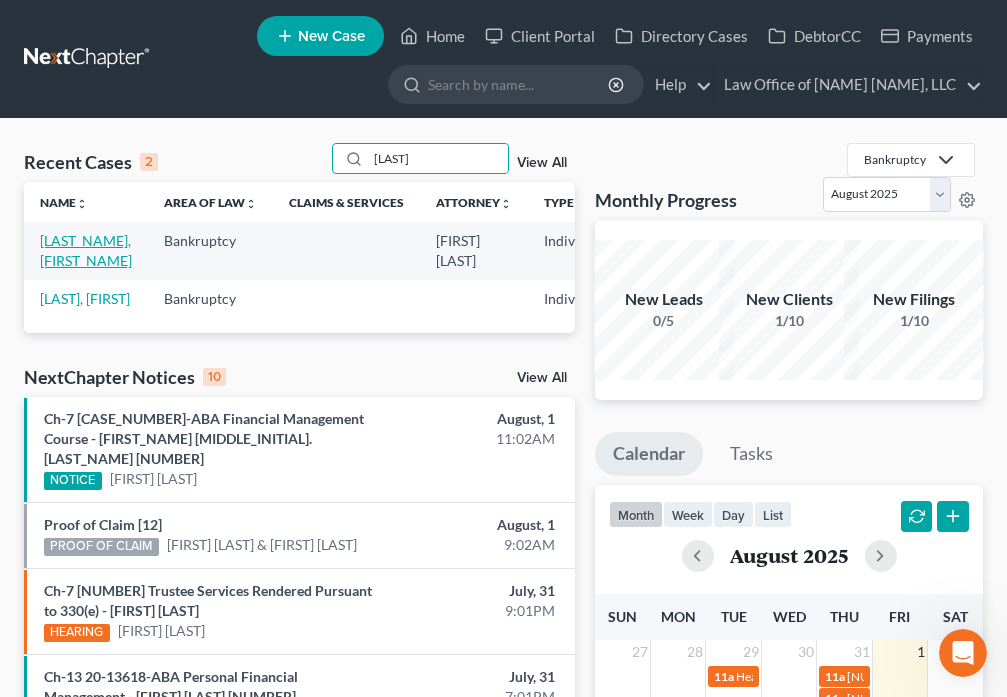 click on "[LAST_NAME], [FIRST_NAME]" at bounding box center [86, 250] 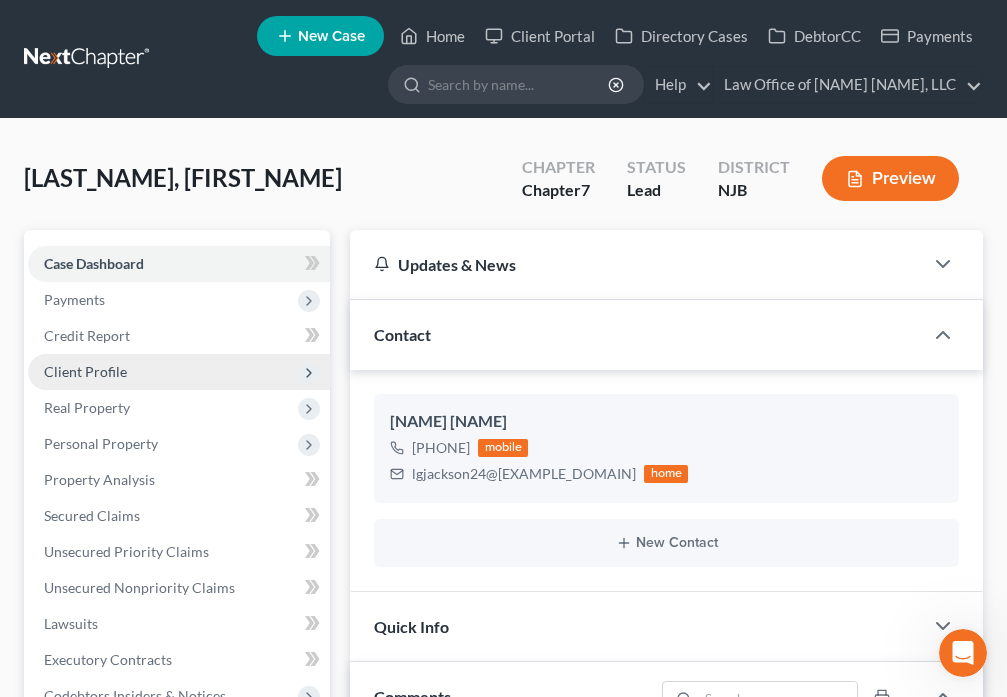 click on "Client Profile" at bounding box center [85, 371] 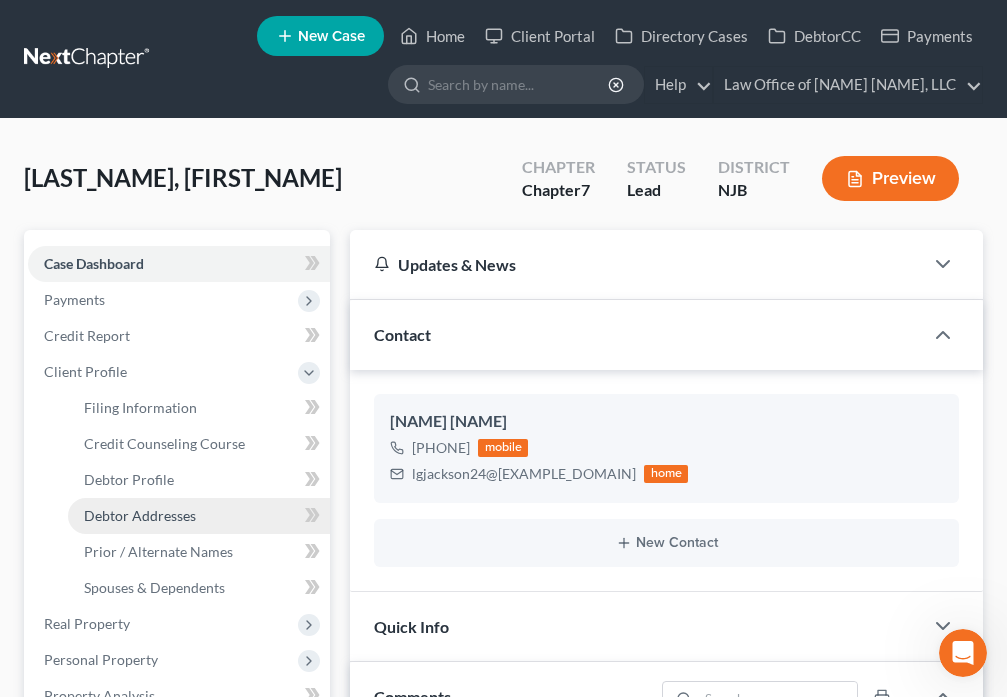 click on "Debtor Addresses" at bounding box center [140, 515] 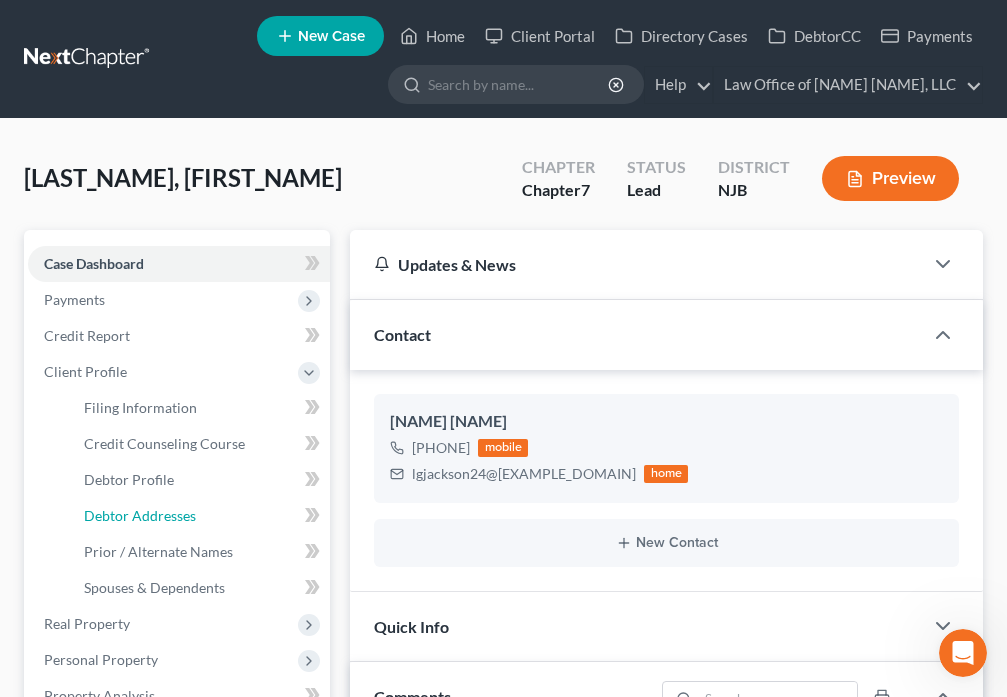 select on "0" 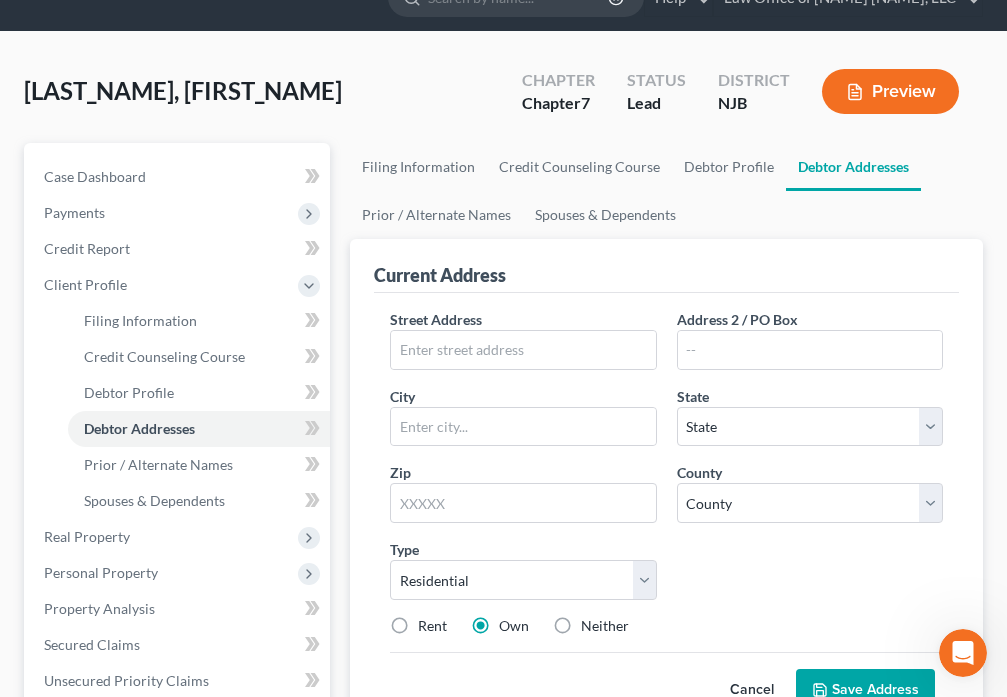 scroll, scrollTop: 0, scrollLeft: 0, axis: both 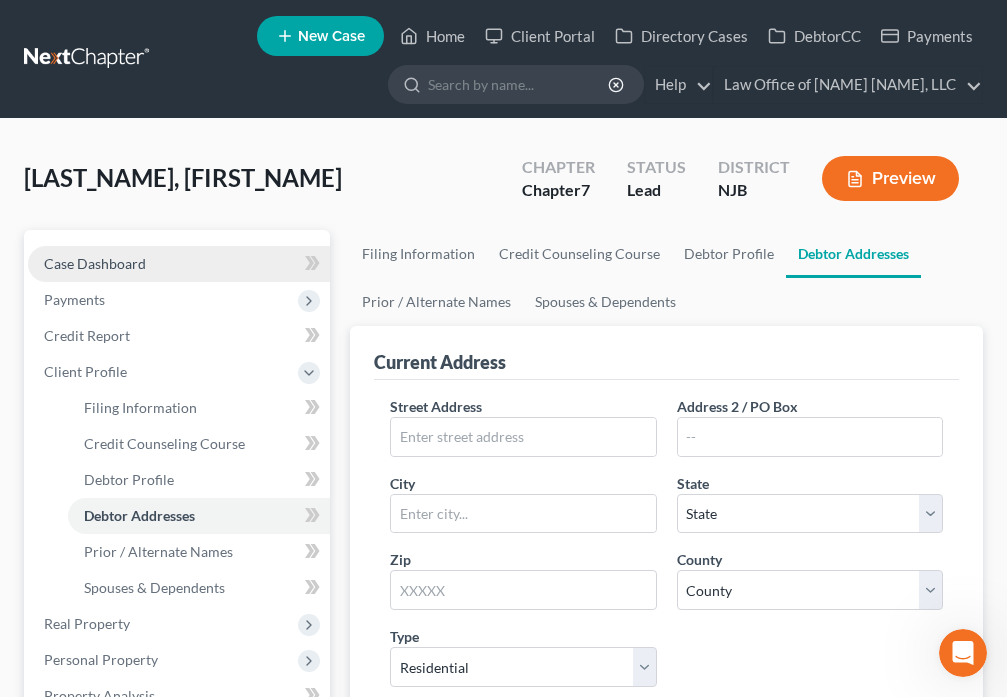 click on "Case Dashboard" at bounding box center [179, 264] 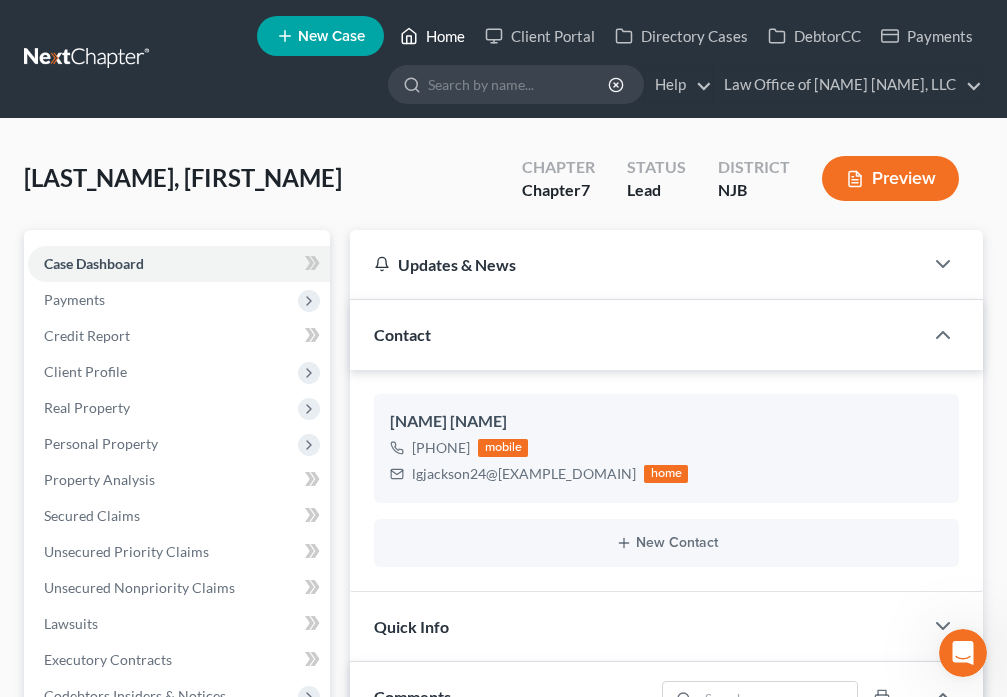 click on "Home" at bounding box center (432, 36) 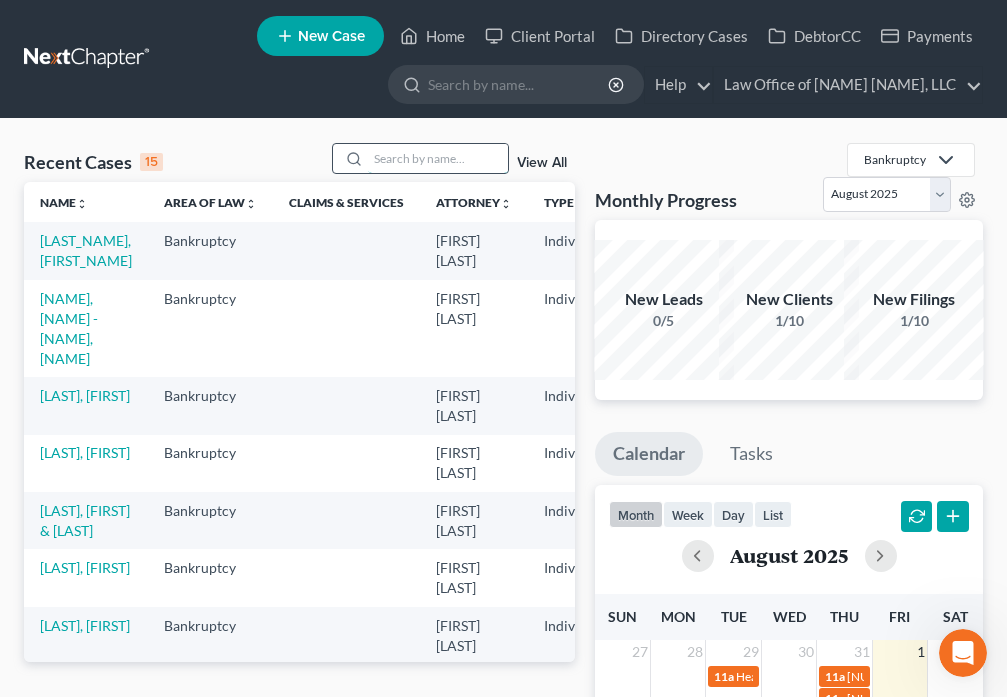 click at bounding box center (438, 158) 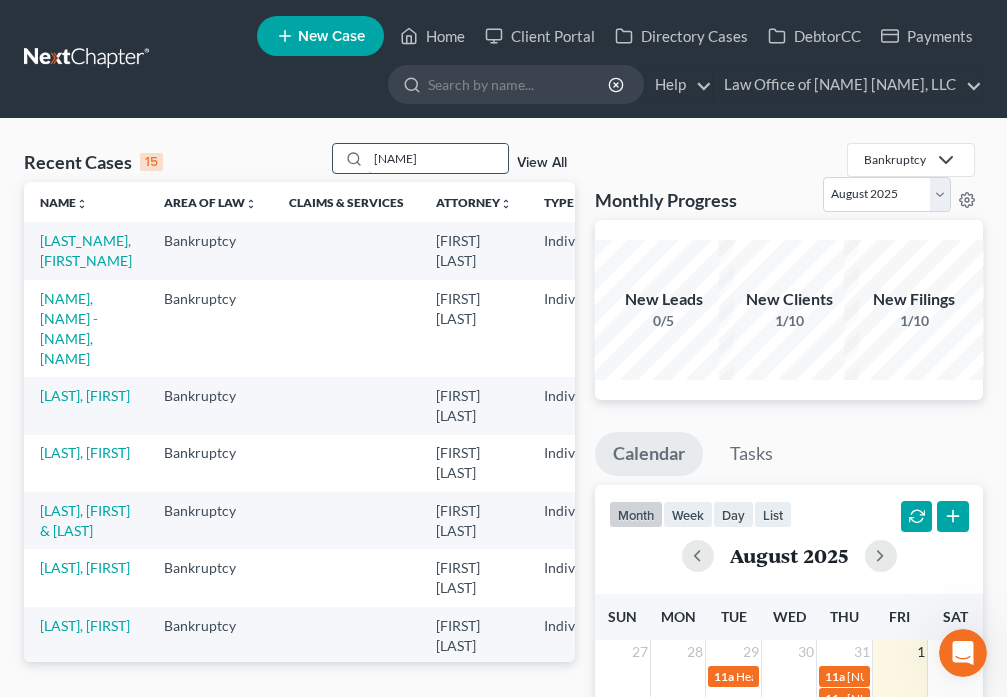 type on "[NAME]" 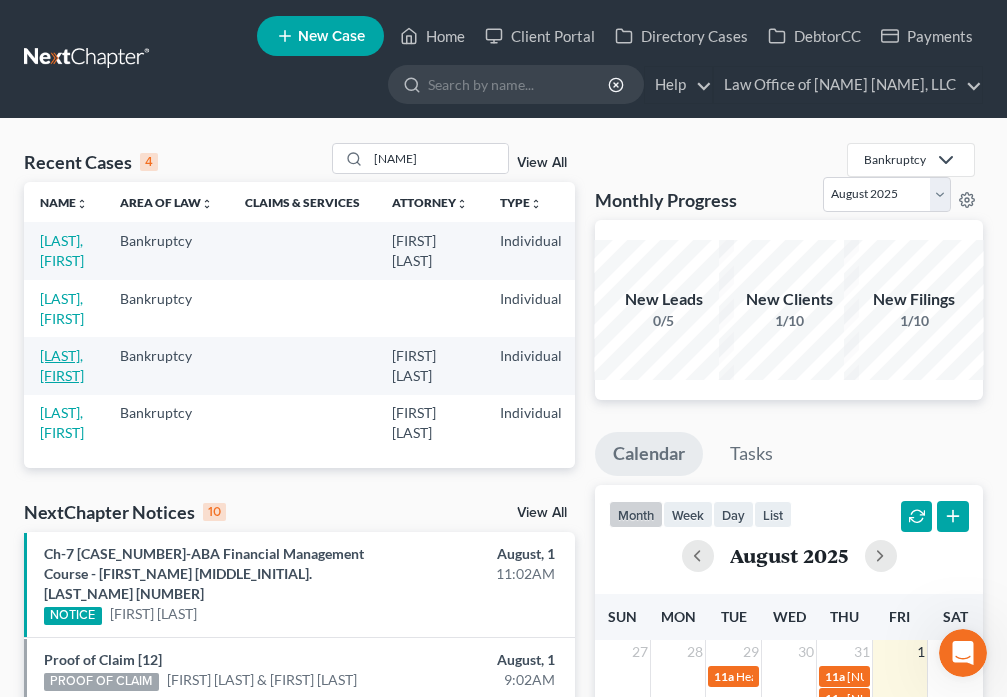 click on "[LAST], [FIRST]" at bounding box center [62, 365] 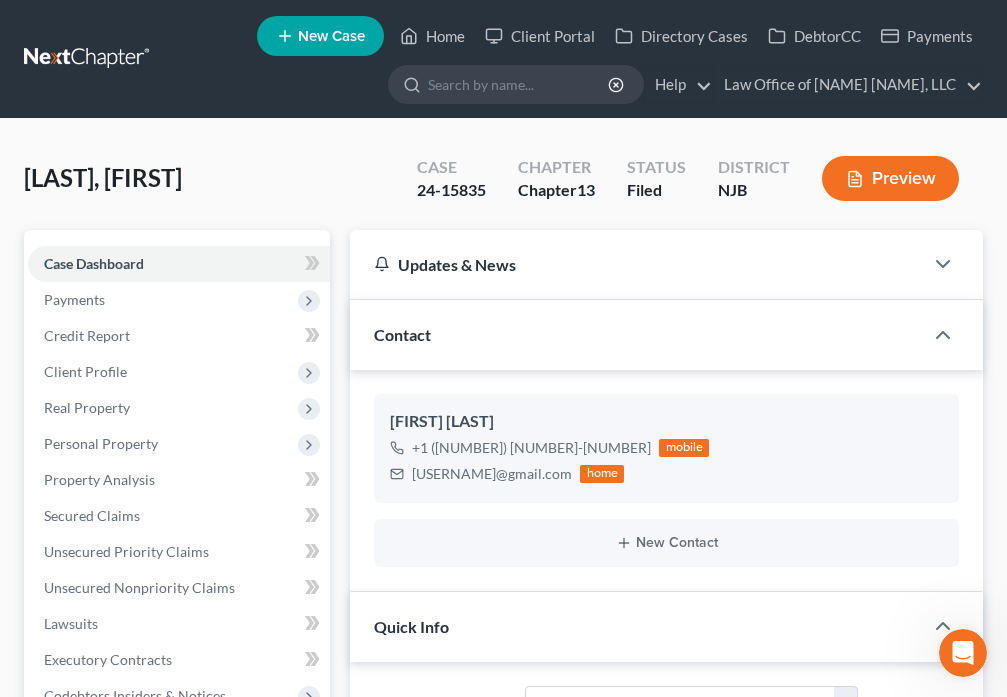 scroll, scrollTop: 378, scrollLeft: 0, axis: vertical 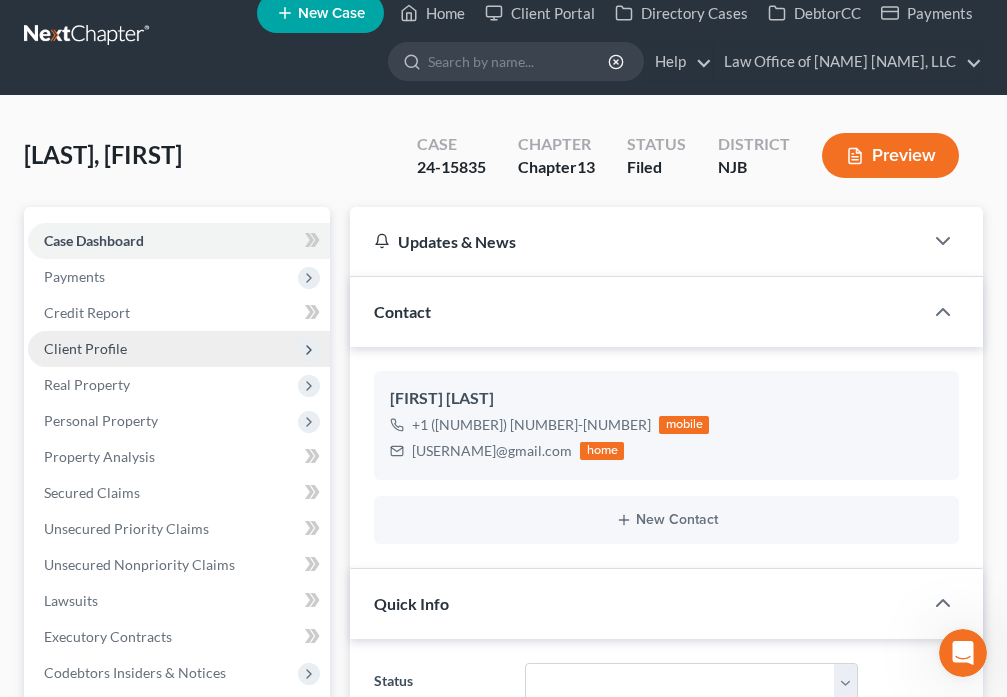 click on "Client Profile" at bounding box center (179, 349) 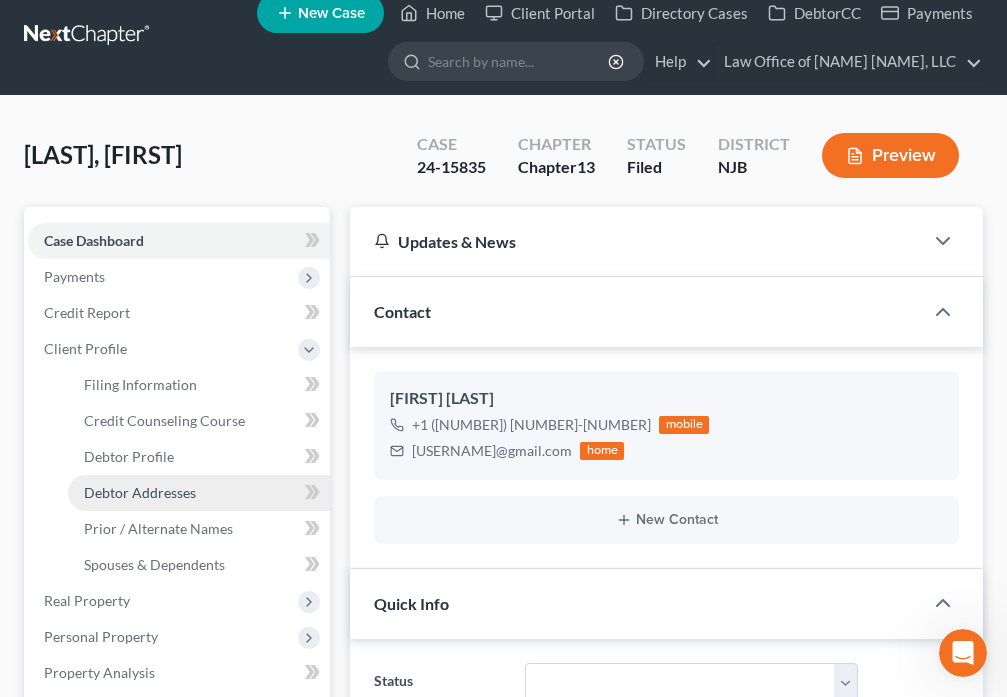 click on "Debtor Addresses" at bounding box center (140, 492) 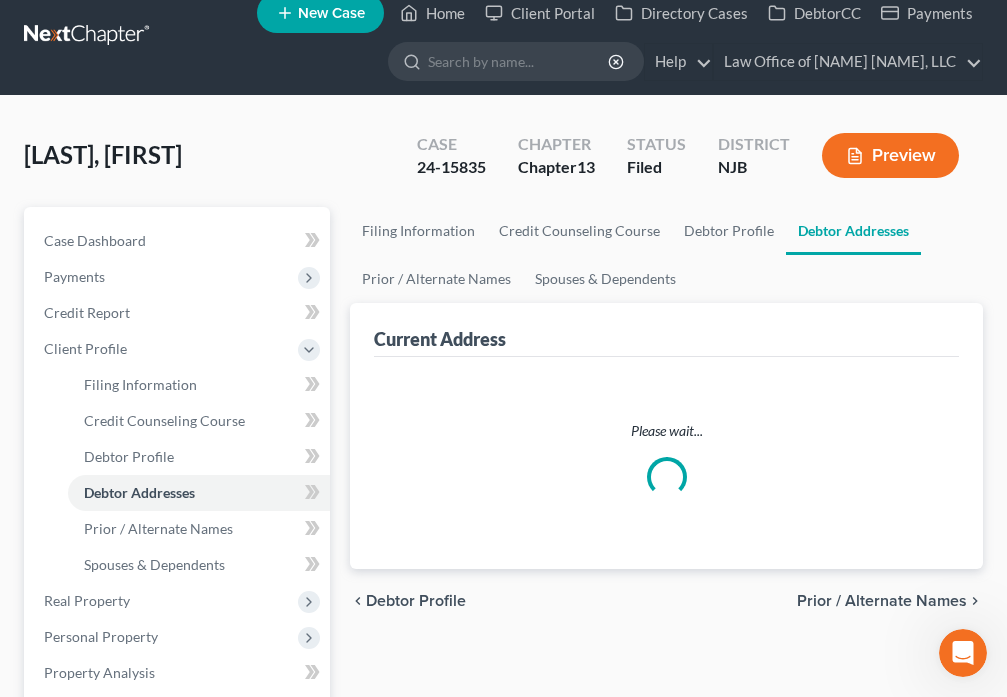 scroll, scrollTop: 0, scrollLeft: 0, axis: both 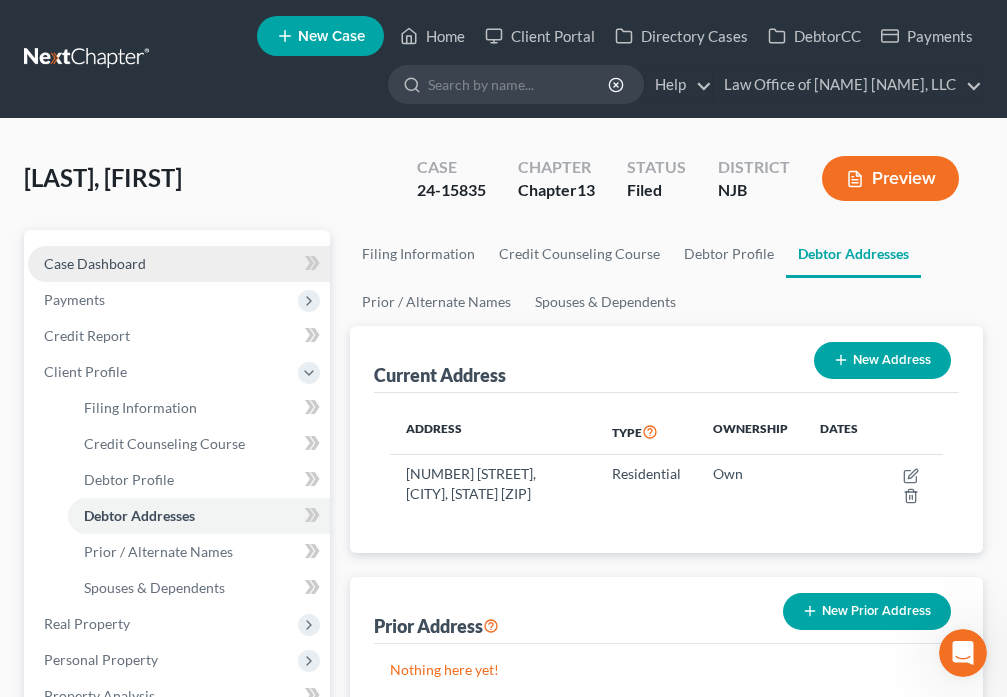 click on "Case Dashboard" at bounding box center (95, 263) 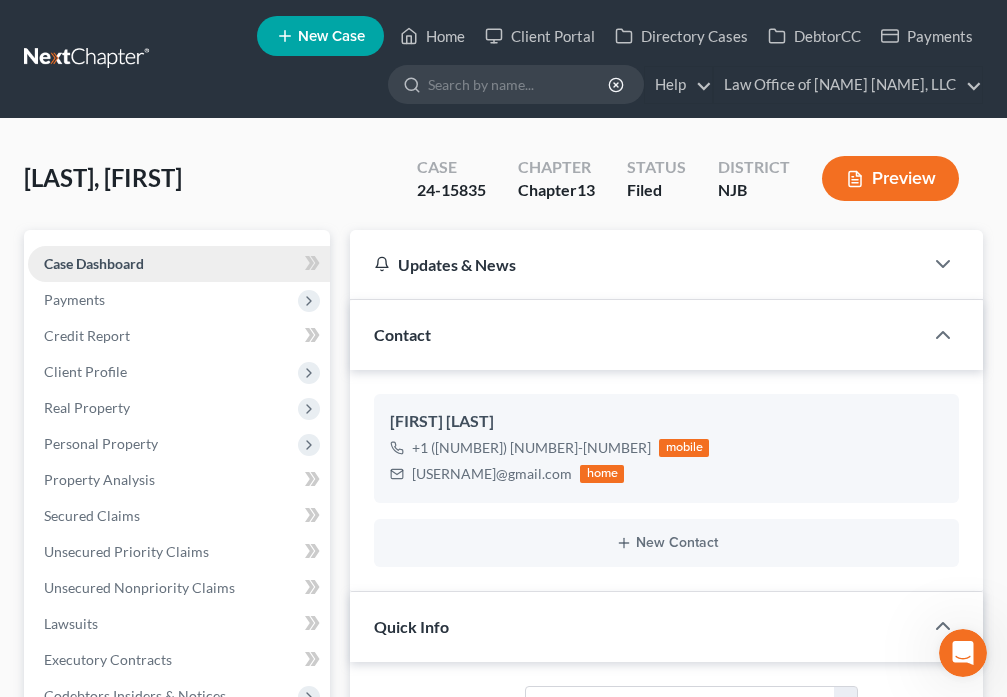 scroll, scrollTop: 378, scrollLeft: 0, axis: vertical 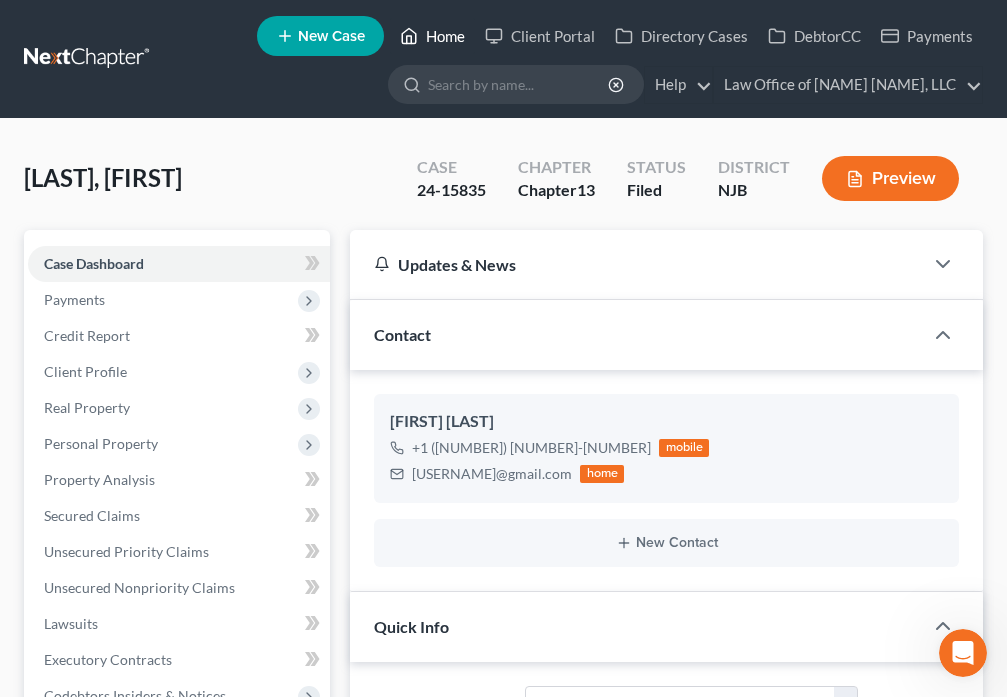 click 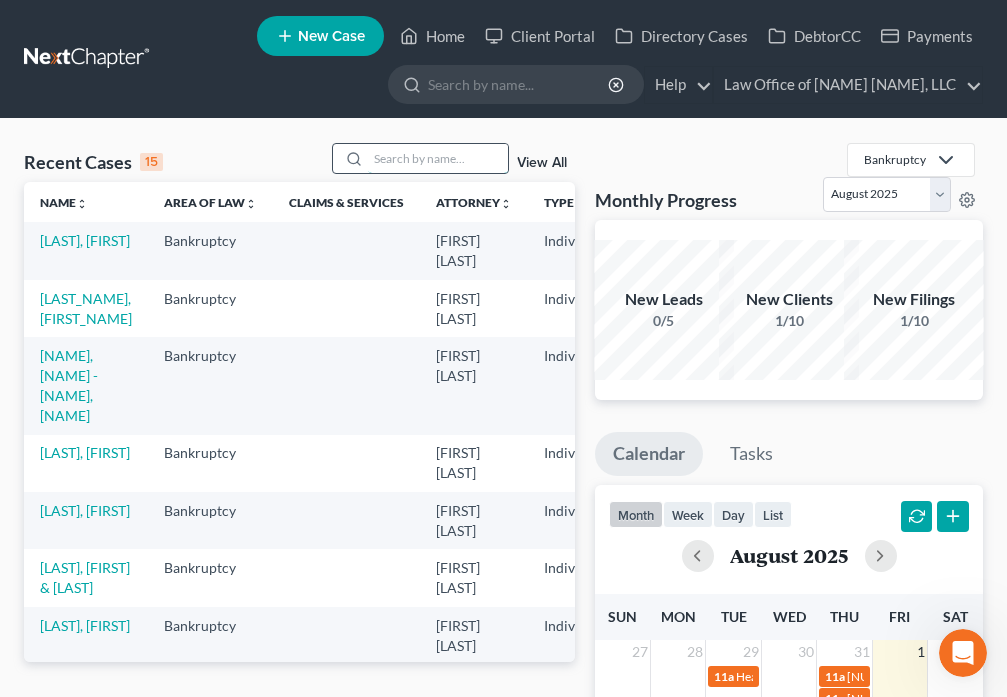 click at bounding box center [438, 158] 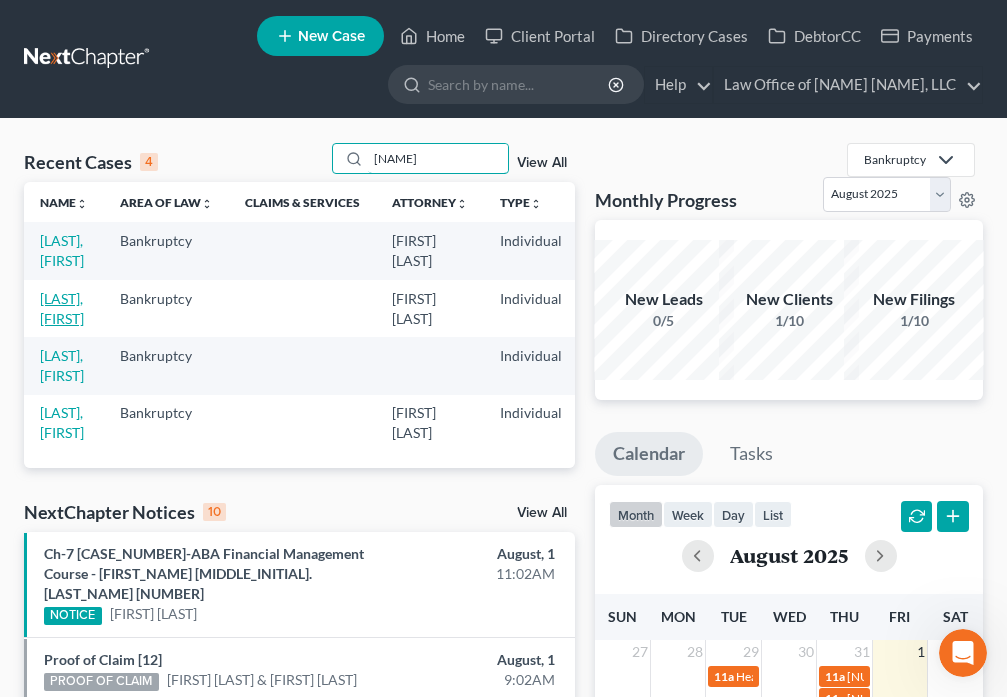 type on "[NAME]" 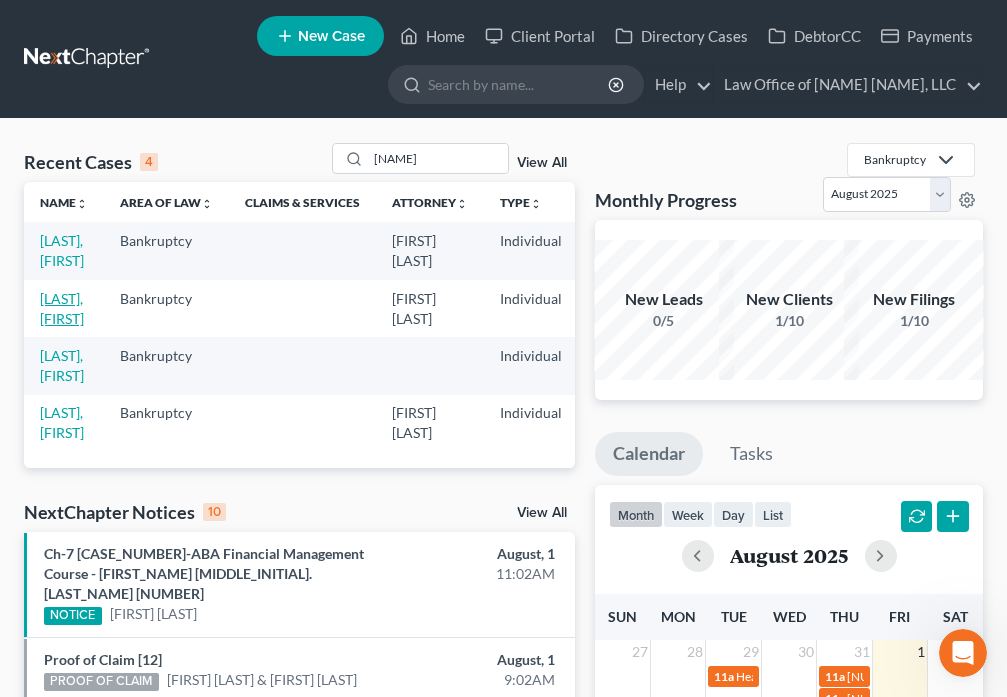 click on "[LAST], [FIRST]" at bounding box center [62, 308] 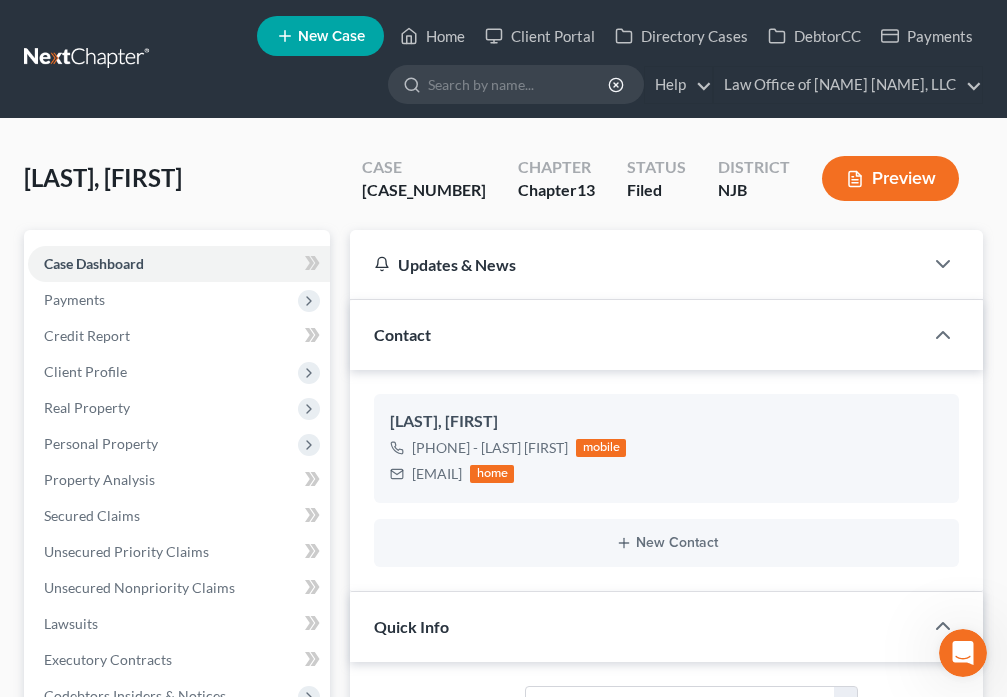 scroll, scrollTop: 2595, scrollLeft: 0, axis: vertical 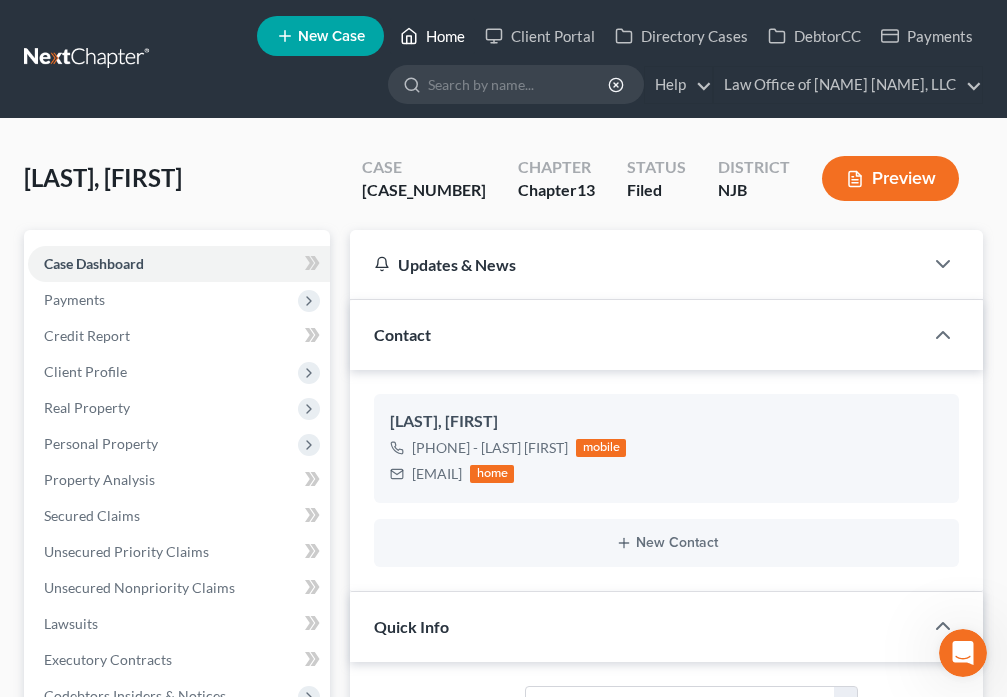 click on "Home" at bounding box center [432, 36] 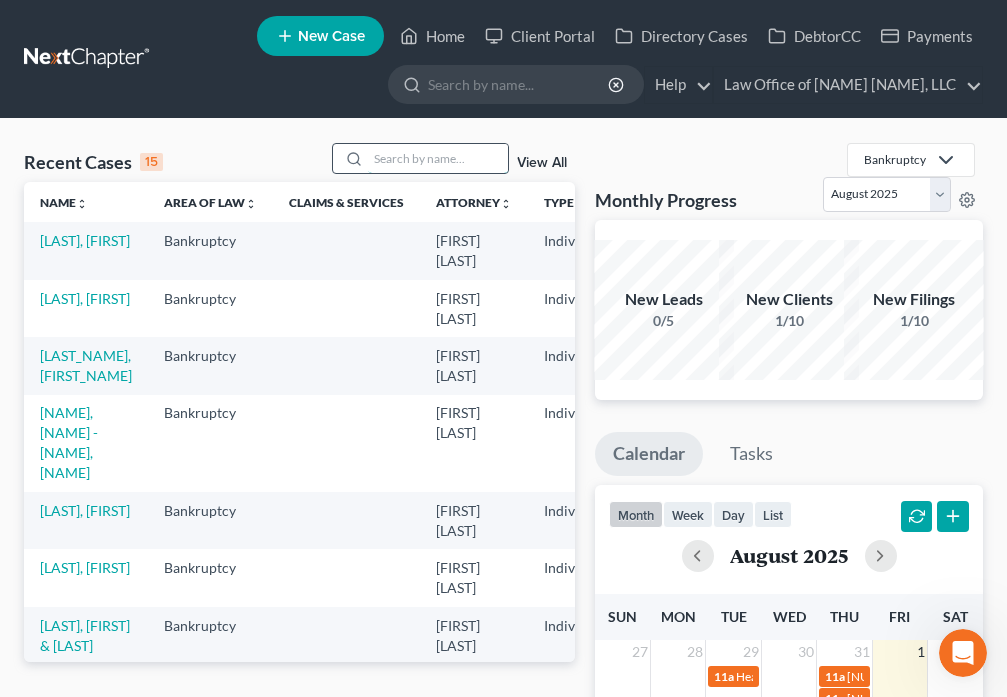 click at bounding box center (438, 158) 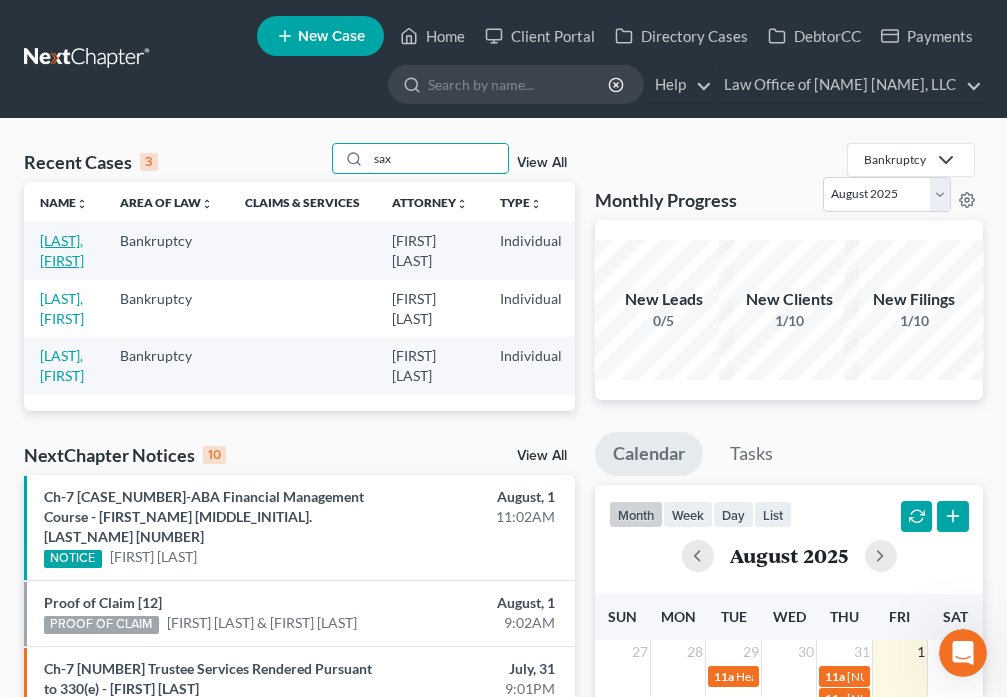 type on "sax" 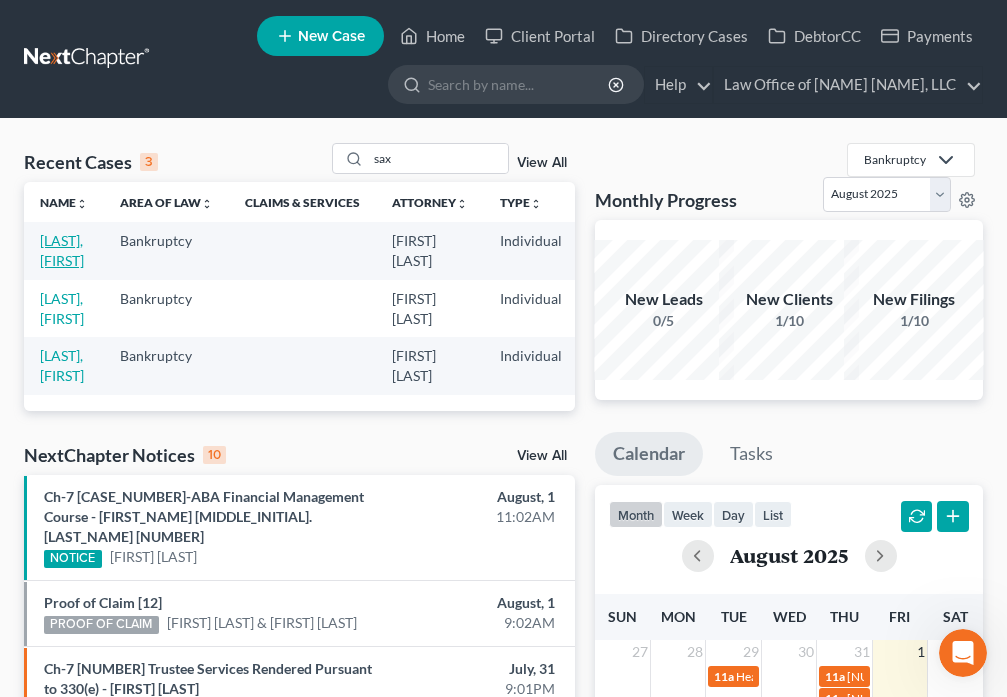 click on "[LAST], [FIRST]" at bounding box center (62, 250) 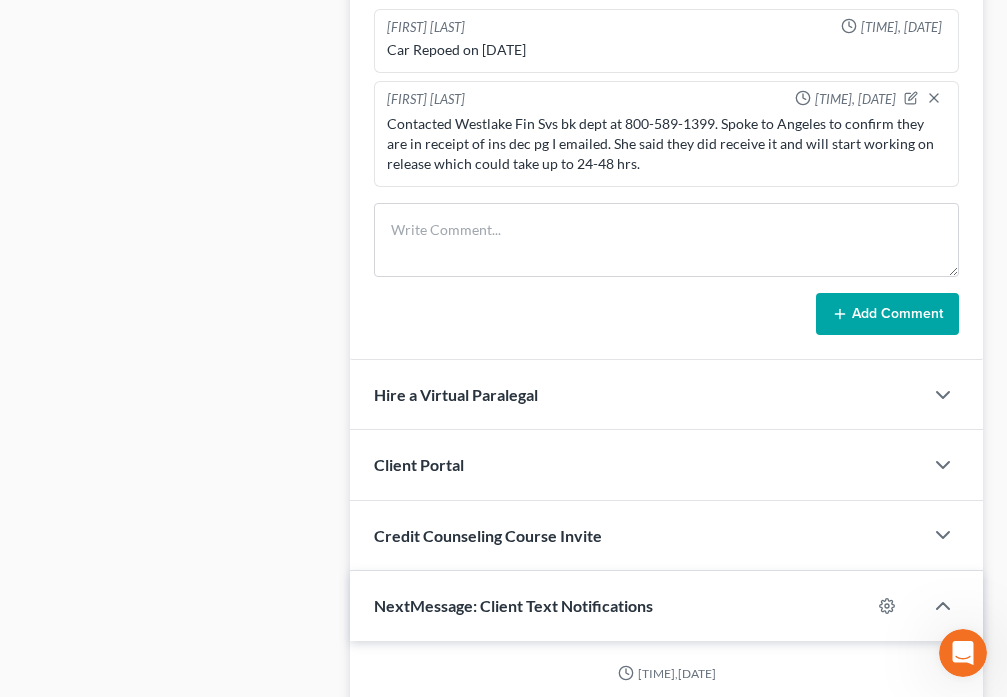 scroll, scrollTop: 1419, scrollLeft: 0, axis: vertical 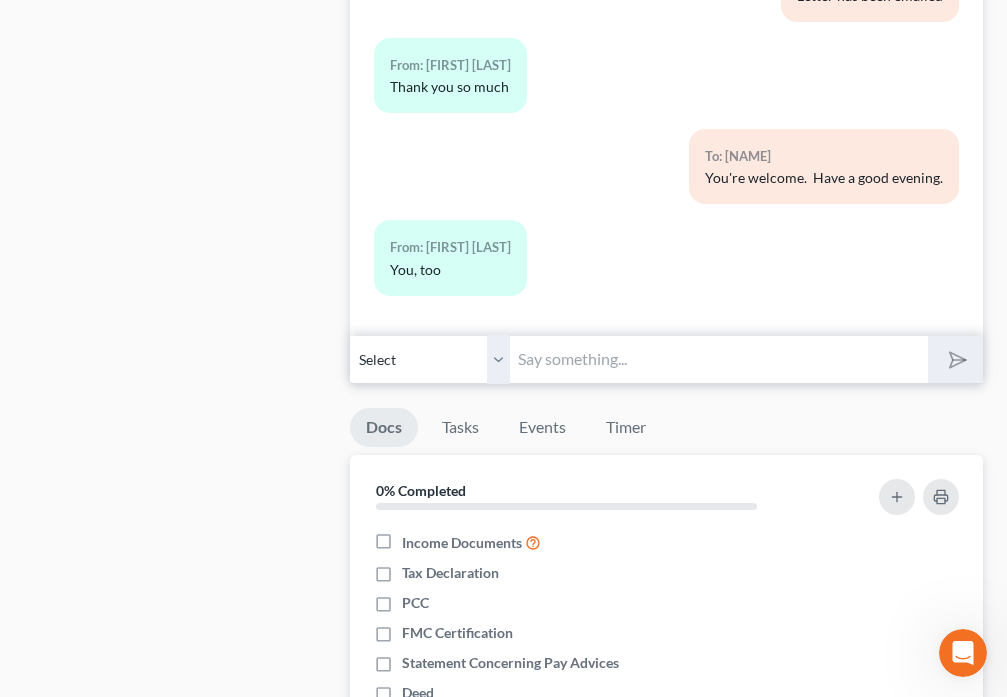 click at bounding box center (718, 359) 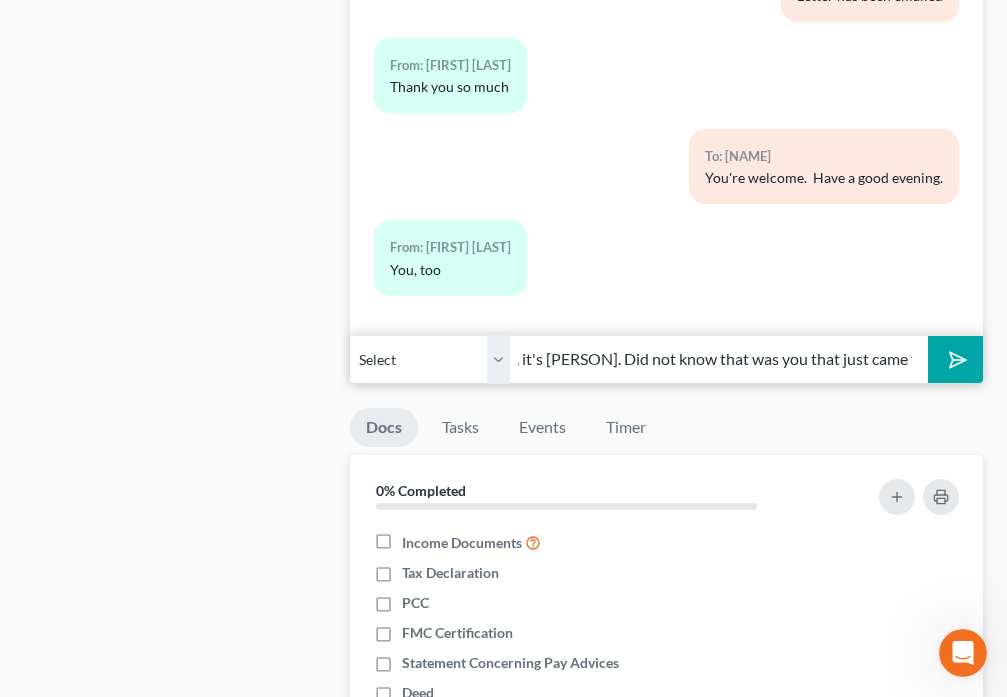 scroll, scrollTop: 0, scrollLeft: 104, axis: horizontal 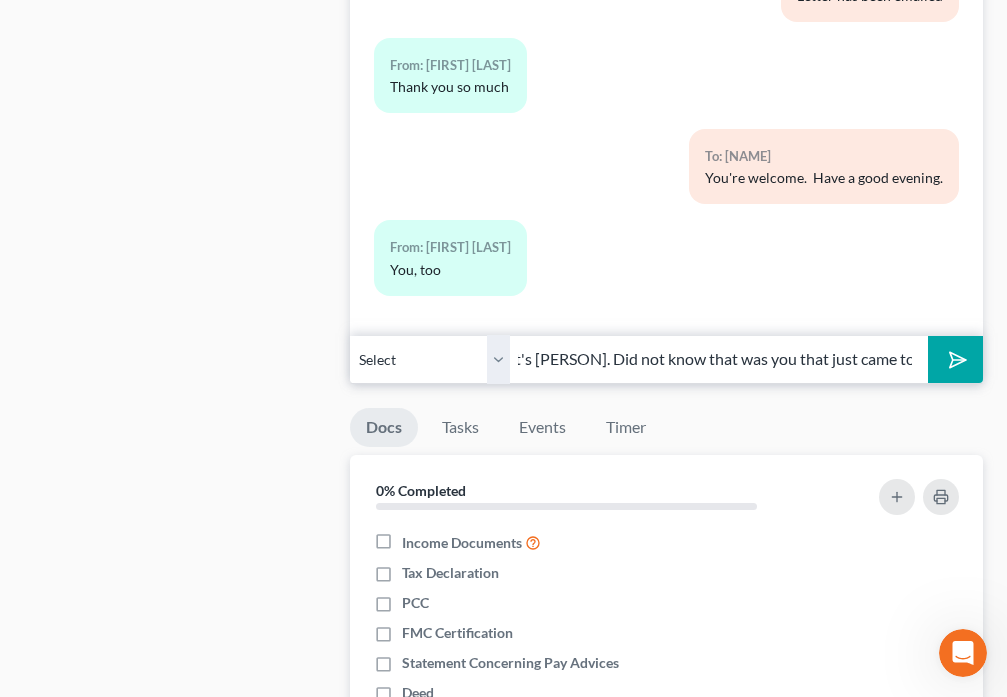 type on "Hi [PERSON], it's [PERSON]. Did not know that was you that just came to the office." 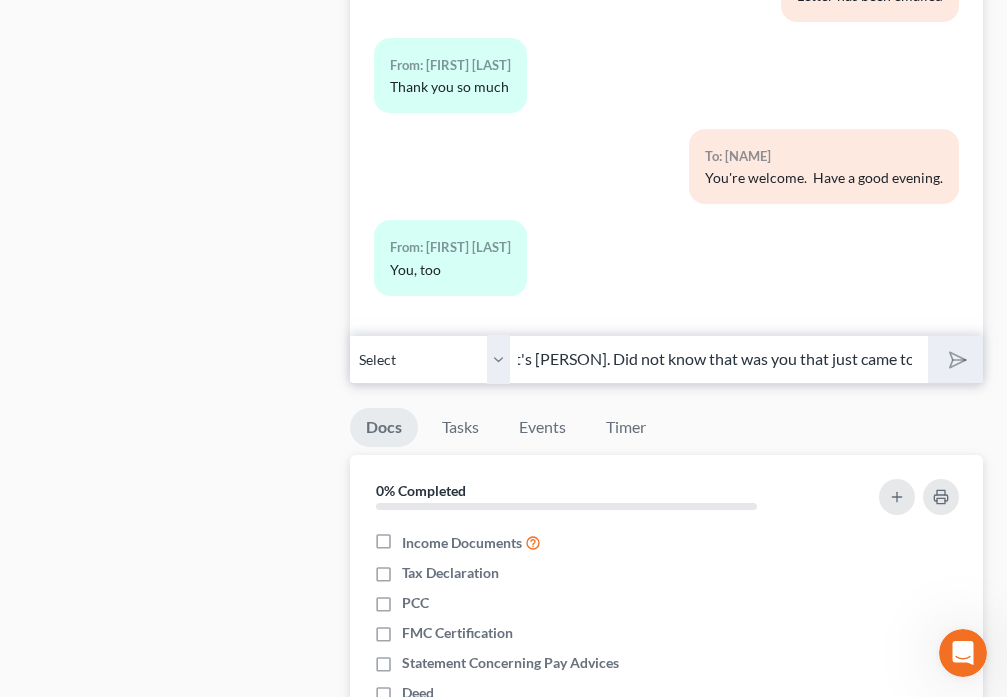 scroll, scrollTop: 0, scrollLeft: 0, axis: both 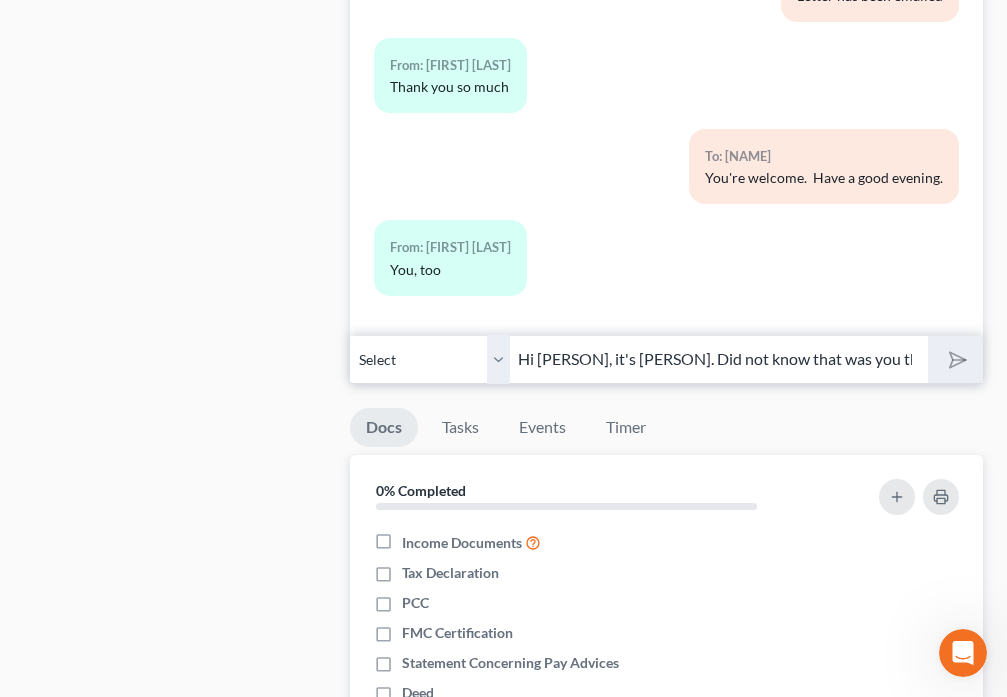type 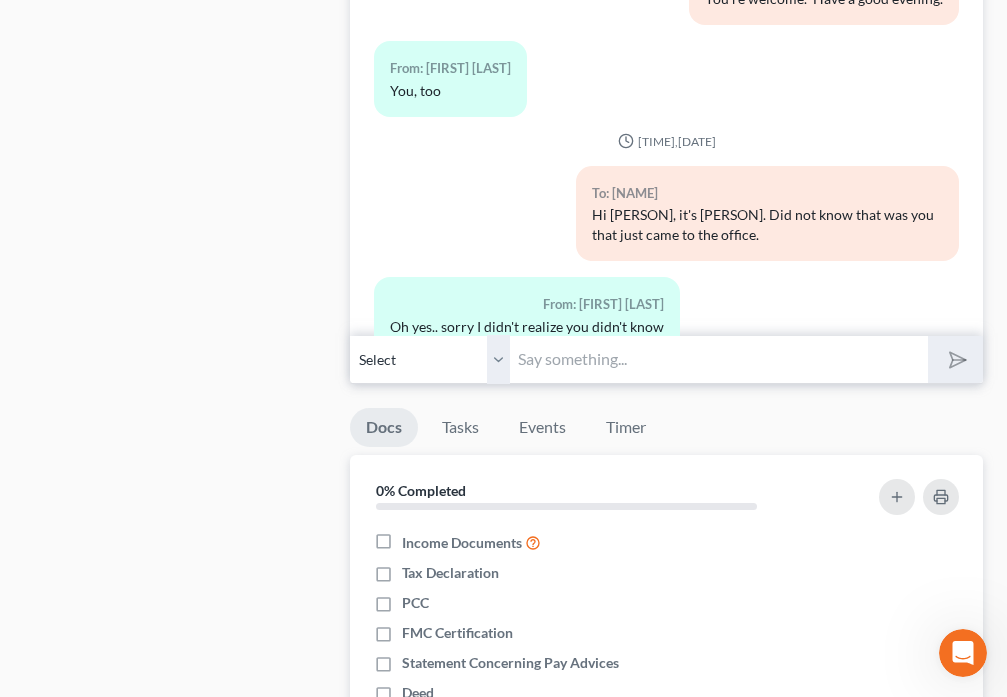 scroll, scrollTop: 4483, scrollLeft: 0, axis: vertical 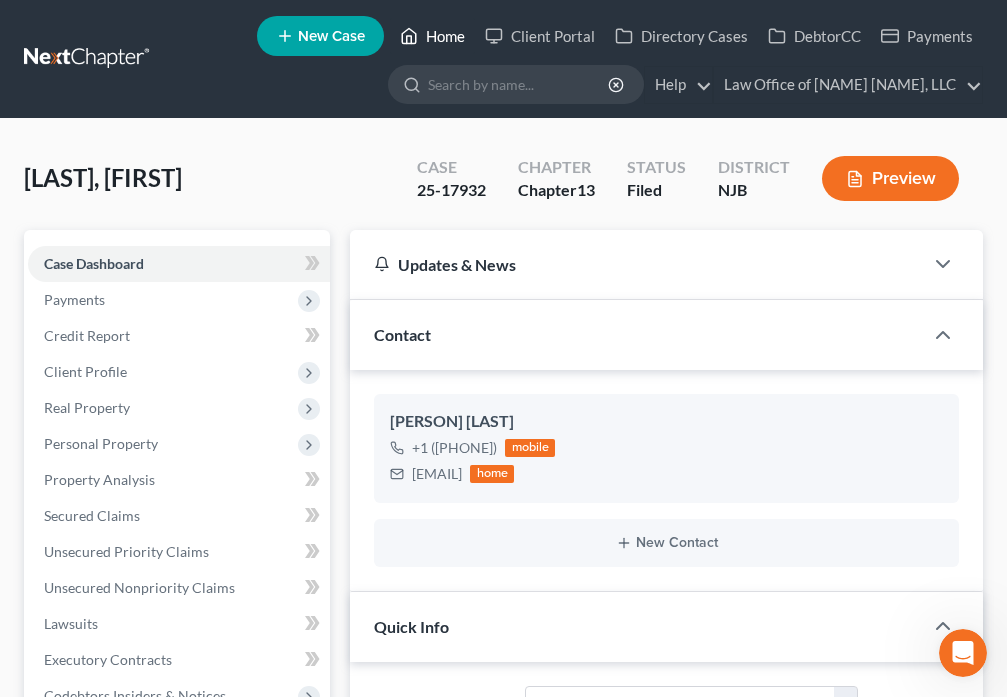 click on "Home" at bounding box center (432, 36) 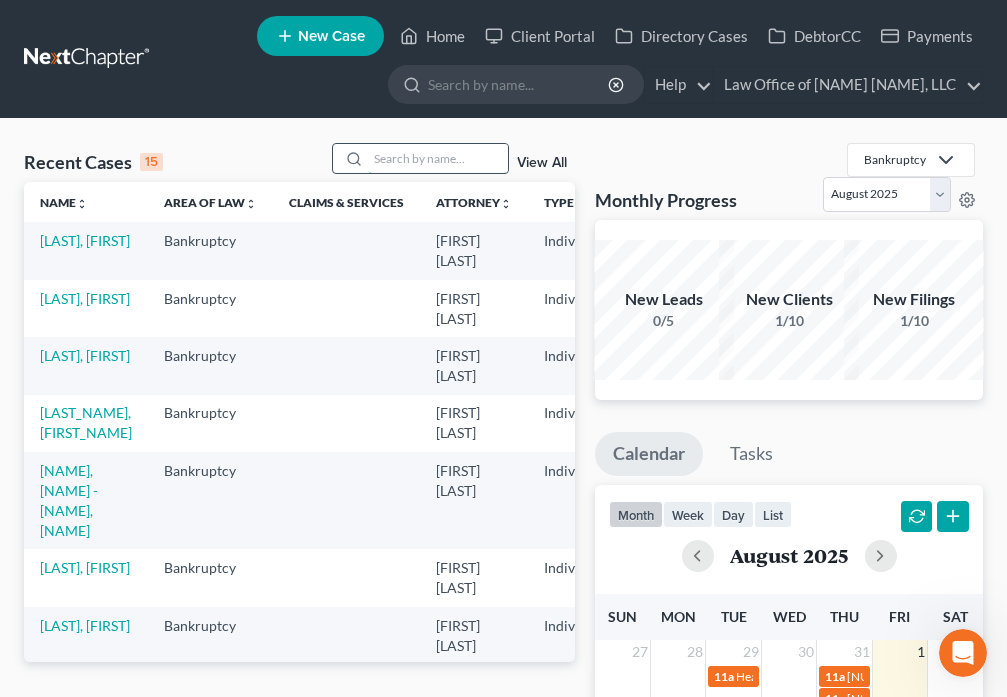 click at bounding box center [438, 158] 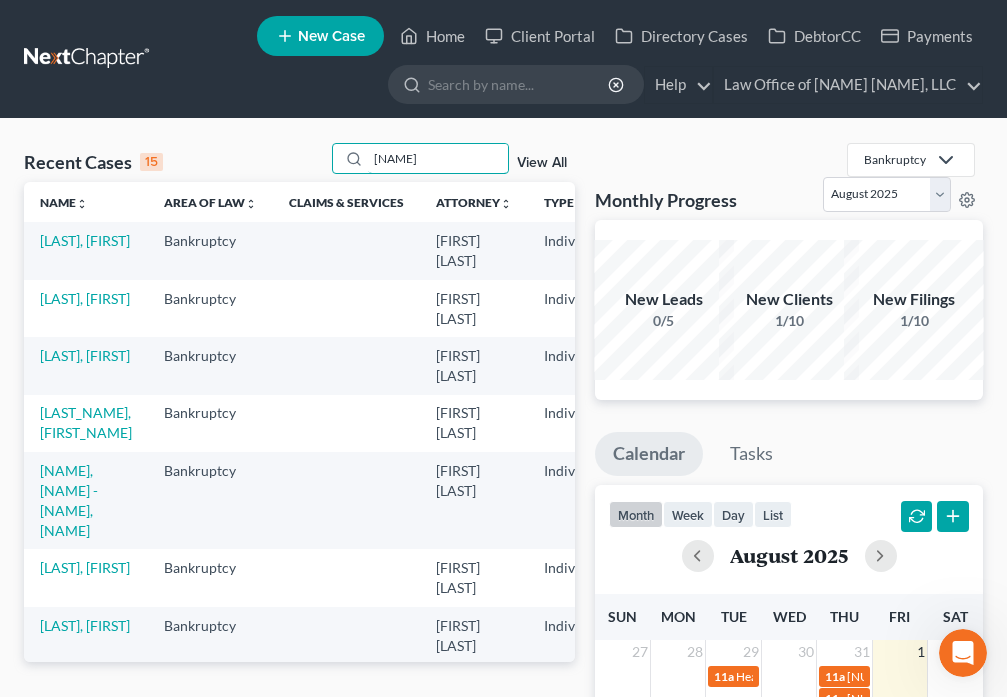 type on "[NAME]" 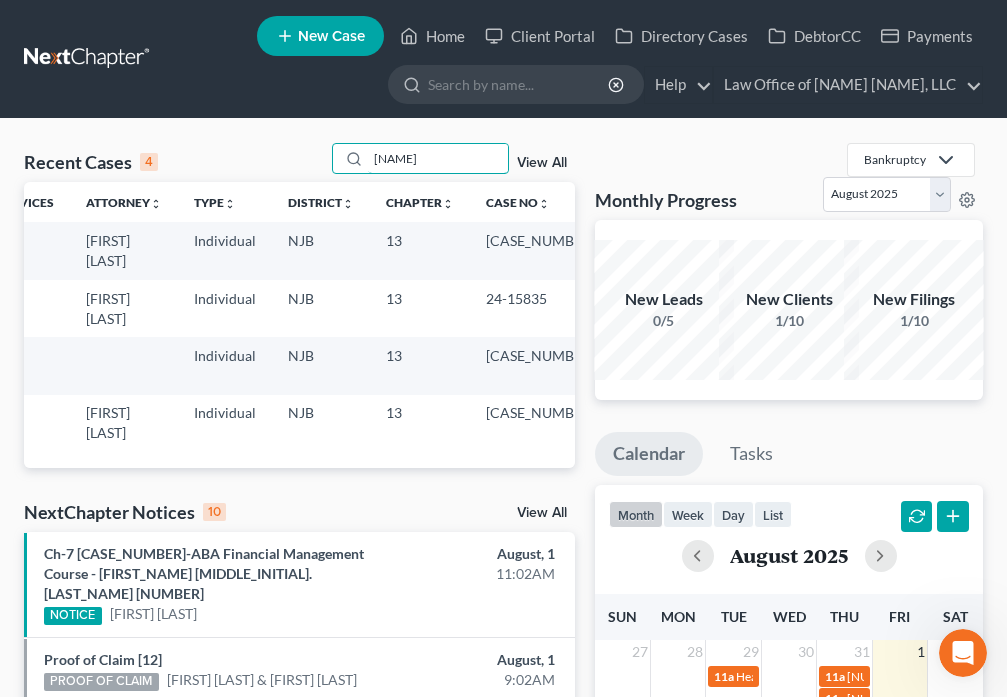 scroll, scrollTop: 0, scrollLeft: 0, axis: both 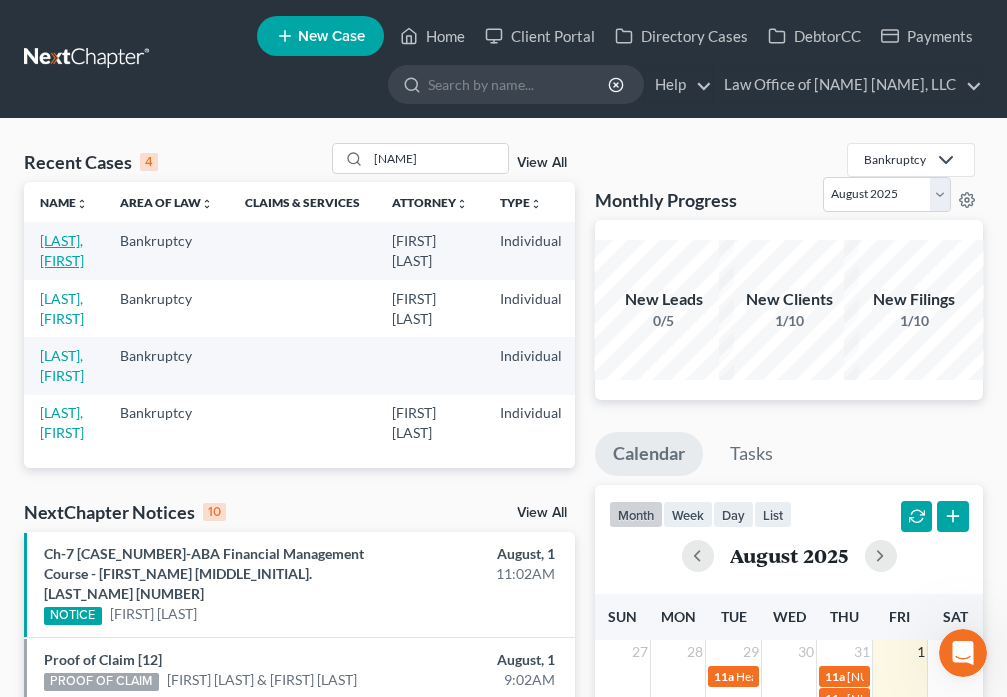 click on "[LAST], [FIRST]" at bounding box center (62, 250) 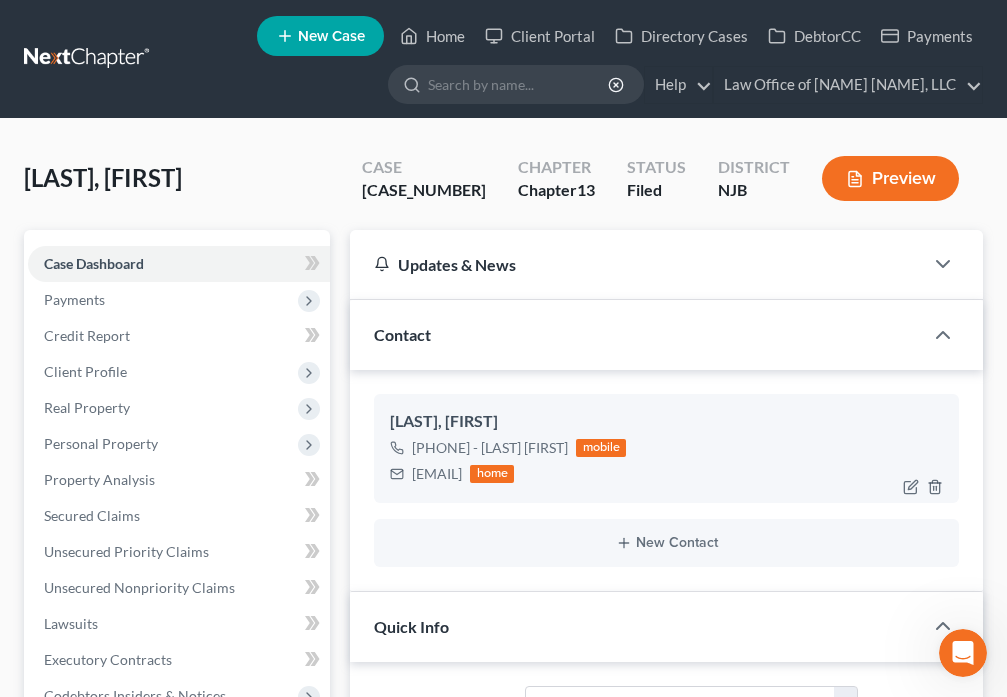 scroll, scrollTop: 2595, scrollLeft: 0, axis: vertical 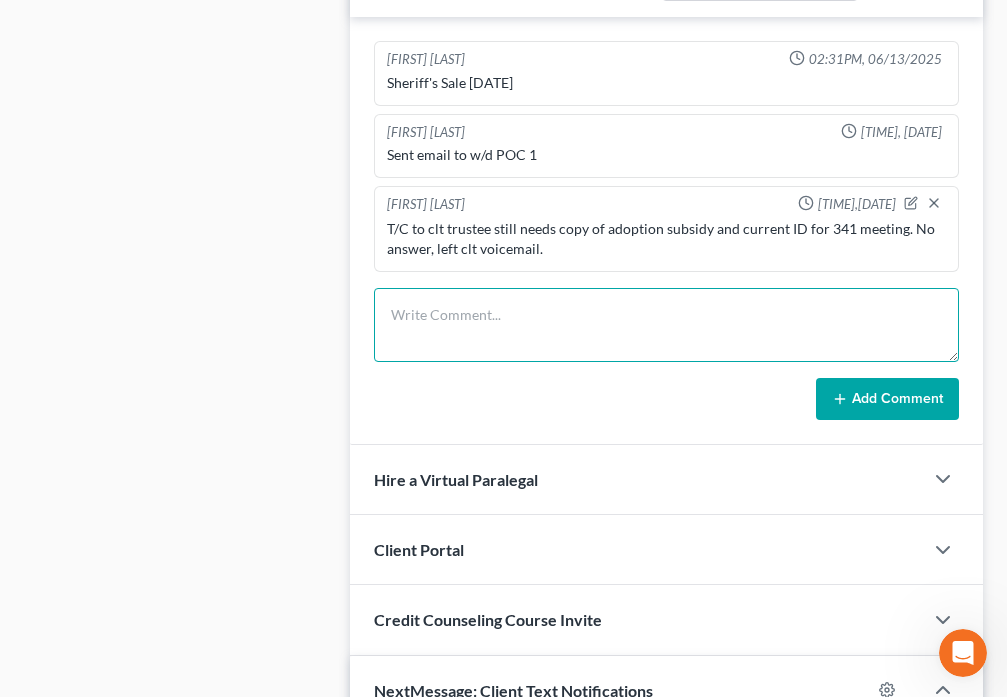 click at bounding box center [666, 325] 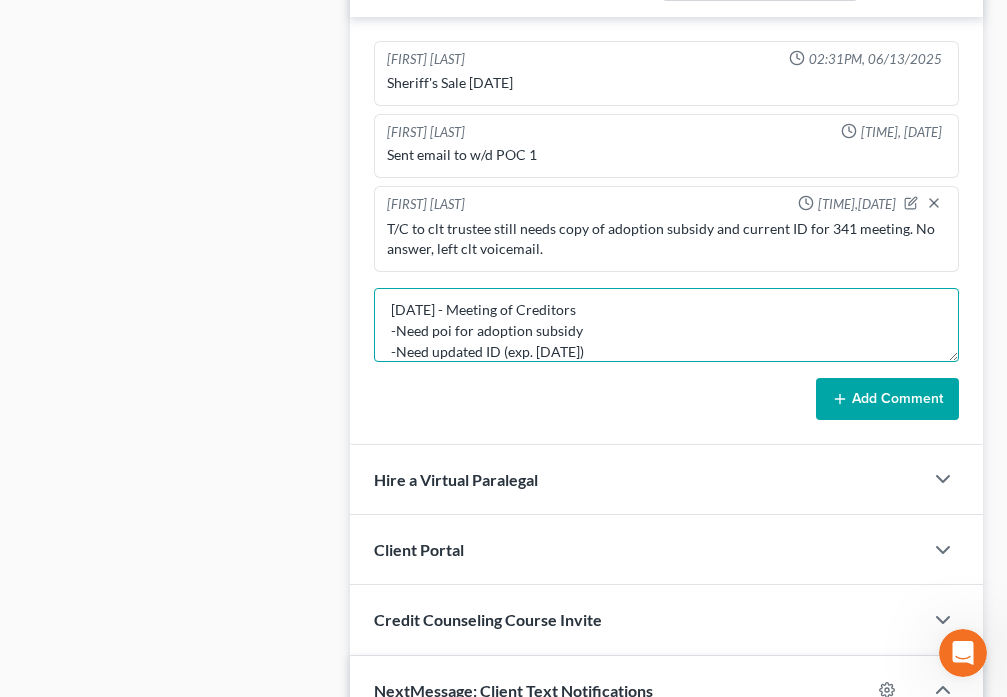 scroll, scrollTop: 26, scrollLeft: 0, axis: vertical 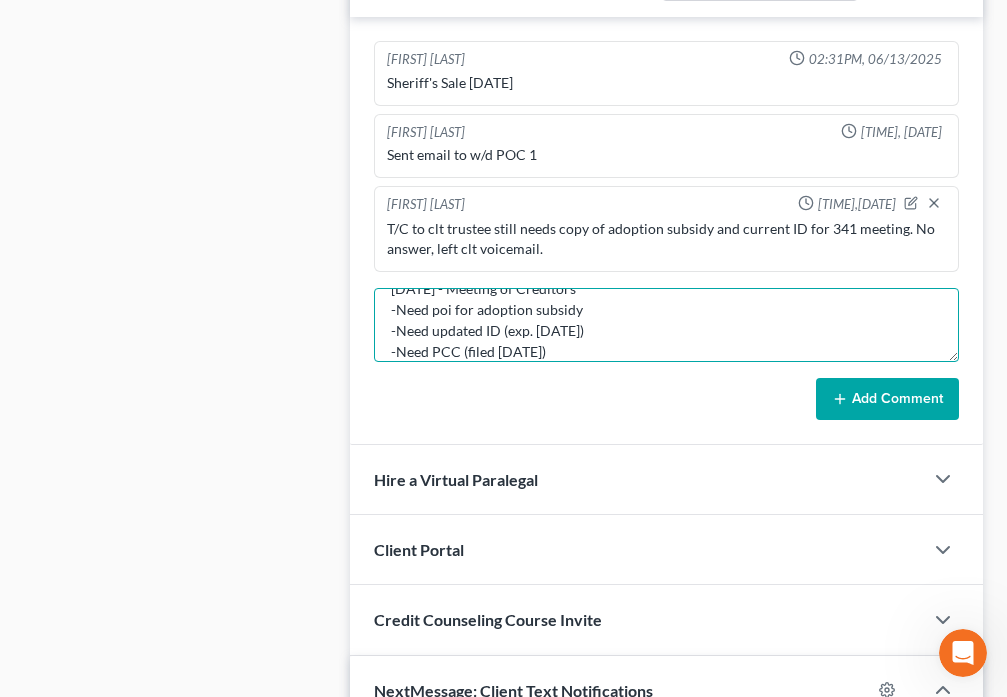 type on "[DATE] - Meeting of Creditors
-Need poi for adoption subsidy
-Need updated ID (exp. [DATE])
-Need PCC (filed [DATE])" 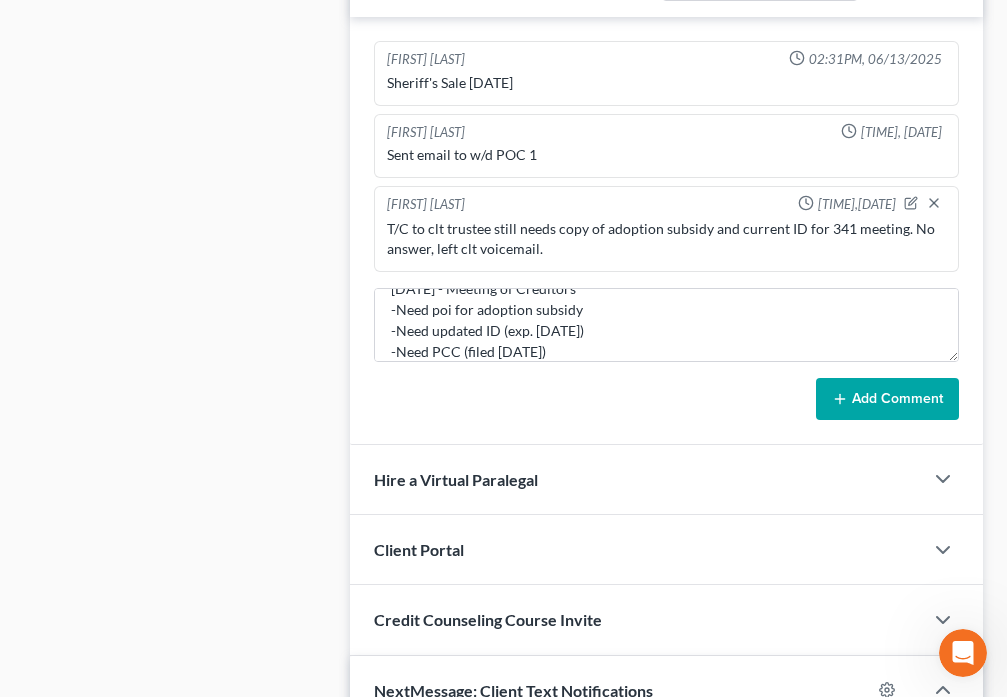 click on "Add Comment" at bounding box center [887, 399] 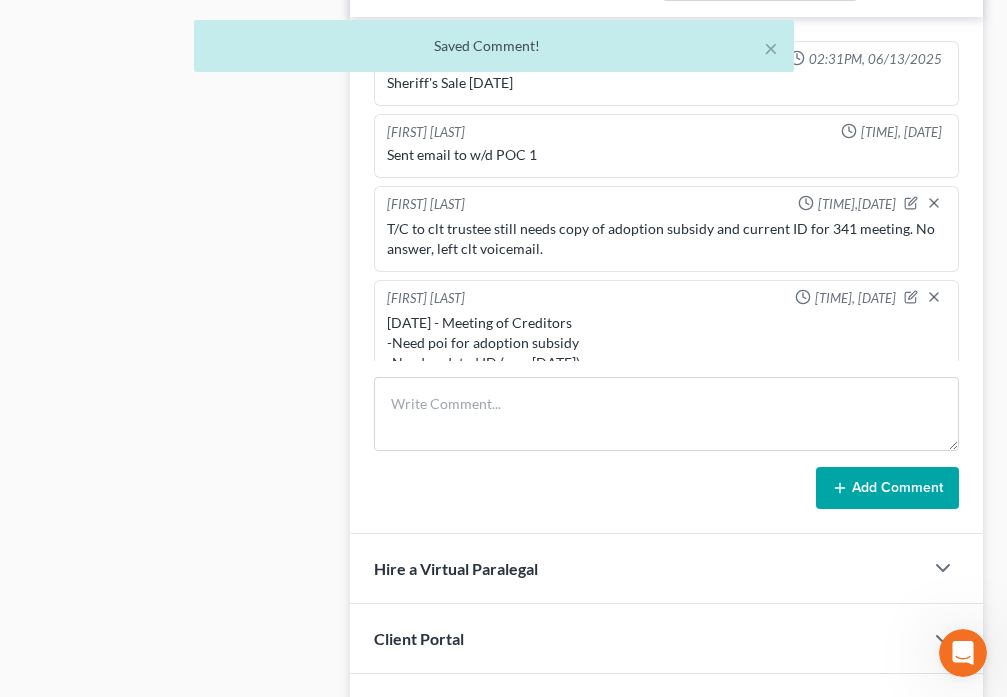 scroll, scrollTop: 0, scrollLeft: 0, axis: both 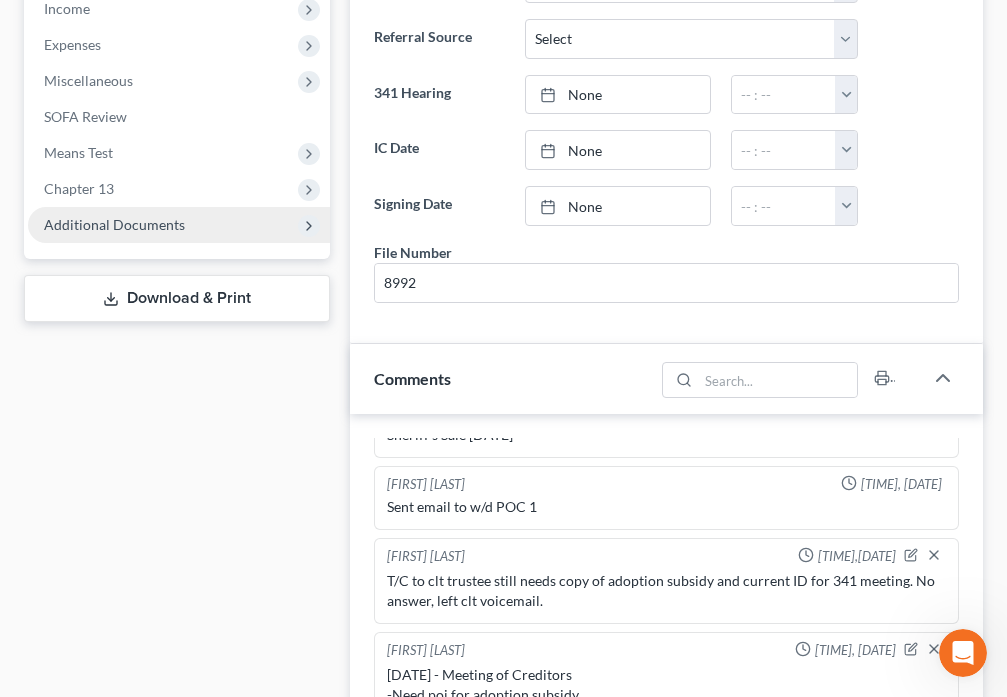 click on "Additional Documents" at bounding box center (179, 225) 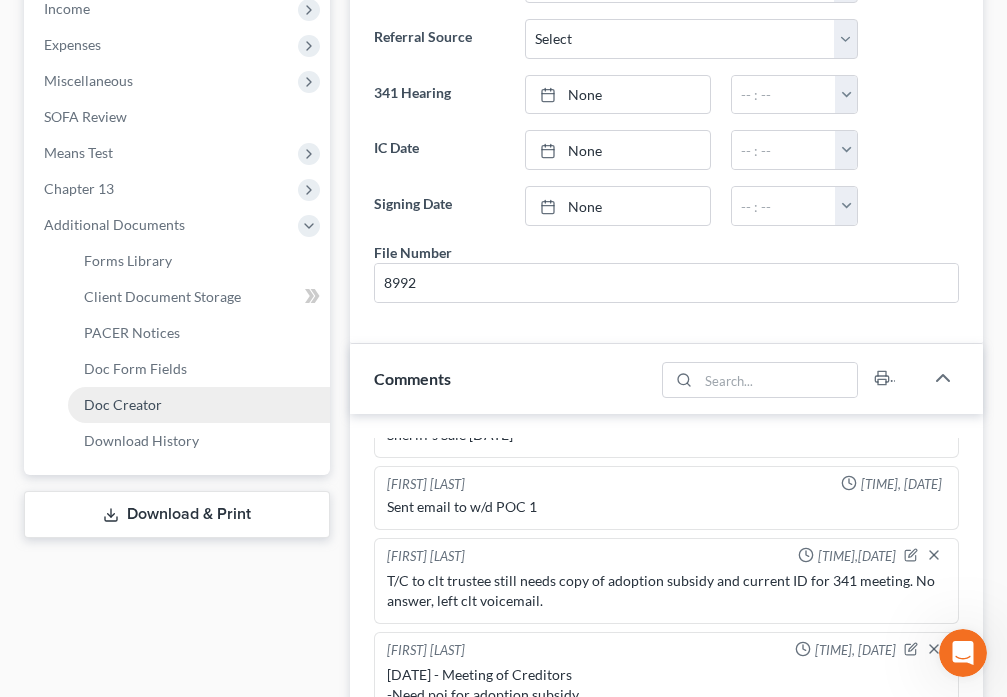 click on "Doc Creator" at bounding box center [199, 405] 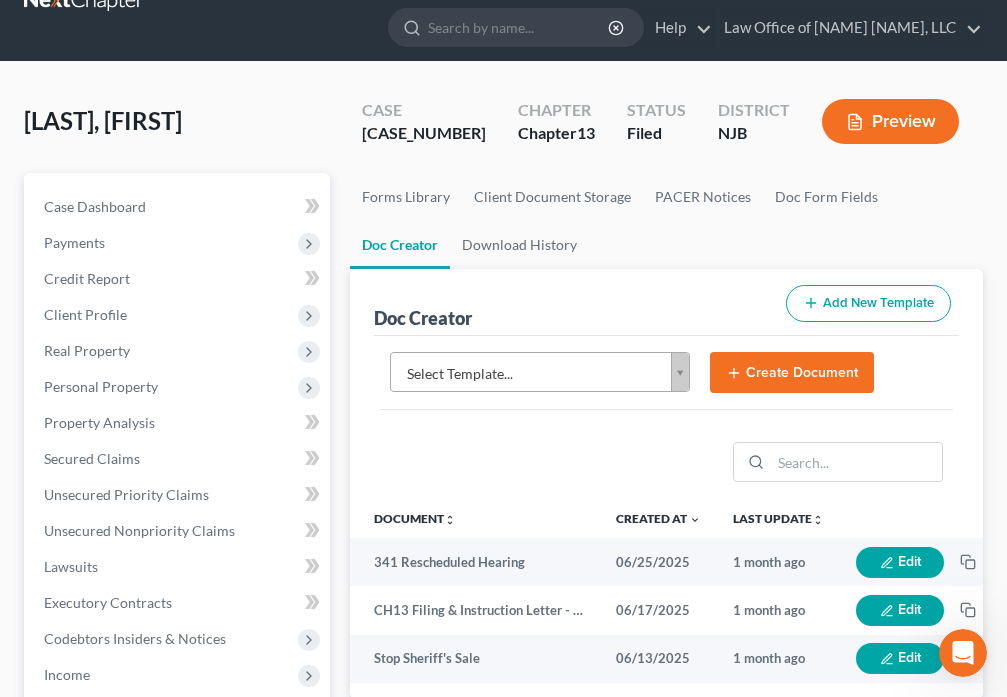 scroll, scrollTop: 0, scrollLeft: 0, axis: both 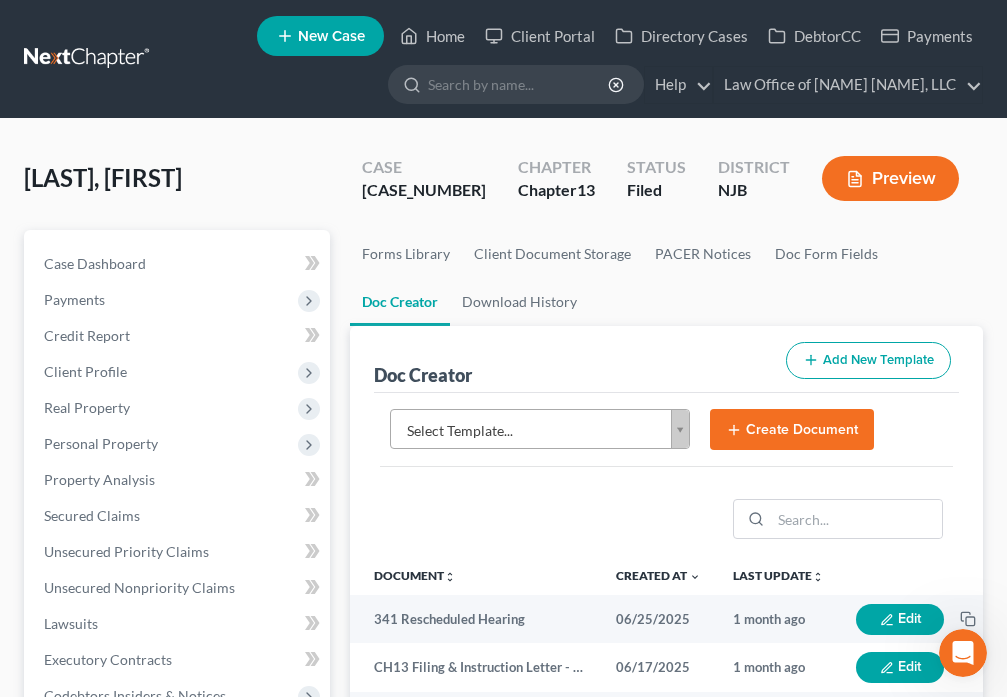 click on "Home New Case Client Portal Directory Cases DebtorCC Payments Law Office of [FIRST] [LAST], LLC [EMAIL] My Account Settings Plan + Billing Account Add-Ons Help Center Webinars Training Videos What's new Log out New Case Home Client Portal Directory Cases DebtorCC Payments - No Result - See all results Or Press Enter... Help Help Center Webinars Training Videos What's new Law Office of [FIRST] [LAST], LLC Law Office of [FIRST] [LAST], LLC [EMAIL] My Account Settings Plan + Billing Account Add-Ons Log out [LAST], [FIRST] Upgraded Case 25-16321 Chapter Chapter 13 Status Filed District NJB Preview Petition Navigation Case Dashboard Payments Invoices" at bounding box center [503, 668] 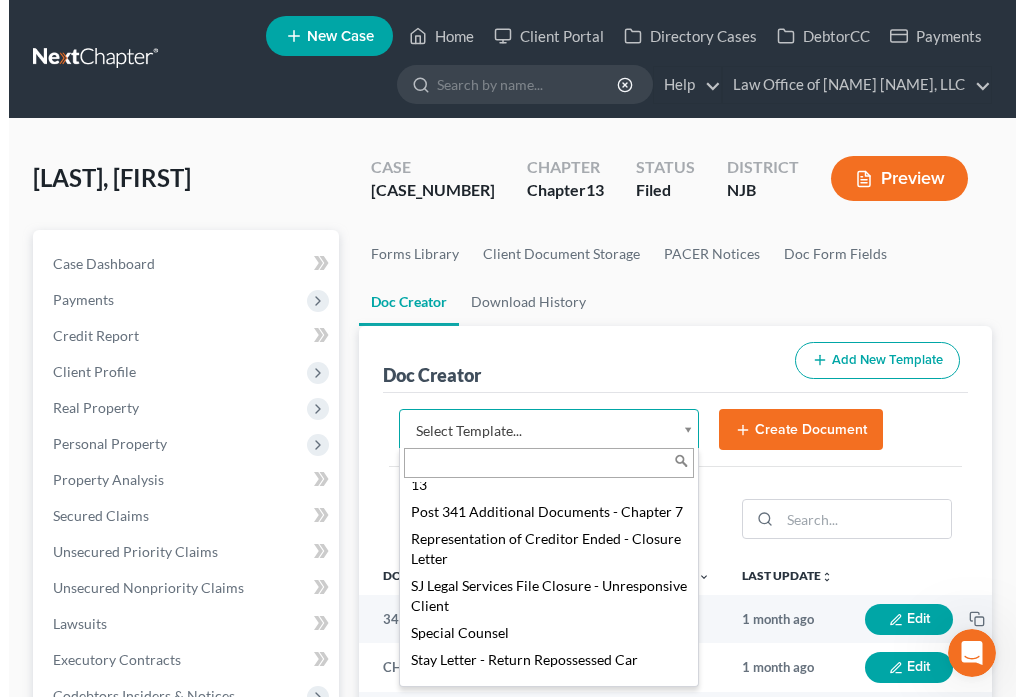 scroll, scrollTop: 2473, scrollLeft: 0, axis: vertical 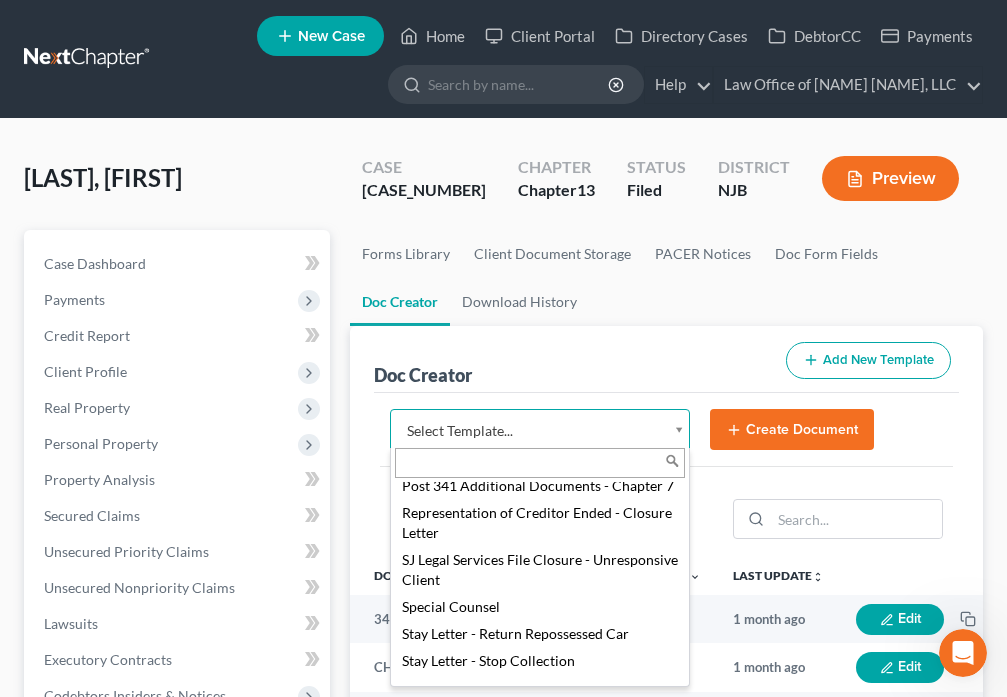 select on "[POSTAL CODE]" 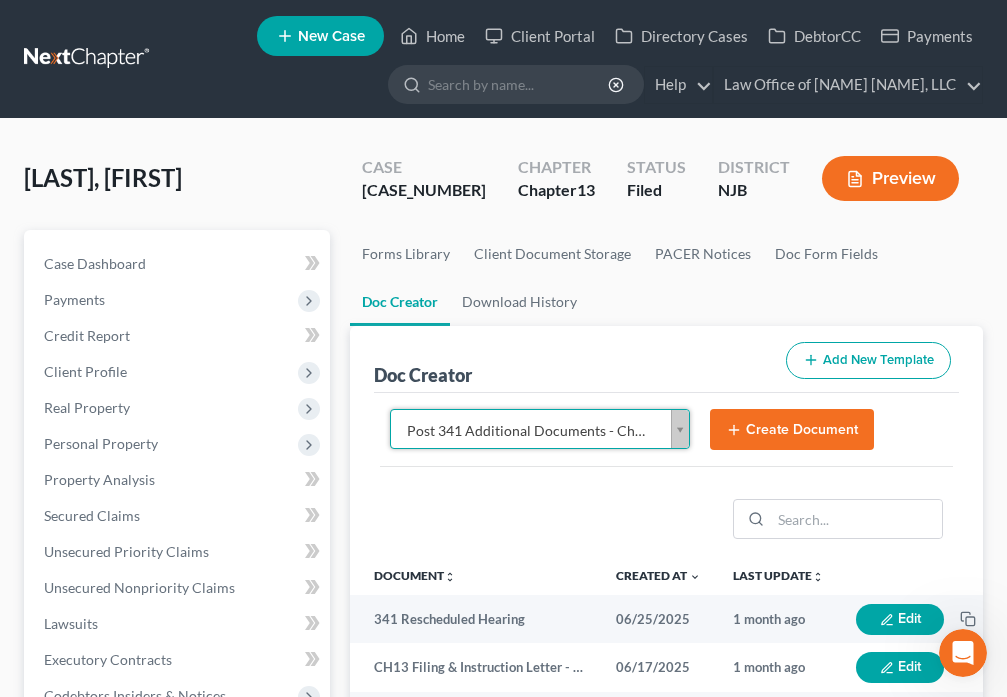 click on "Create Document" at bounding box center (792, 430) 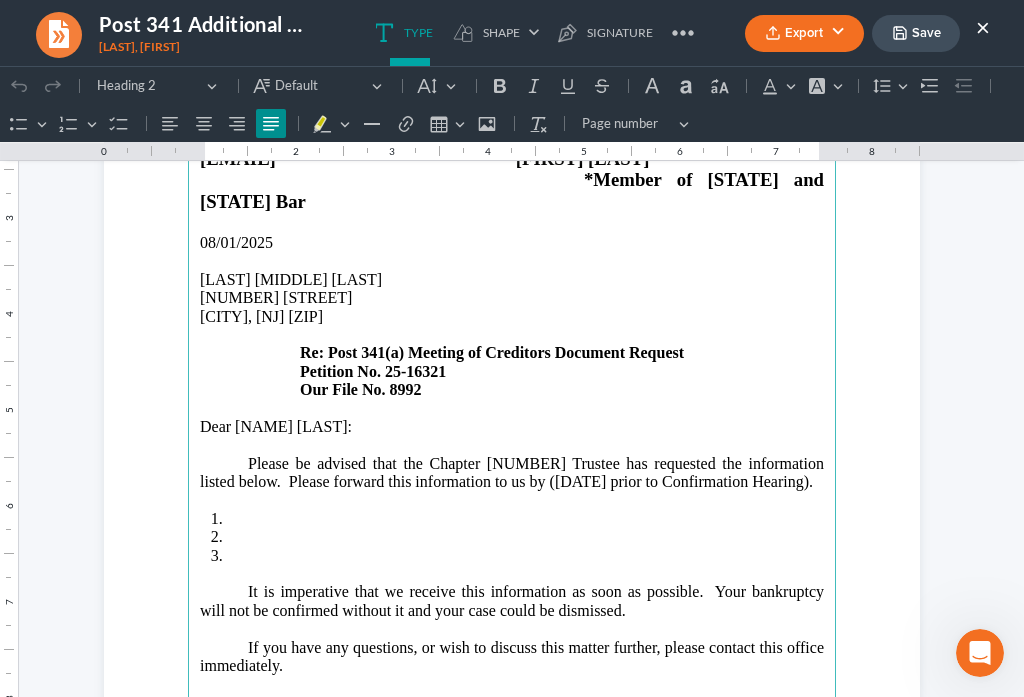 scroll, scrollTop: 280, scrollLeft: 0, axis: vertical 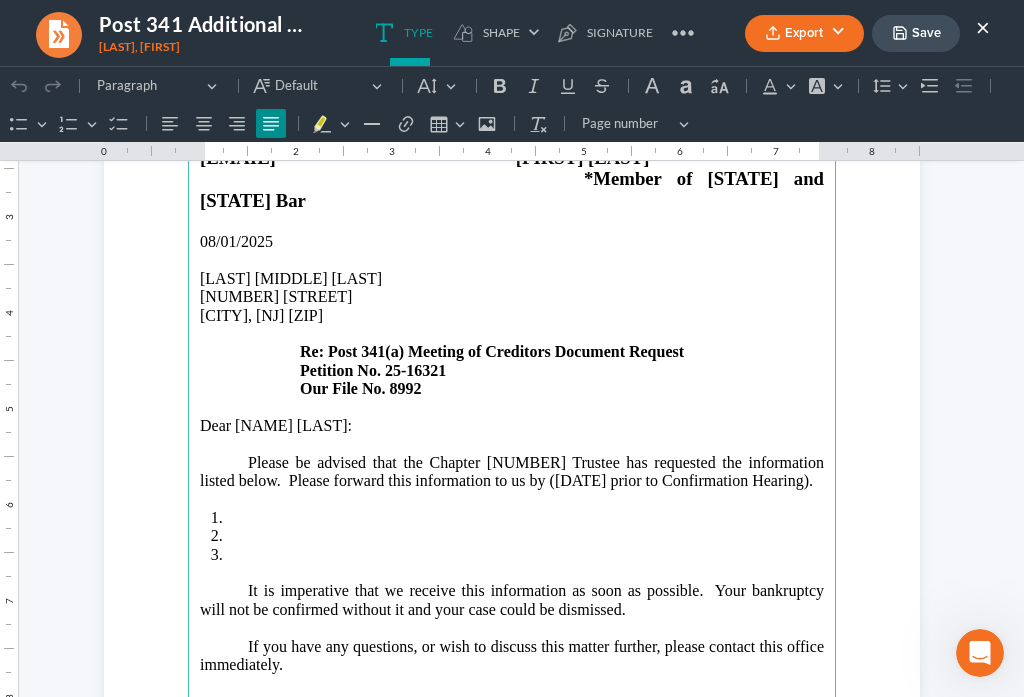 click on "Please be advised that the Chapter [NUMBER] Trustee has requested the information listed below.  Please forward this information to us by ([DATE] prior to Confirmation Hearing)." at bounding box center [512, 472] 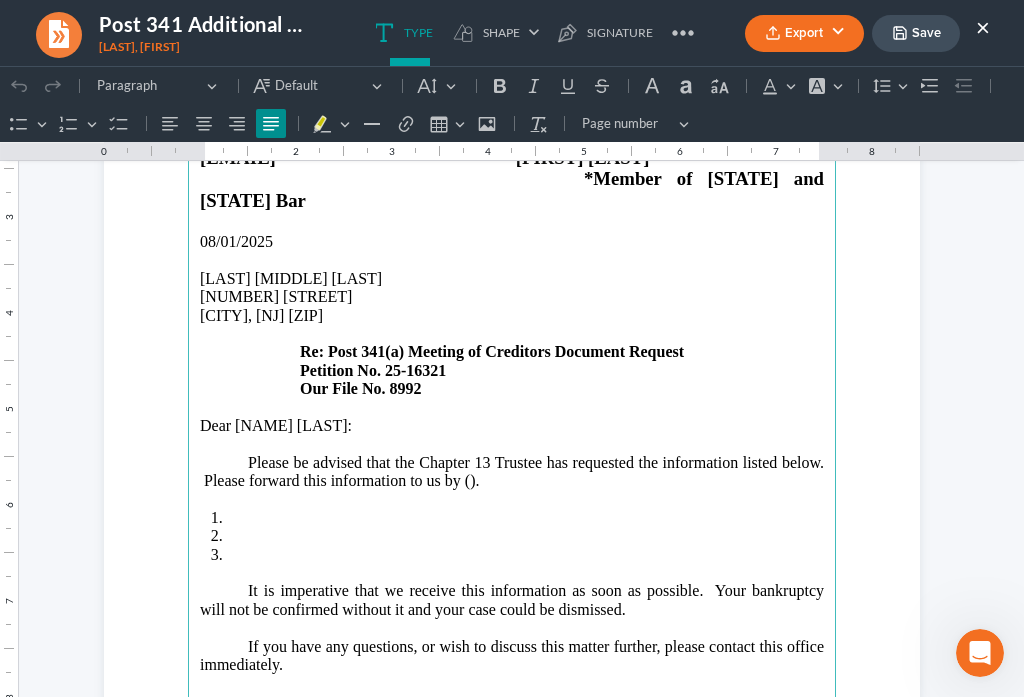 type 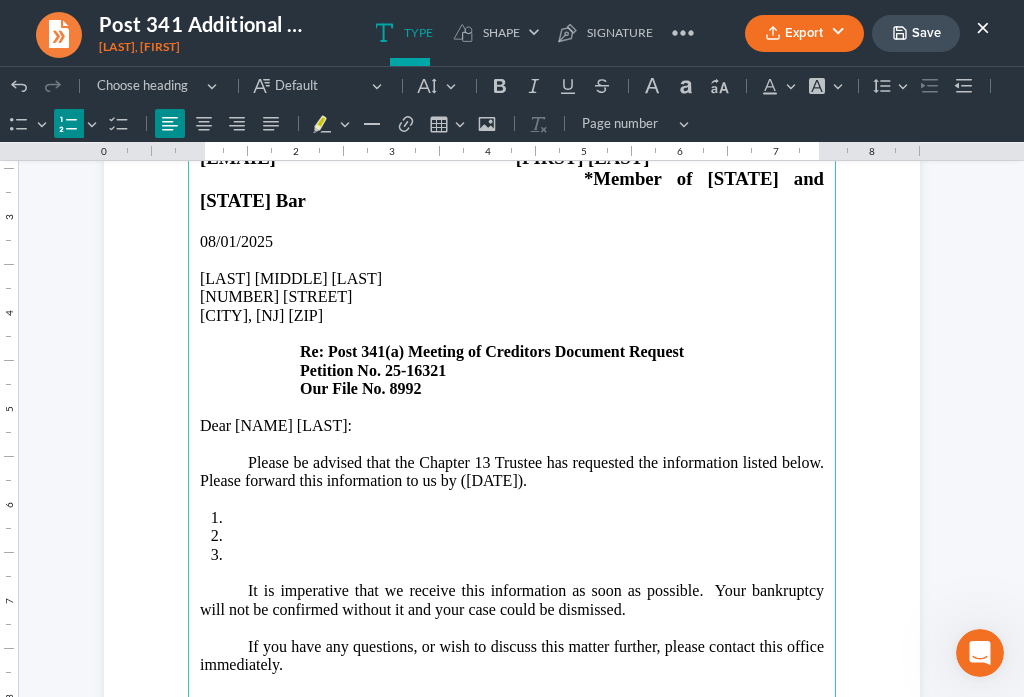 click at bounding box center (525, 518) 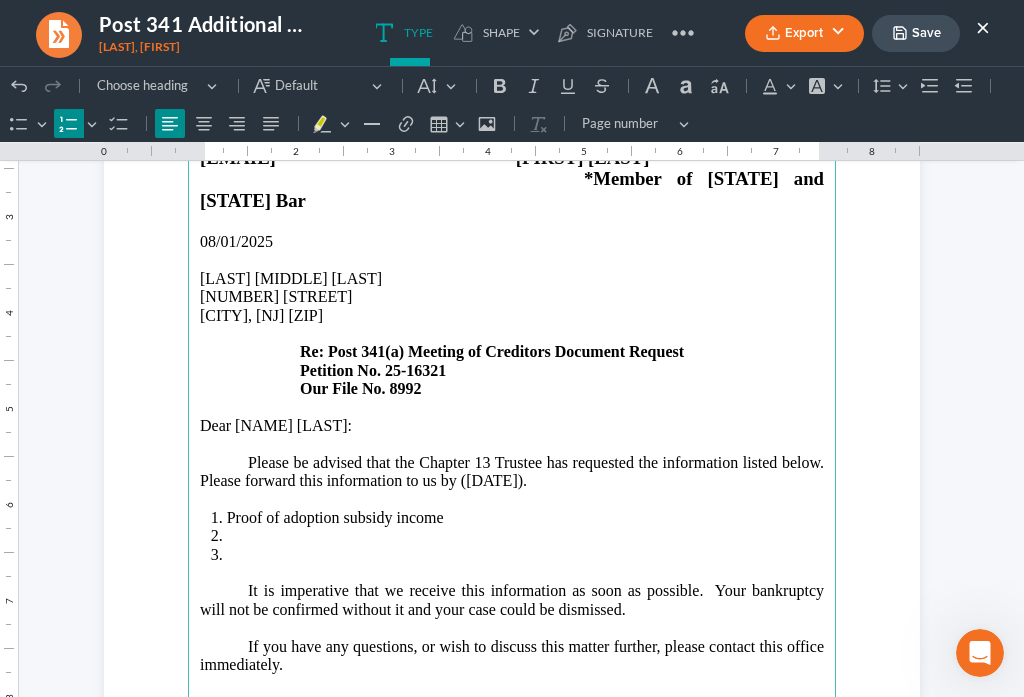 click at bounding box center [525, 536] 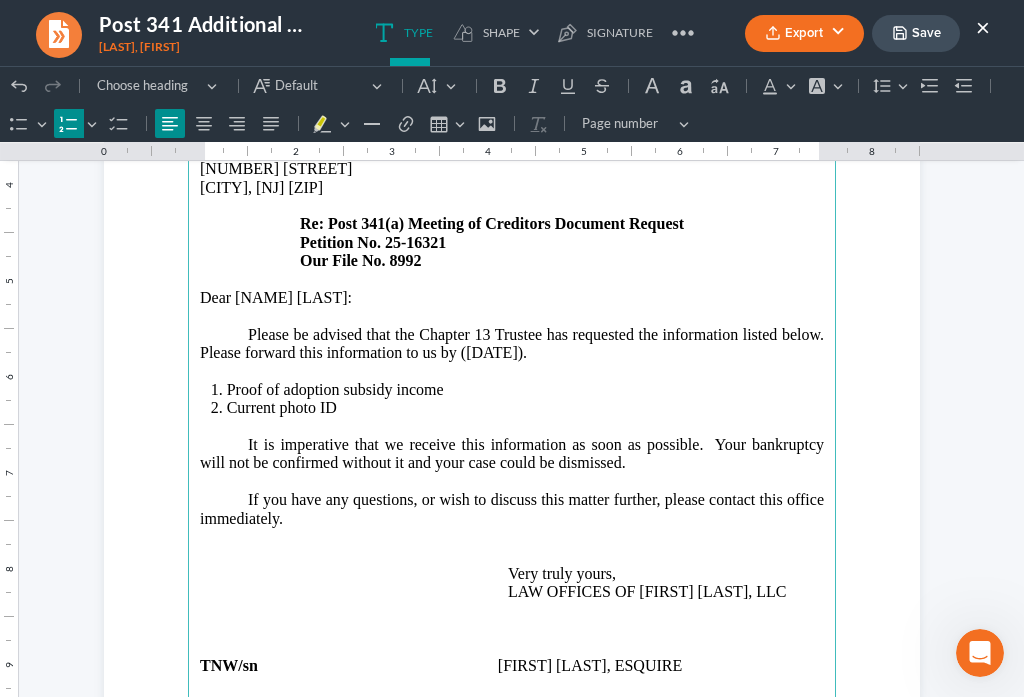scroll, scrollTop: 420, scrollLeft: 0, axis: vertical 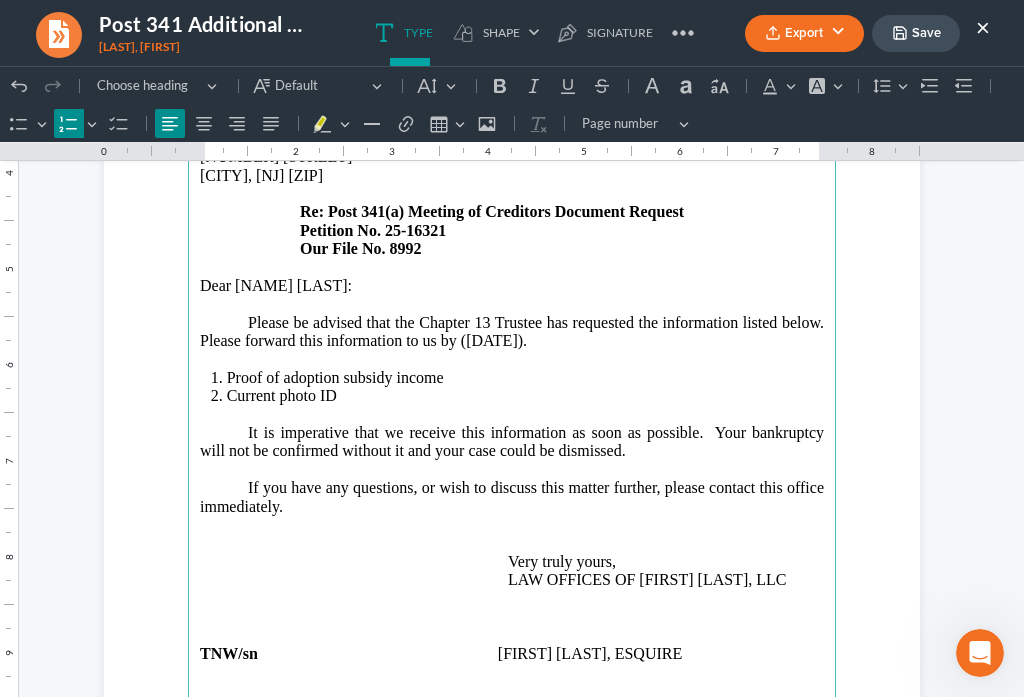 click on "If you have any questions, or wish to discuss this matter further, please contact this office immediately.                                                             Very truly yours,                                                                        LAW OFFICES OF [NAME] [LAST], LLC" at bounding box center (512, 534) 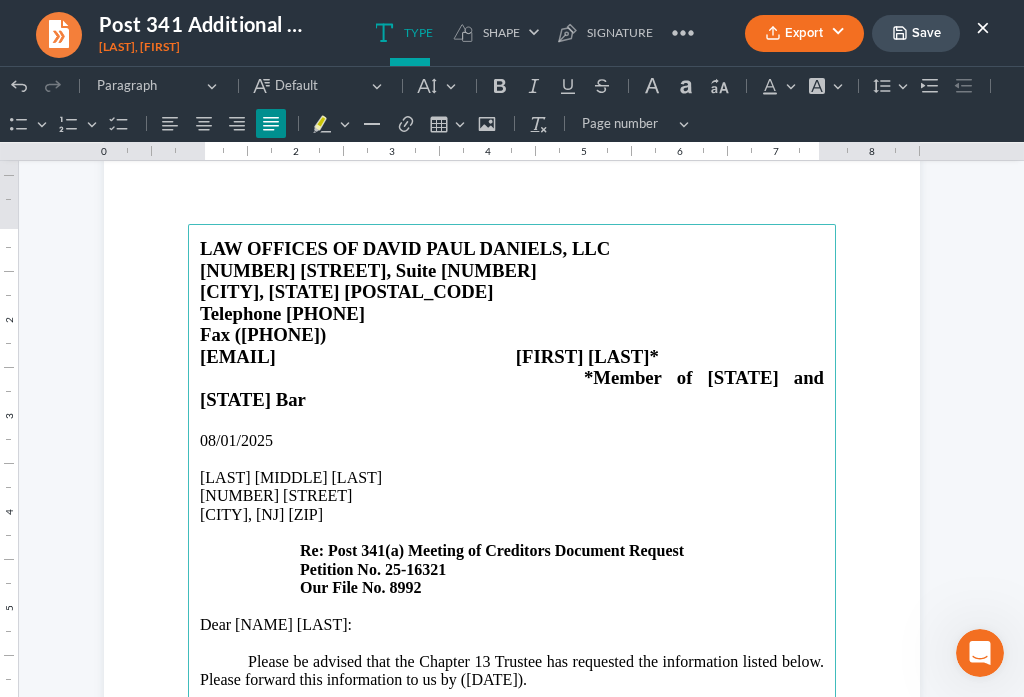 scroll, scrollTop: 0, scrollLeft: 0, axis: both 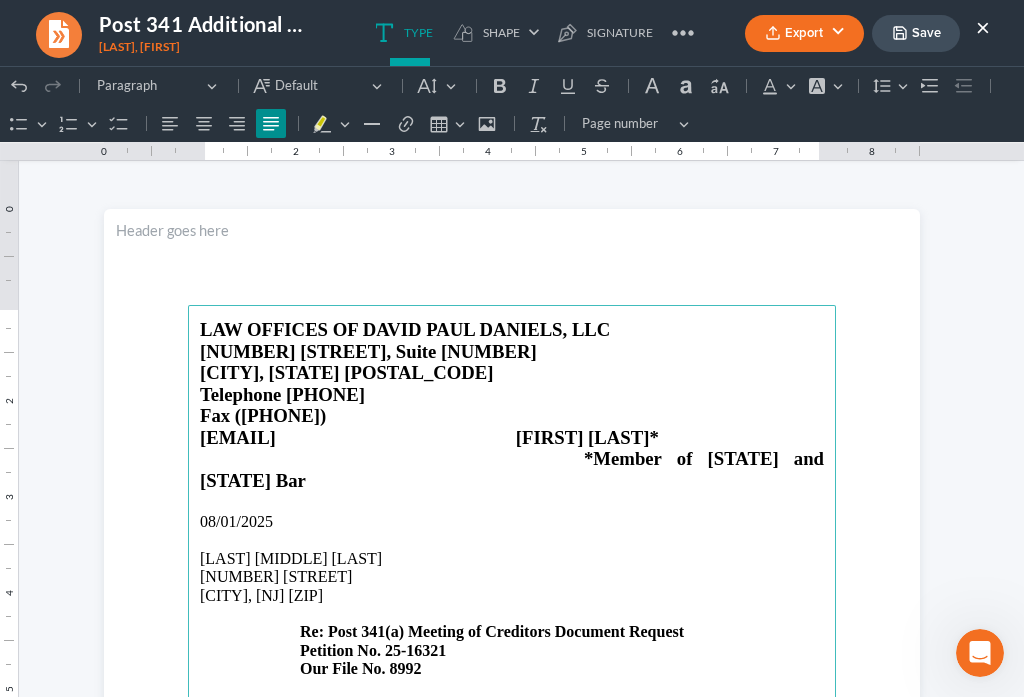 click 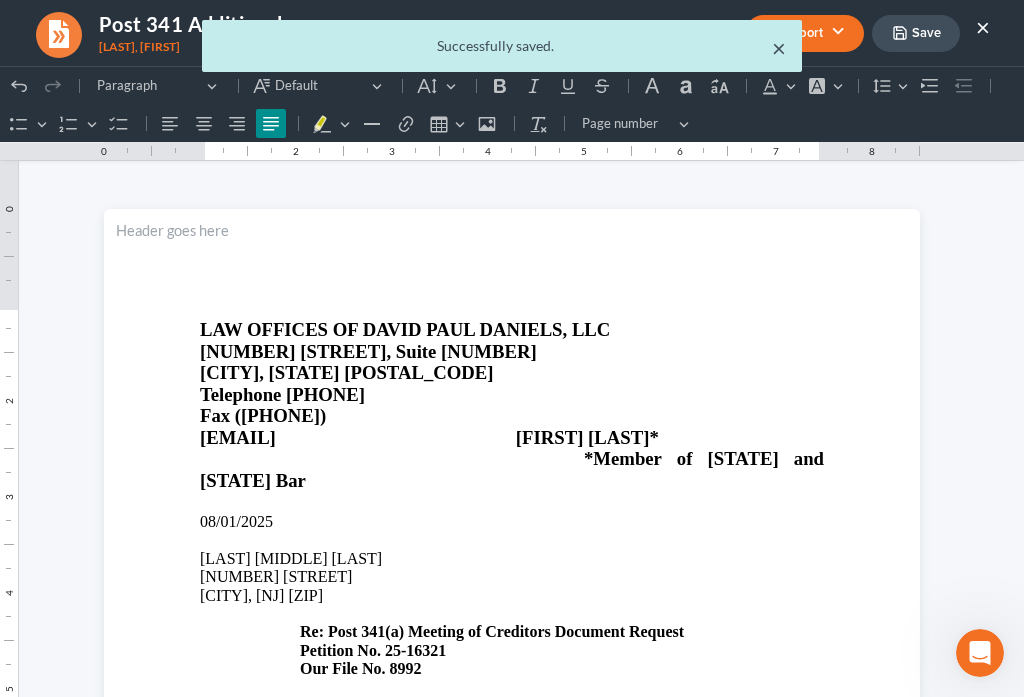 click on "Export PDF Word Client Doc Storage Save ×" at bounding box center (867, 33) 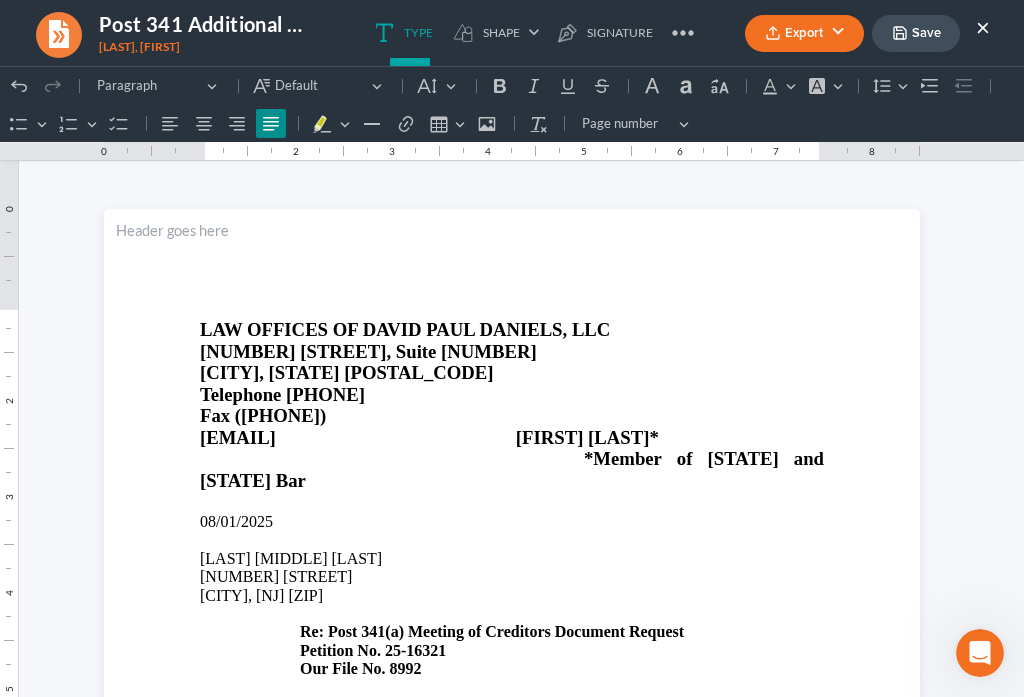 click 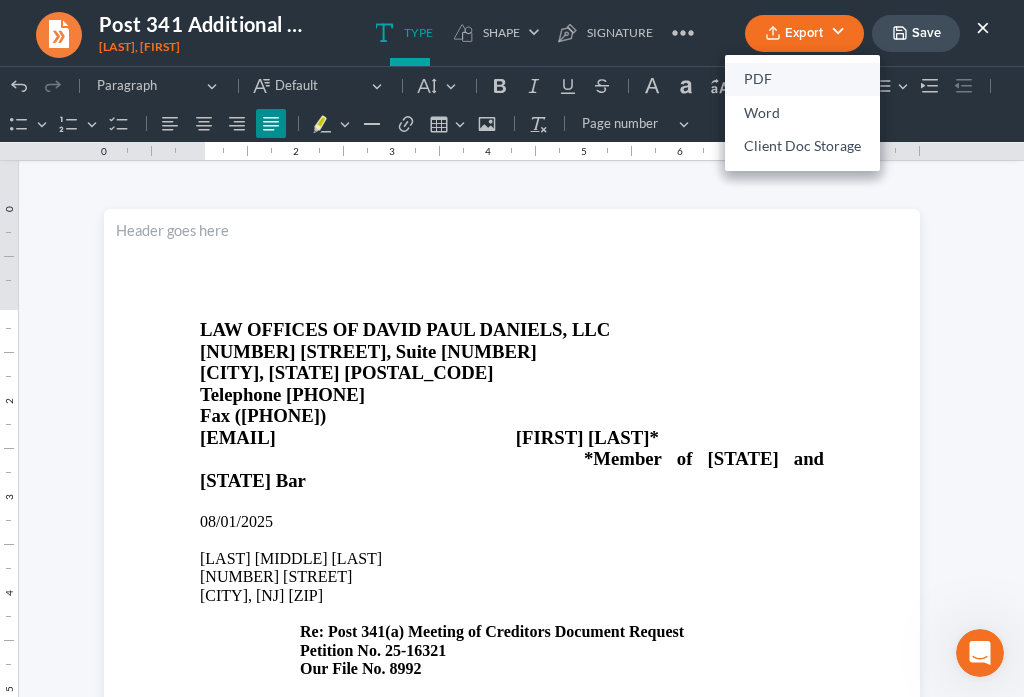 click on "PDF" at bounding box center (802, 80) 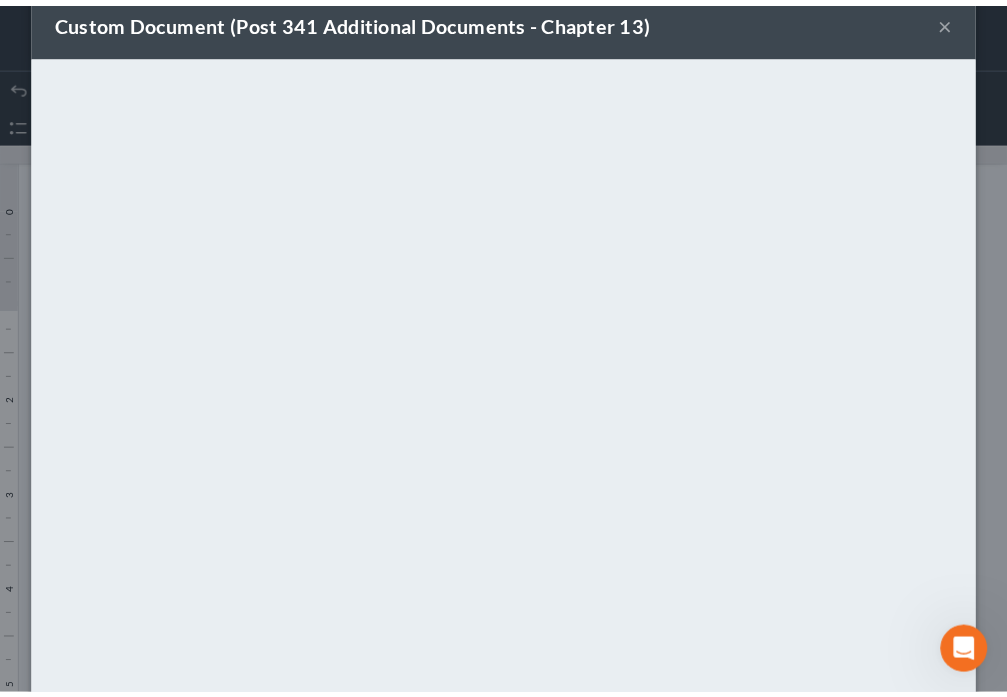scroll, scrollTop: 140, scrollLeft: 0, axis: vertical 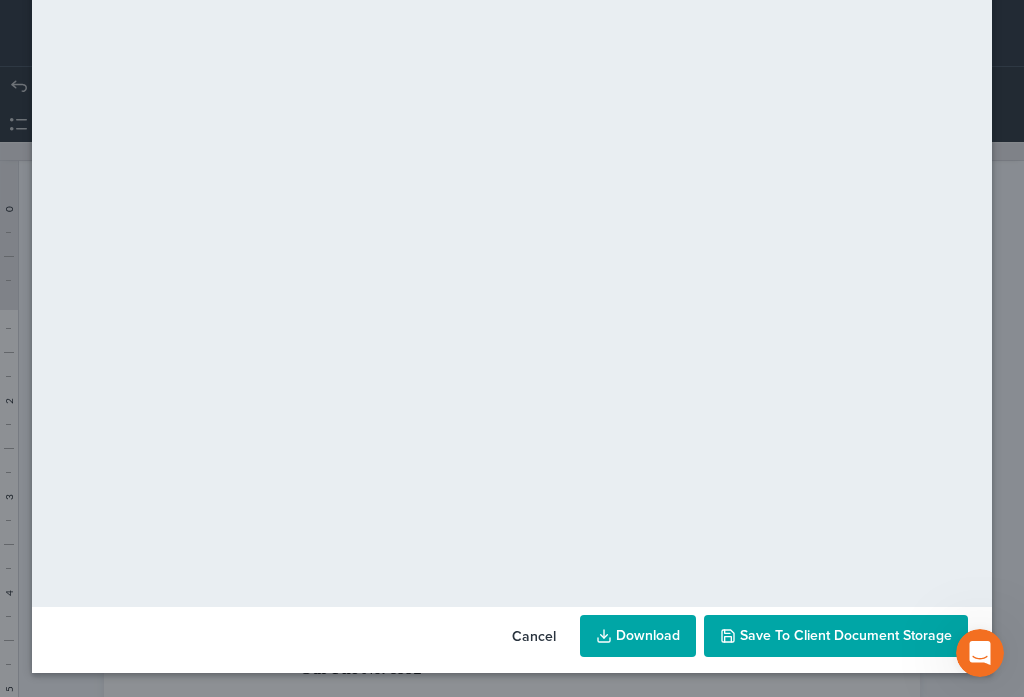 click on "Save to Client Document Storage" at bounding box center (846, 635) 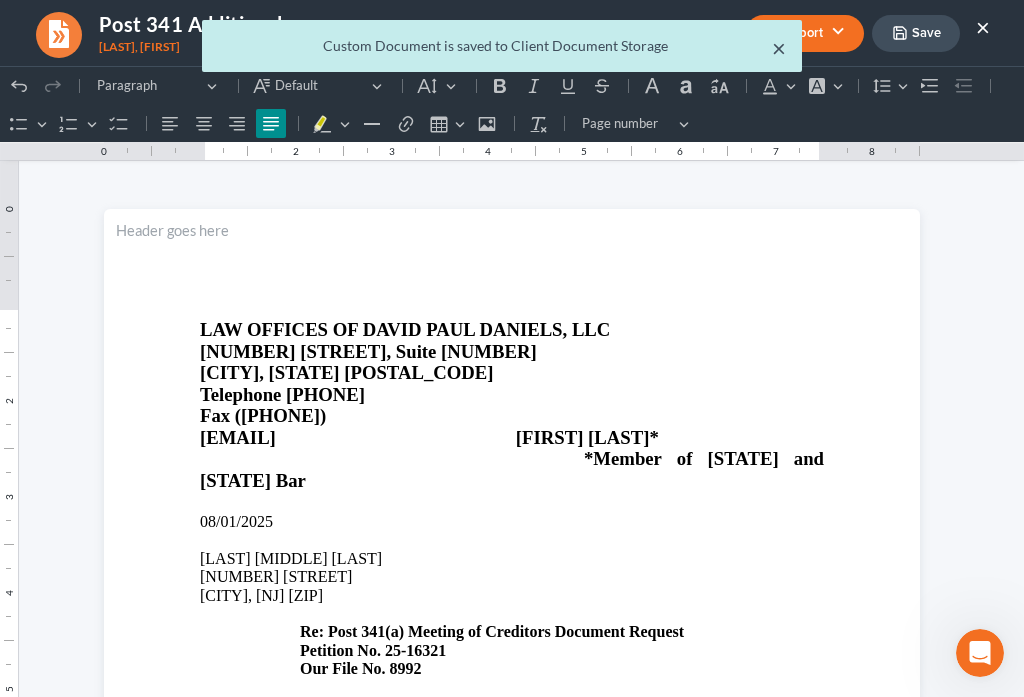 click on "×" at bounding box center (779, 48) 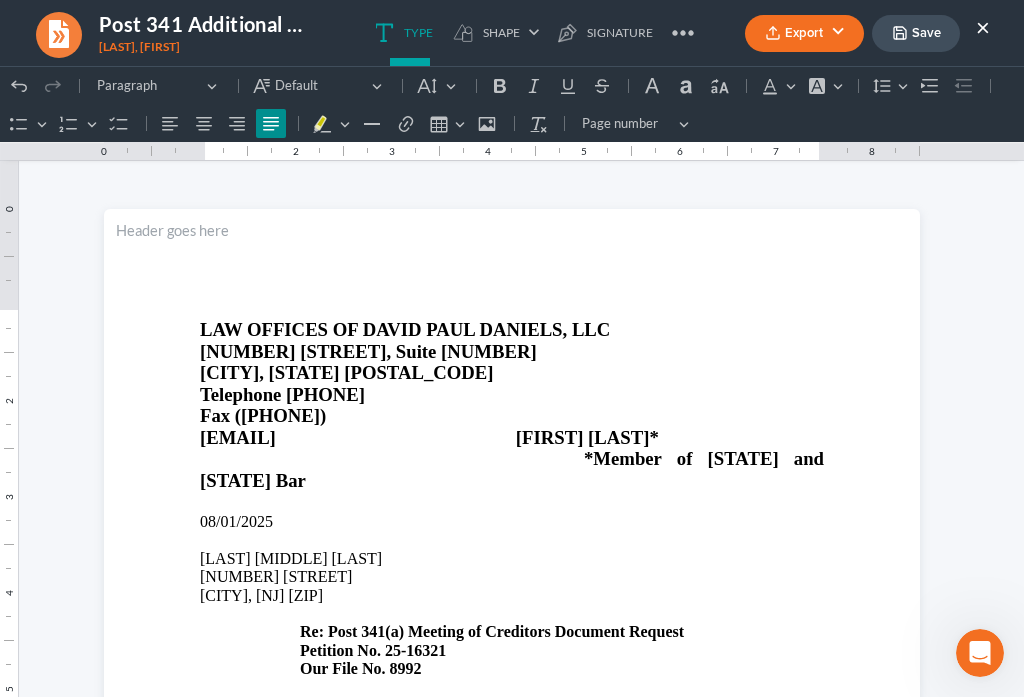 click on "×" at bounding box center (983, 27) 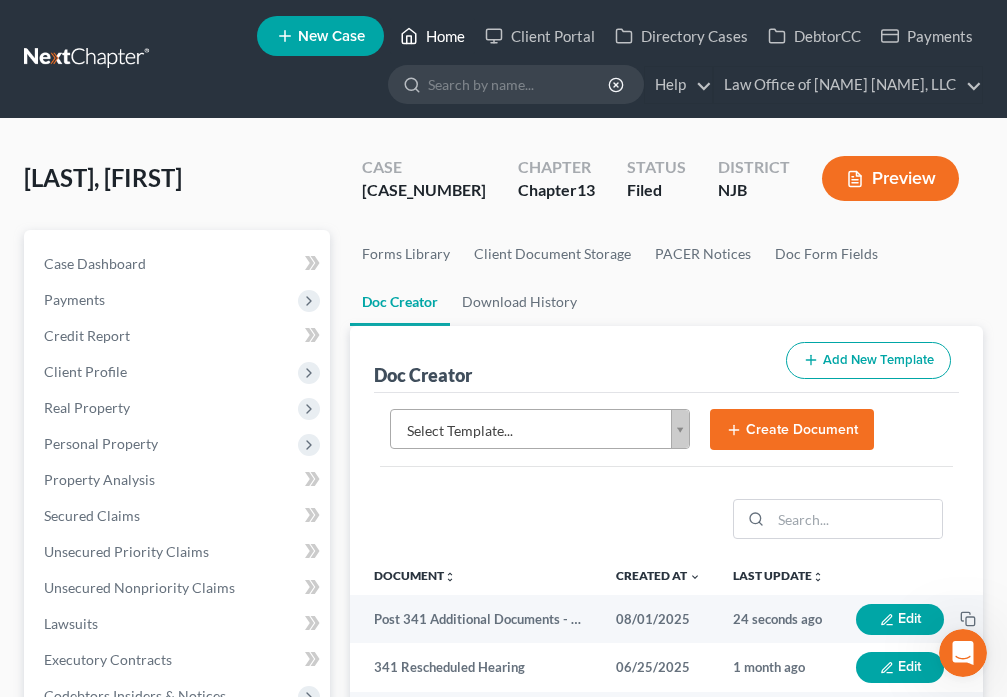 click 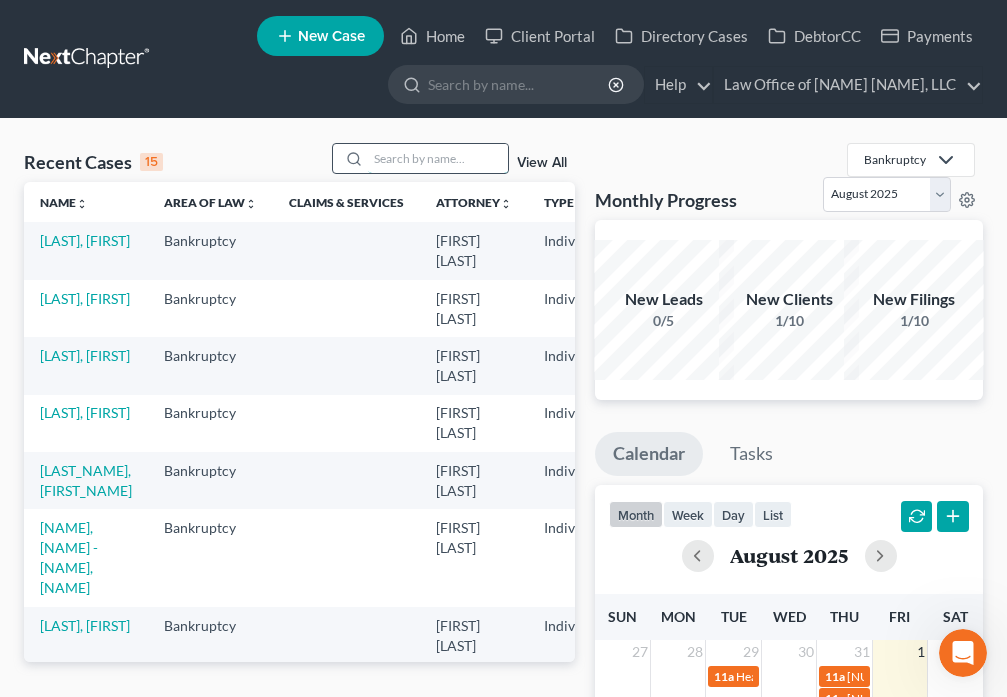 click at bounding box center [438, 158] 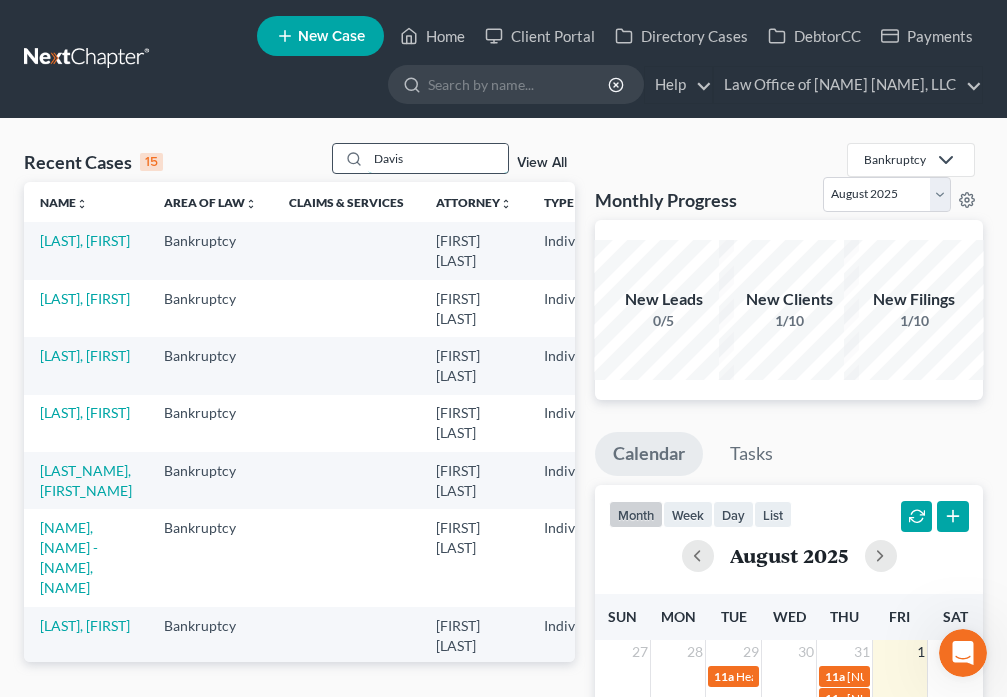 type on "Davis" 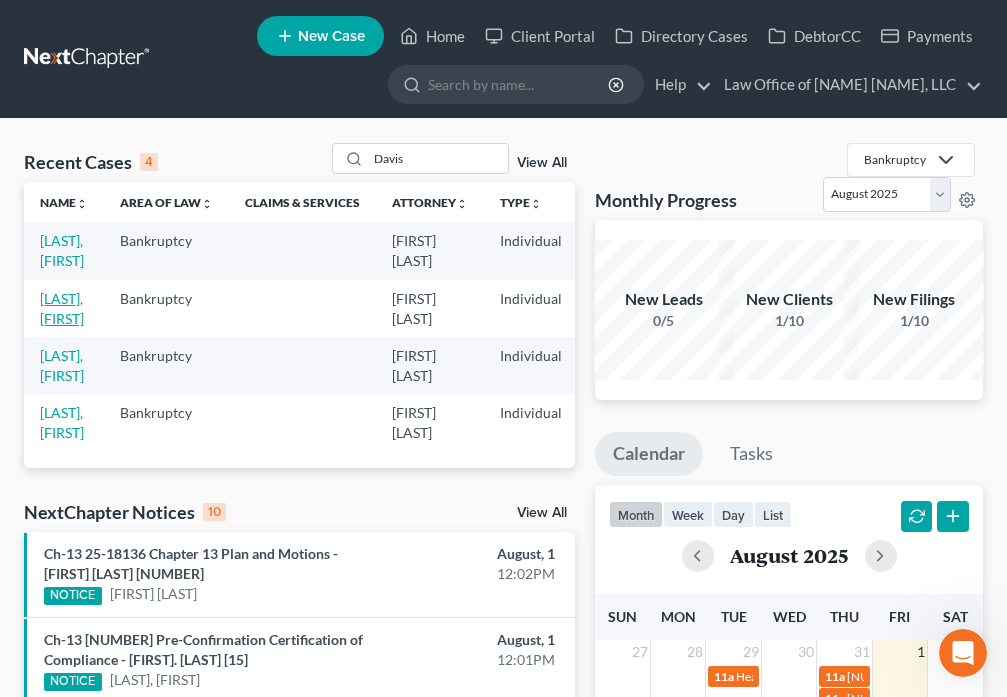 click on "[LAST], [FIRST]" at bounding box center [62, 308] 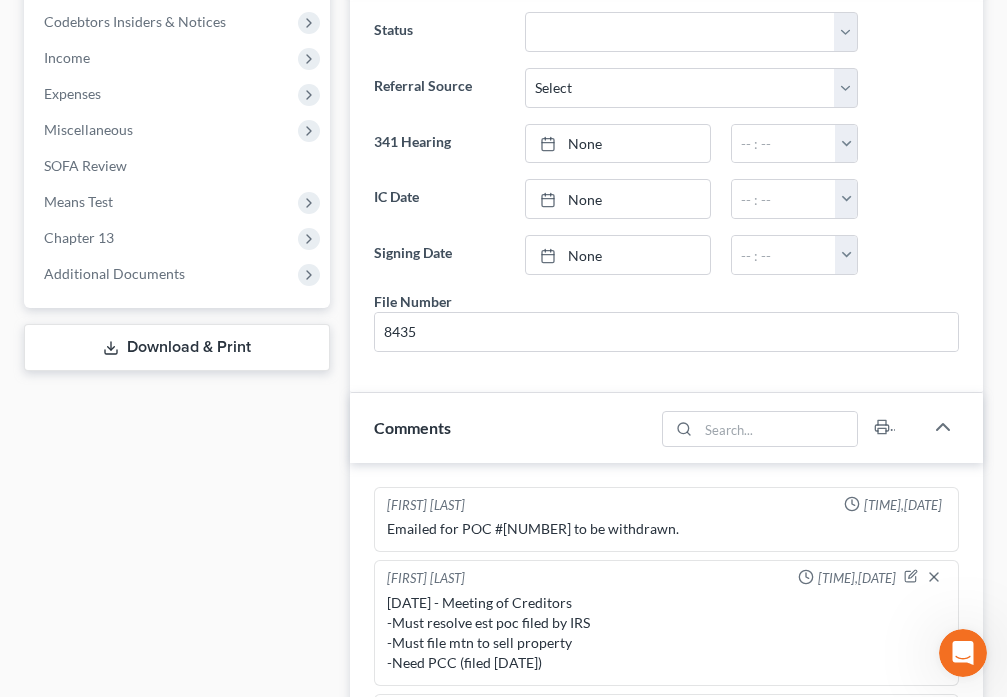 scroll, scrollTop: 700, scrollLeft: 0, axis: vertical 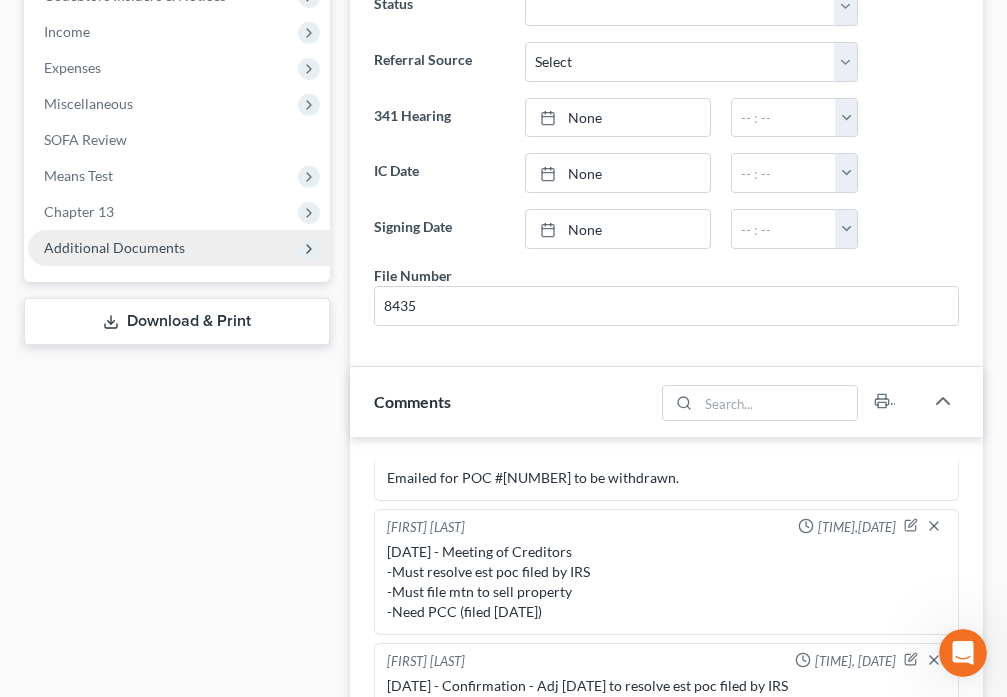 click on "Additional Documents" at bounding box center (179, 248) 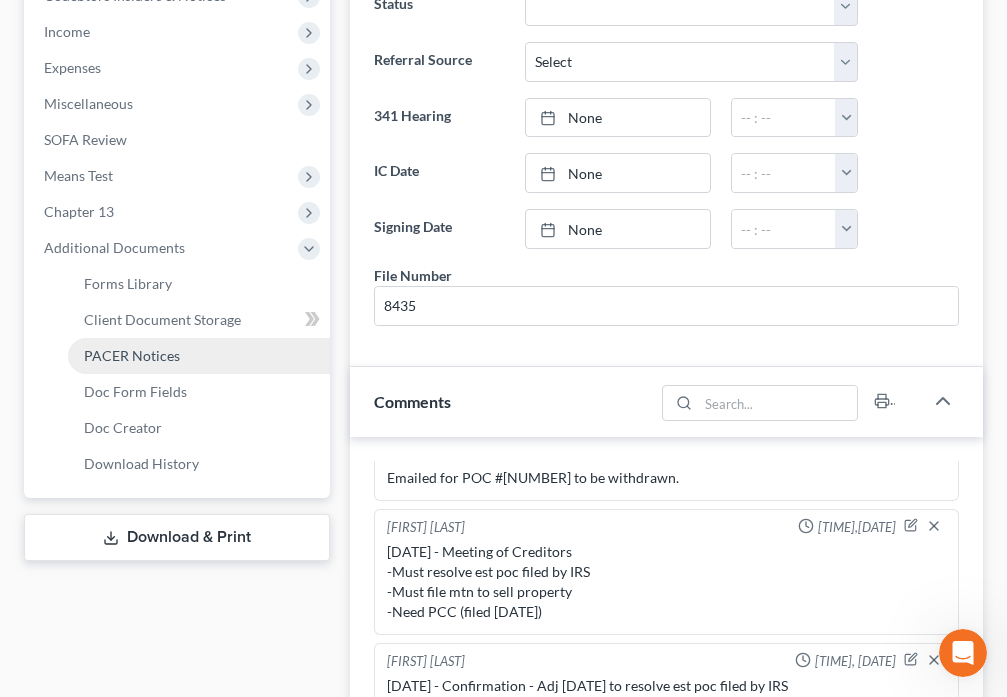click on "PACER Notices" at bounding box center (132, 355) 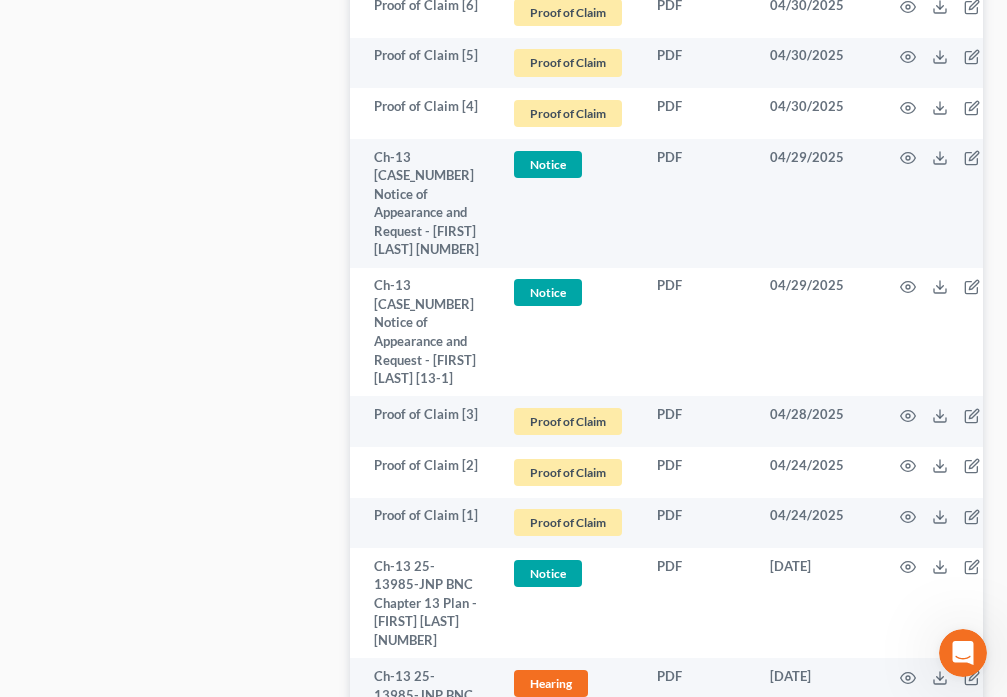 scroll, scrollTop: 2427, scrollLeft: 0, axis: vertical 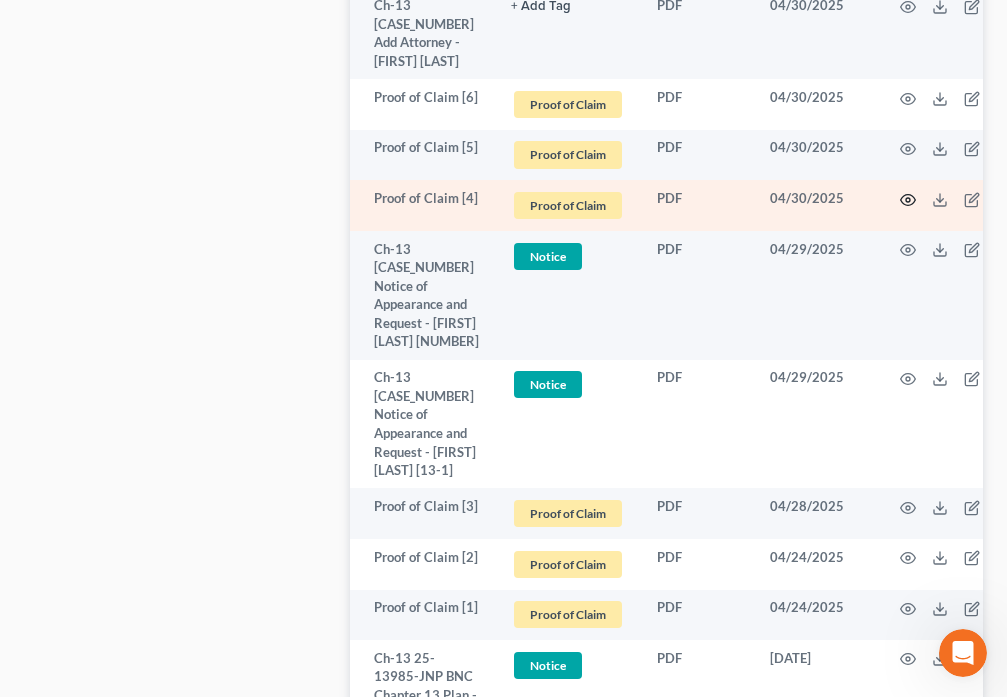 click 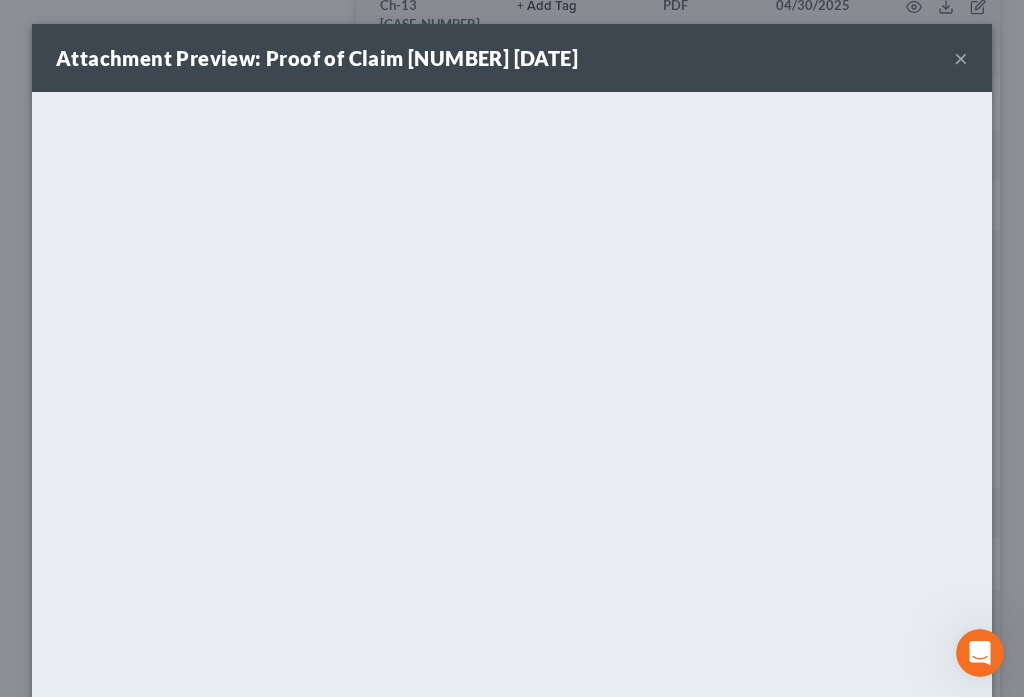 click on "×" at bounding box center [961, 58] 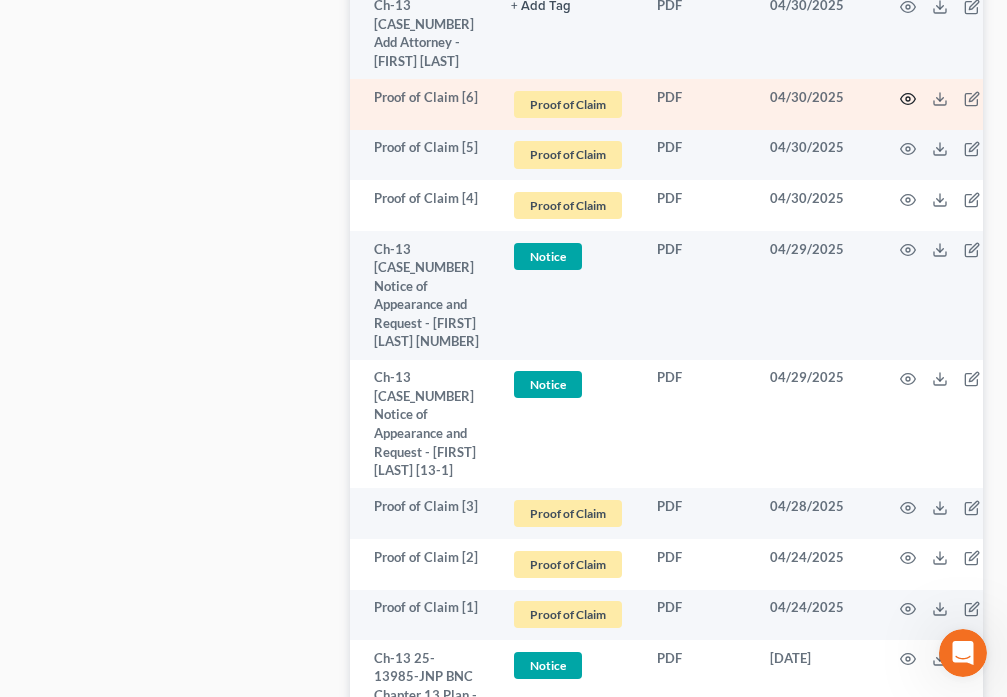 click 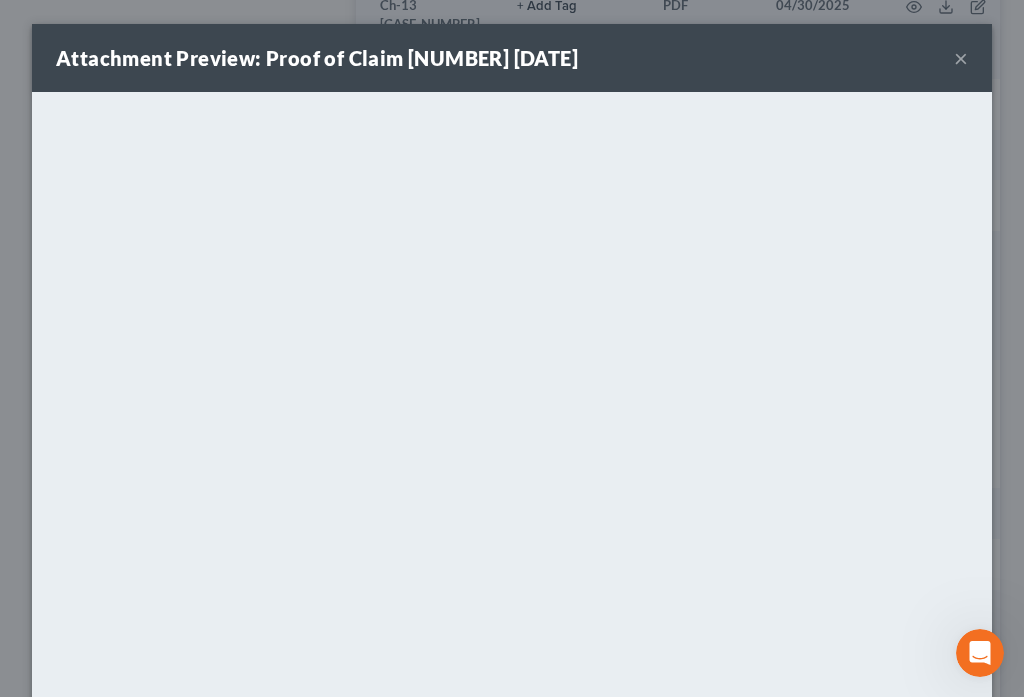 click on "×" at bounding box center (961, 58) 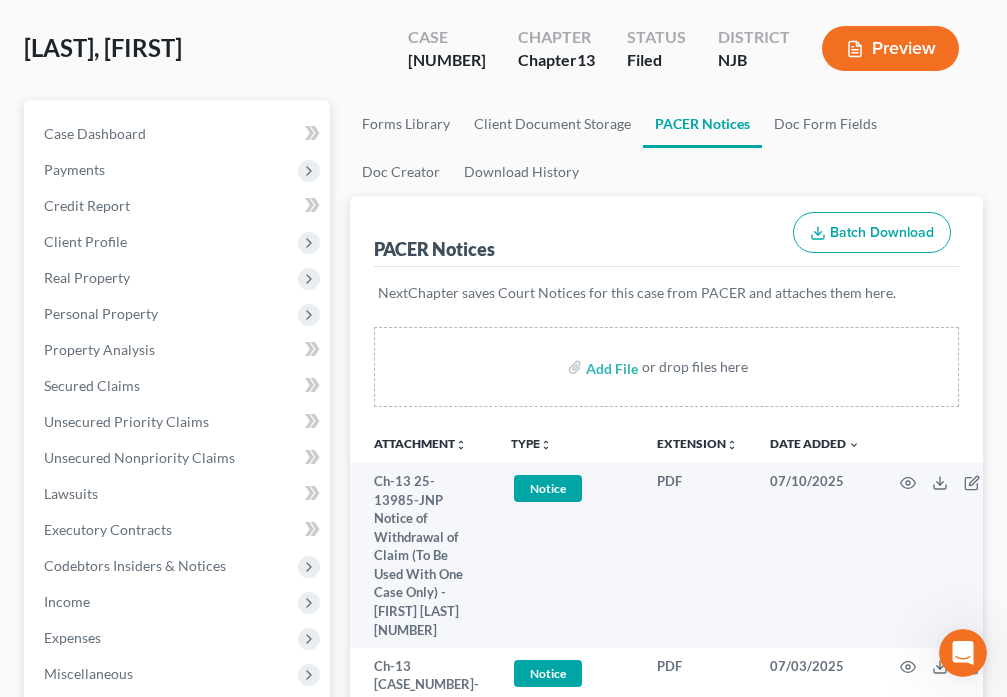 scroll, scrollTop: 0, scrollLeft: 0, axis: both 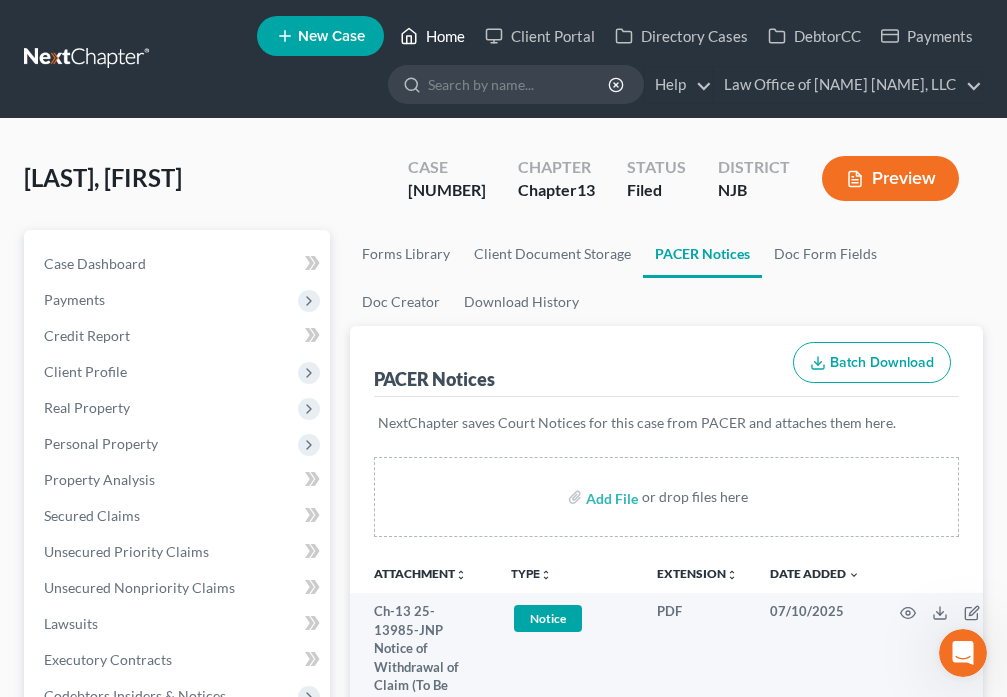 click on "Home" at bounding box center [432, 36] 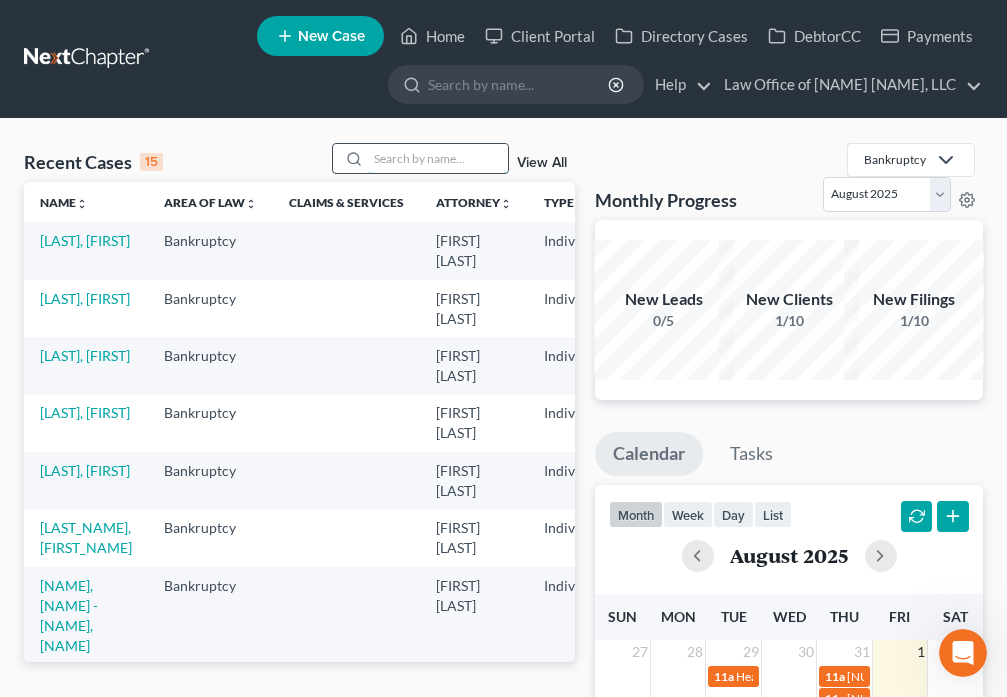 click at bounding box center (438, 158) 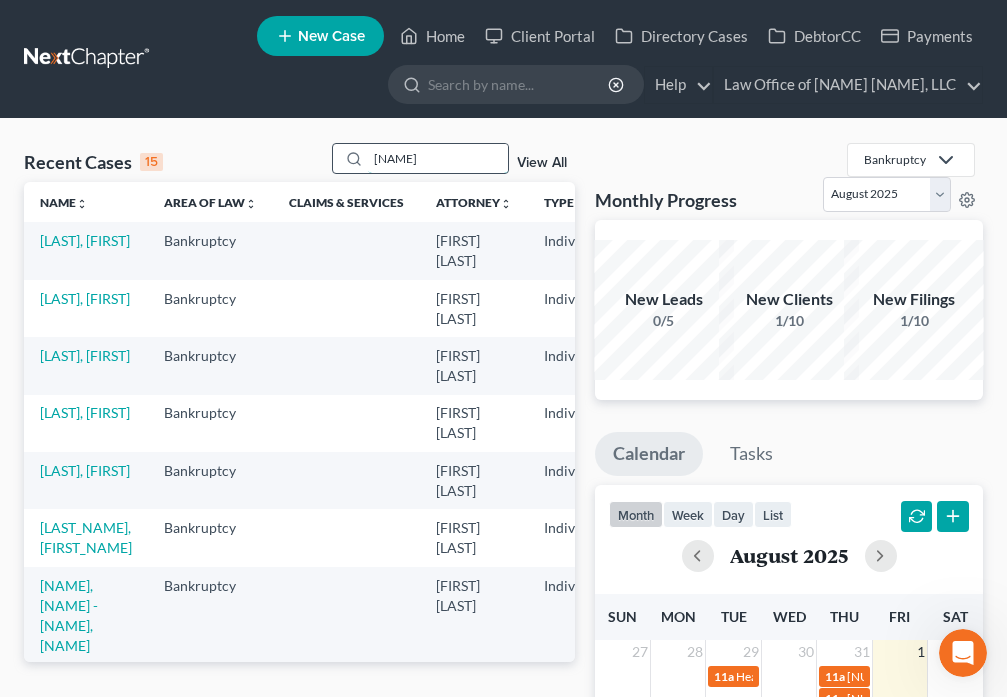 type on "[NAME]" 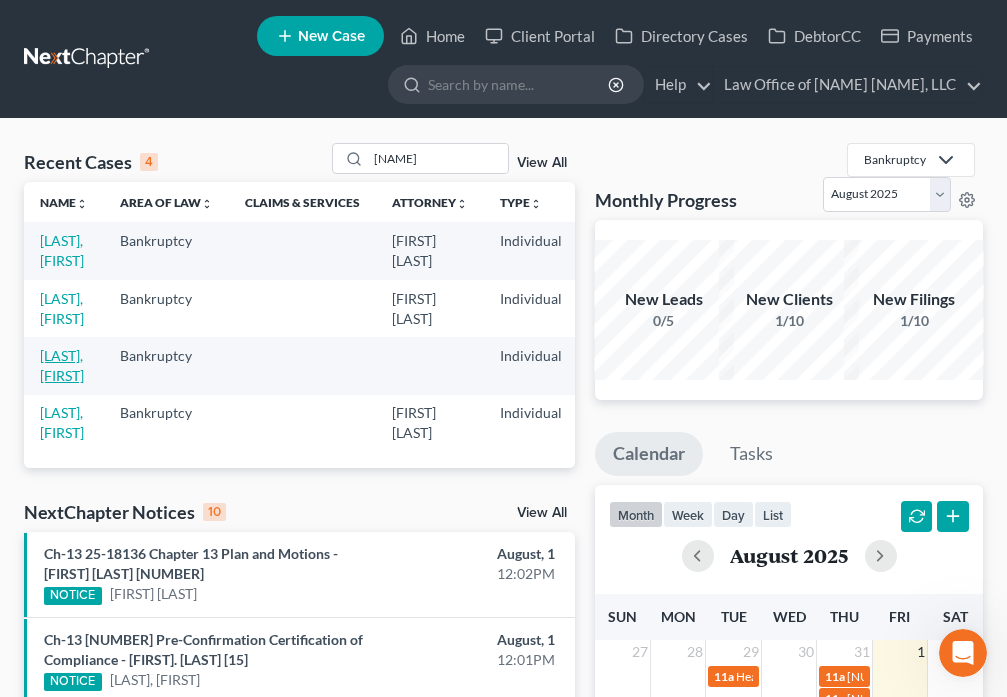 click on "[LAST], [FIRST]" at bounding box center [62, 365] 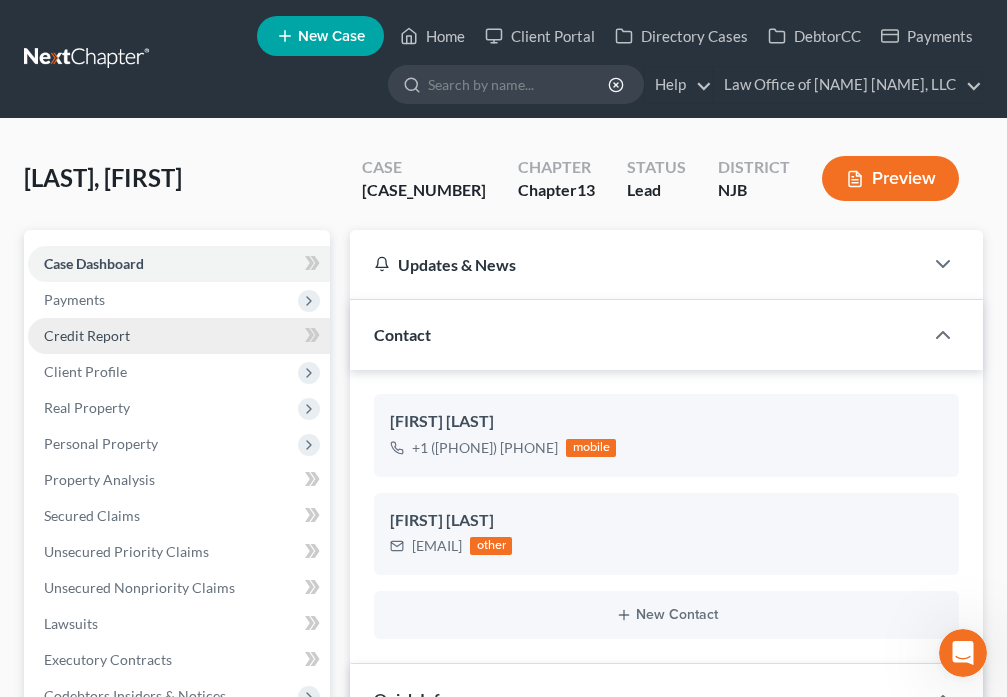 scroll, scrollTop: 213, scrollLeft: 0, axis: vertical 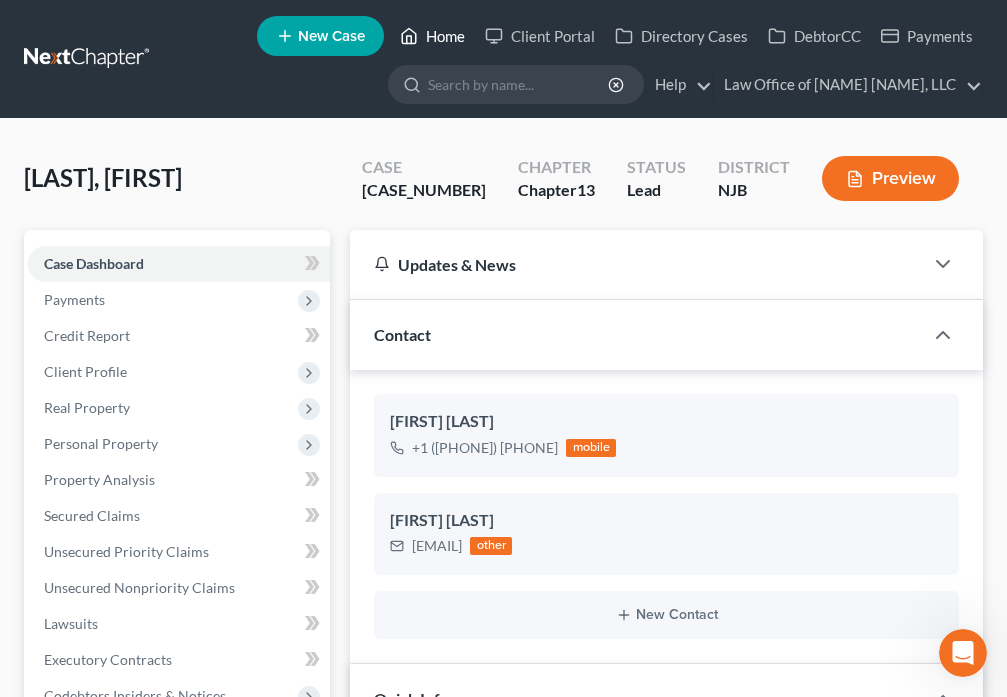 click on "Home" at bounding box center (432, 36) 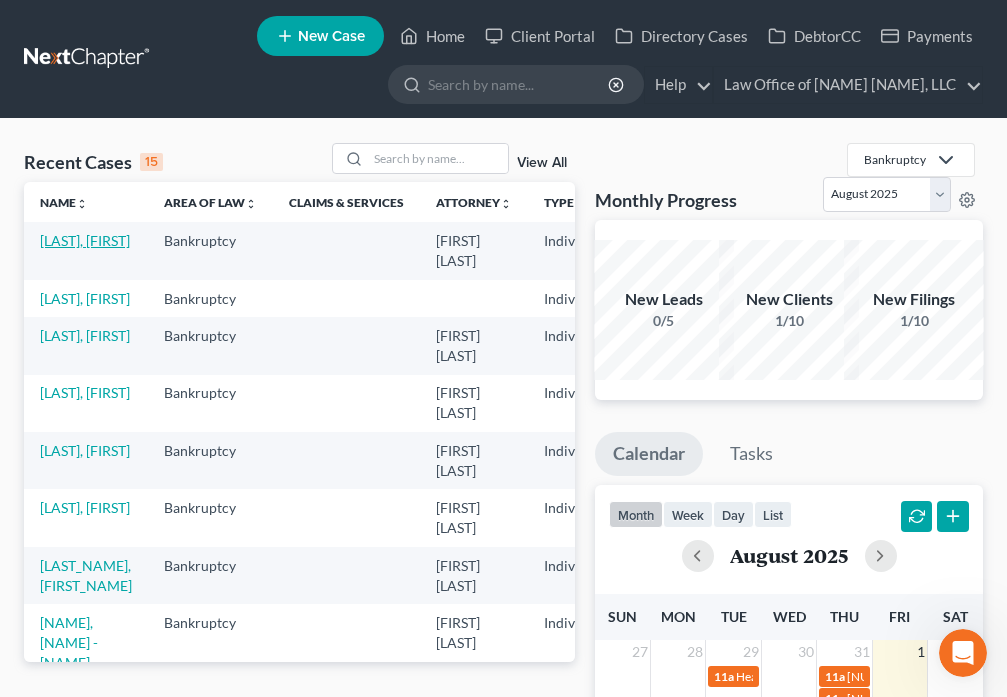 click on "[LAST], [FIRST]" at bounding box center [85, 240] 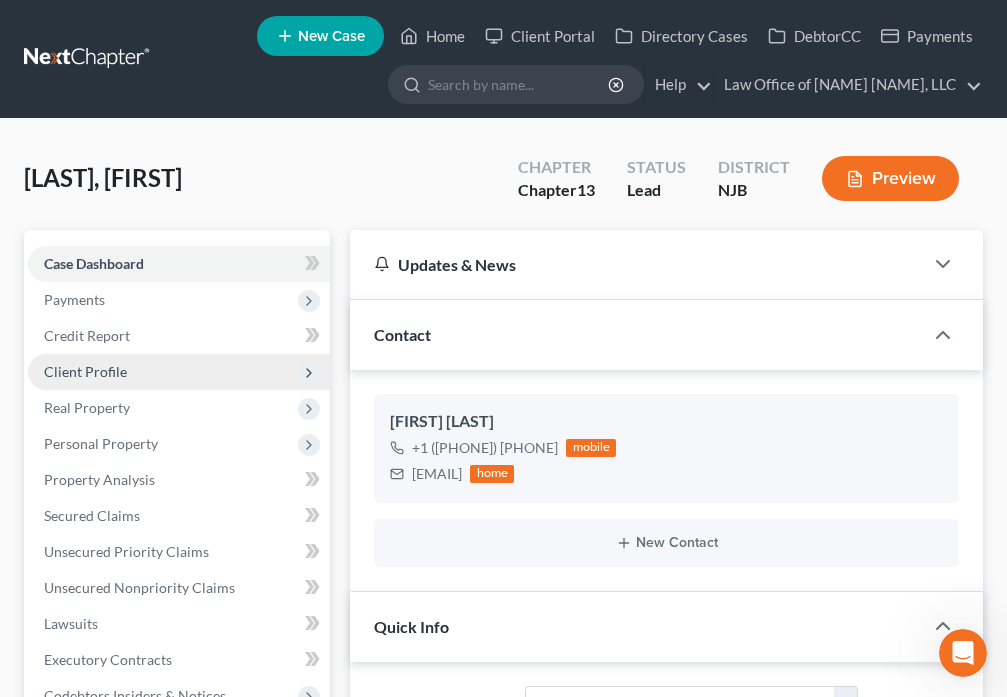 scroll, scrollTop: 2877, scrollLeft: 0, axis: vertical 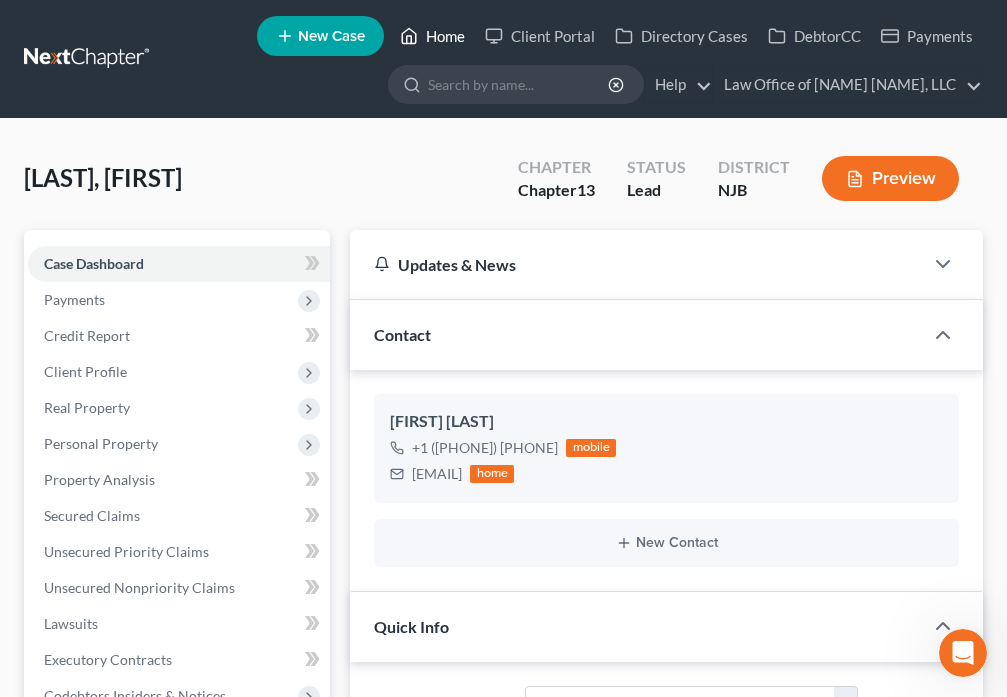 click on "Home" at bounding box center [432, 36] 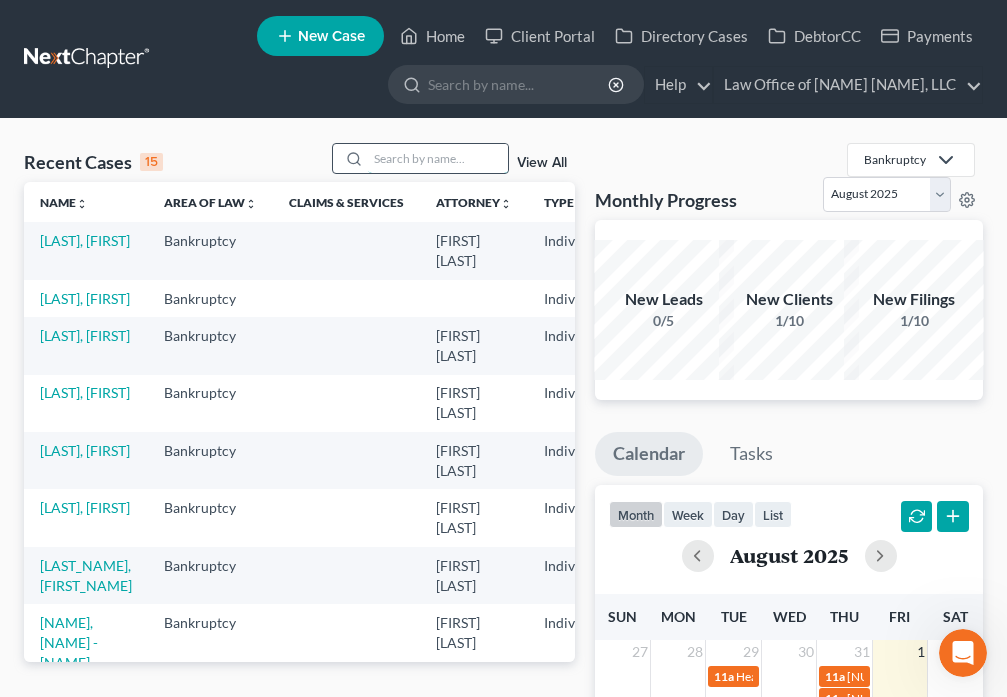 click at bounding box center [438, 158] 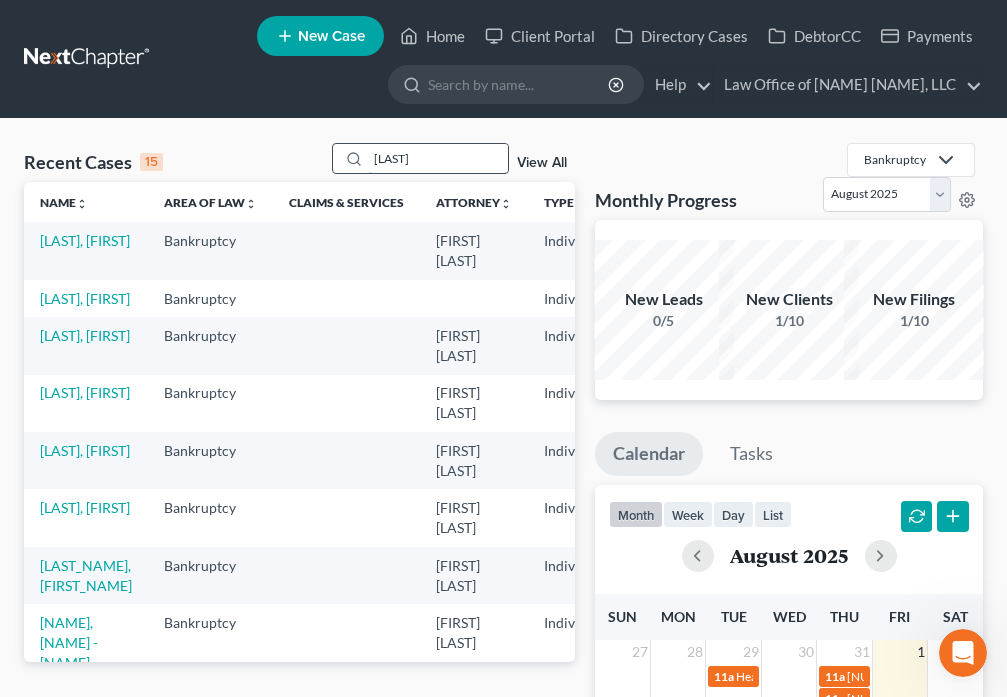type on "[LAST]" 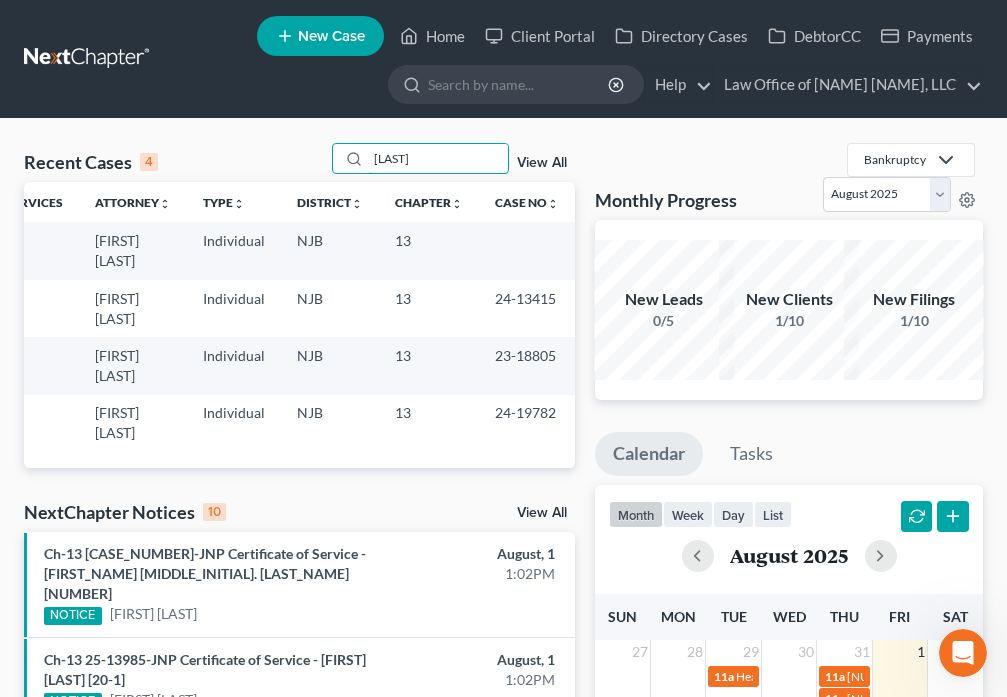 scroll, scrollTop: 0, scrollLeft: 0, axis: both 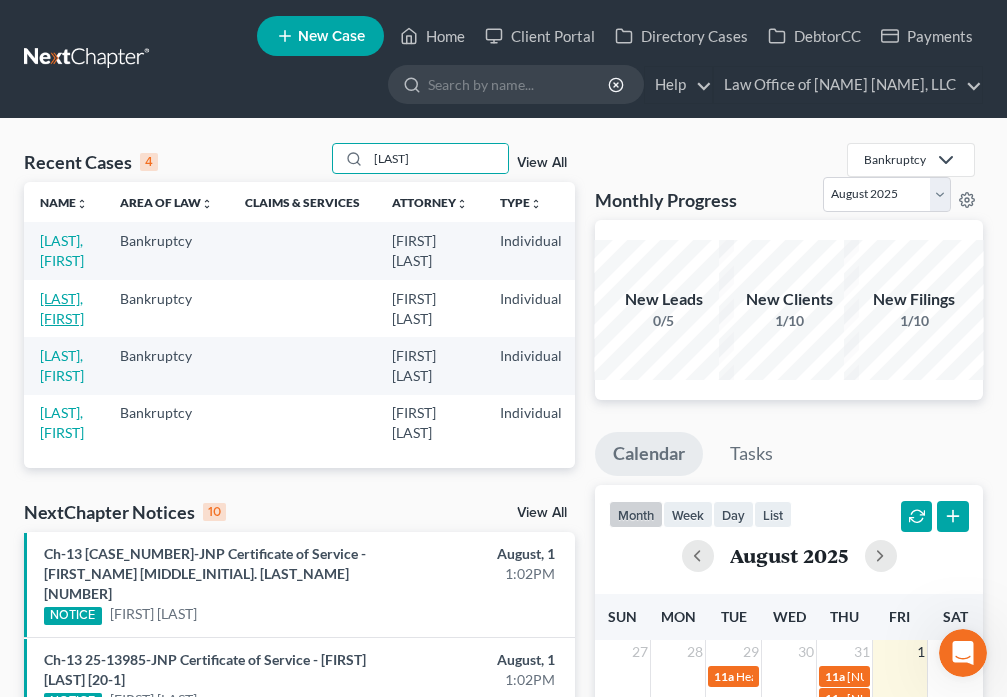click on "[LAST], [FIRST]" at bounding box center [62, 308] 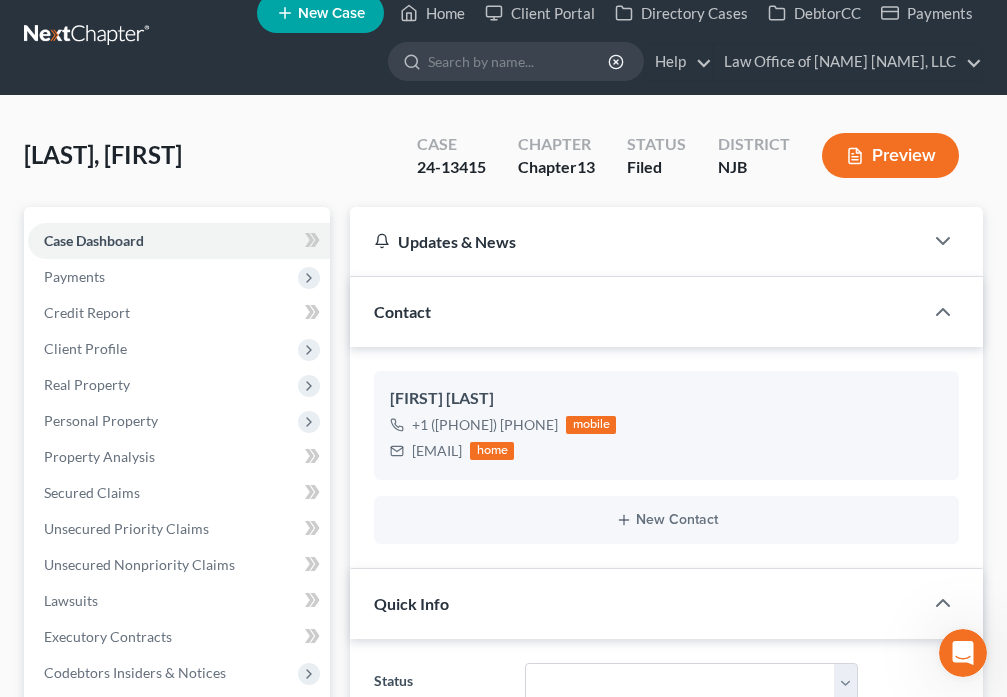 scroll, scrollTop: 34, scrollLeft: 0, axis: vertical 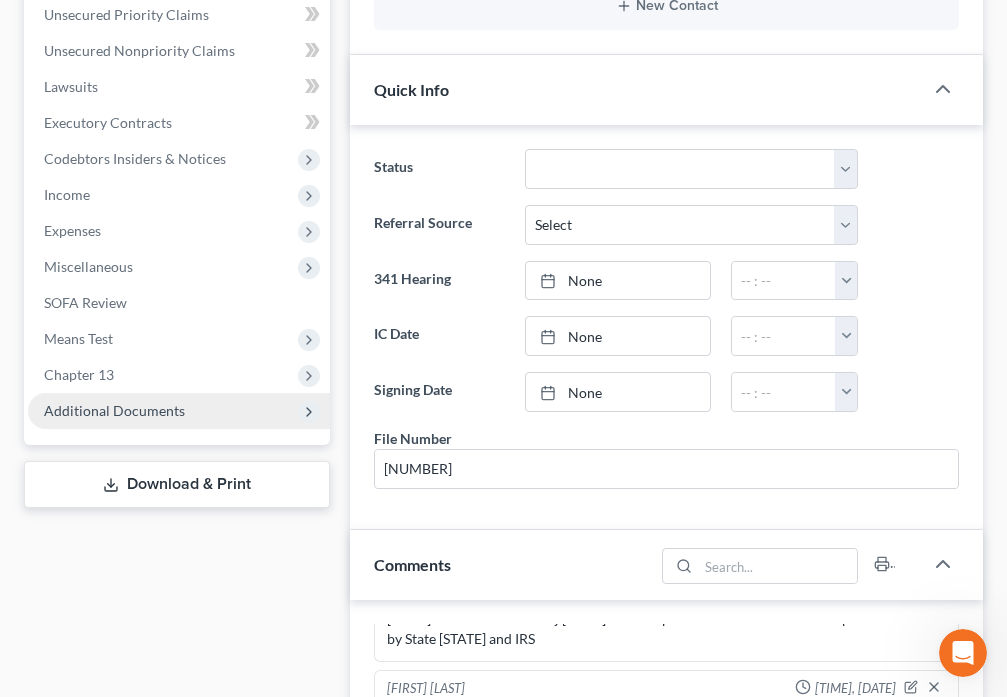 click on "Additional Documents" at bounding box center [114, 410] 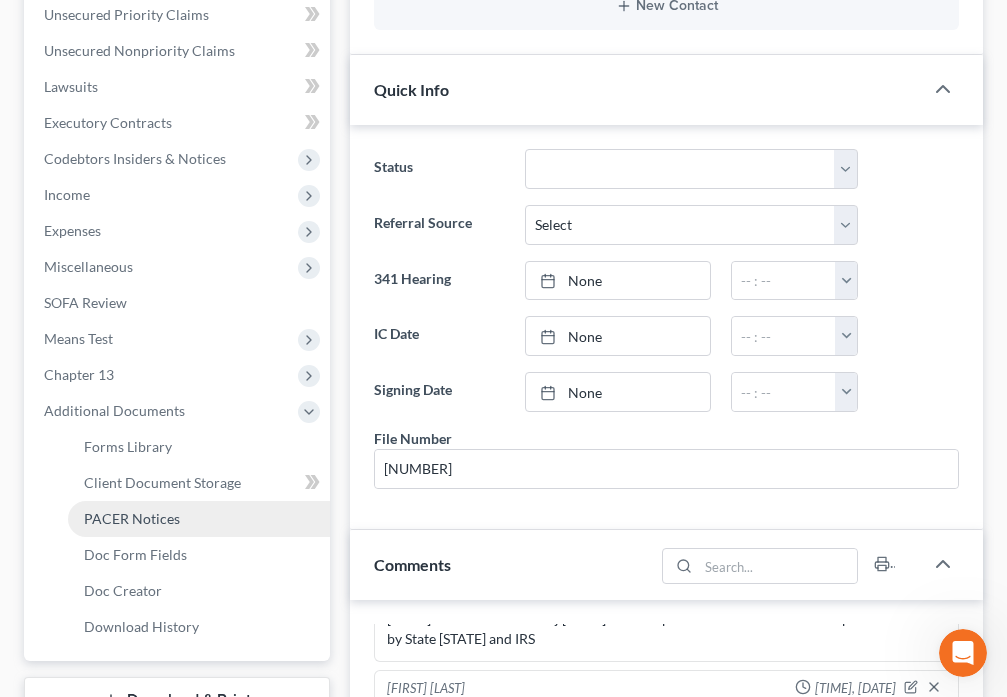 click on "PACER Notices" at bounding box center [132, 518] 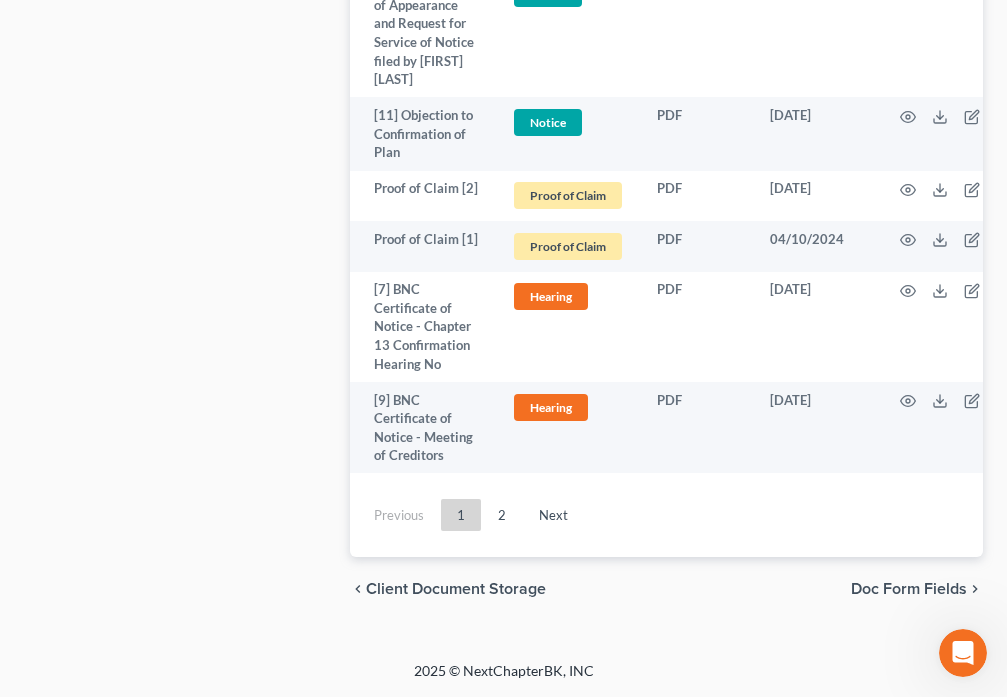 scroll, scrollTop: 8134, scrollLeft: 0, axis: vertical 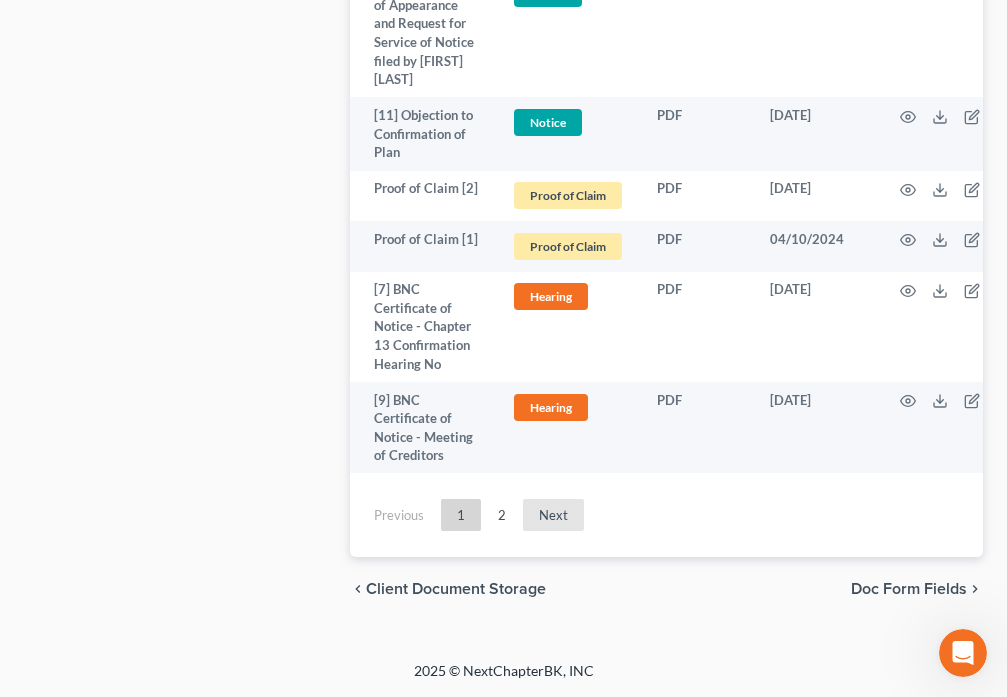 click on "Next" at bounding box center (553, 515) 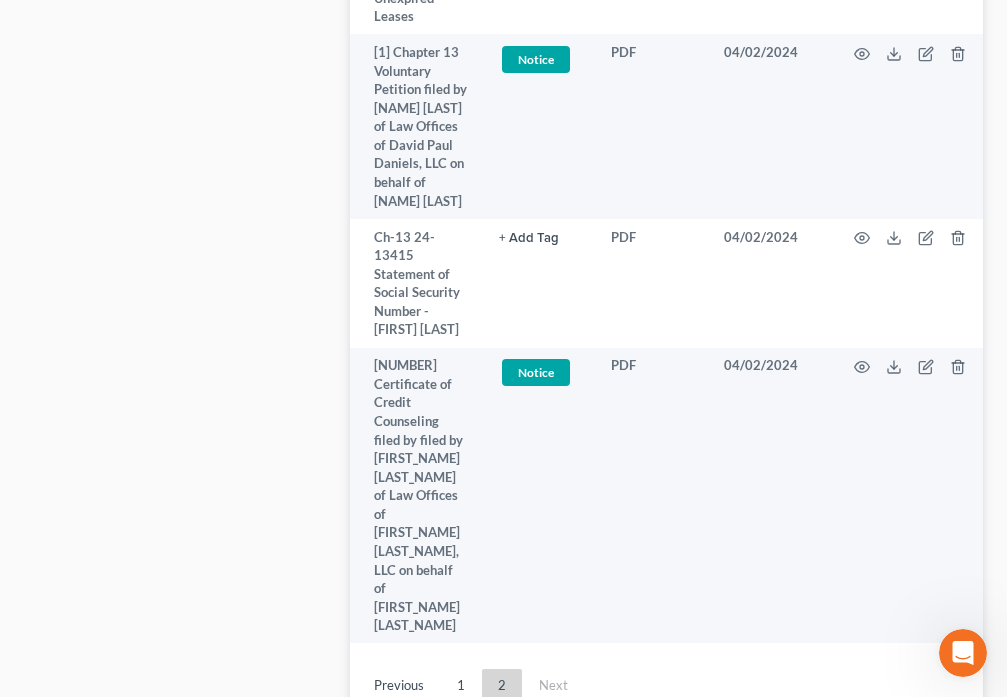 scroll, scrollTop: 1509, scrollLeft: 0, axis: vertical 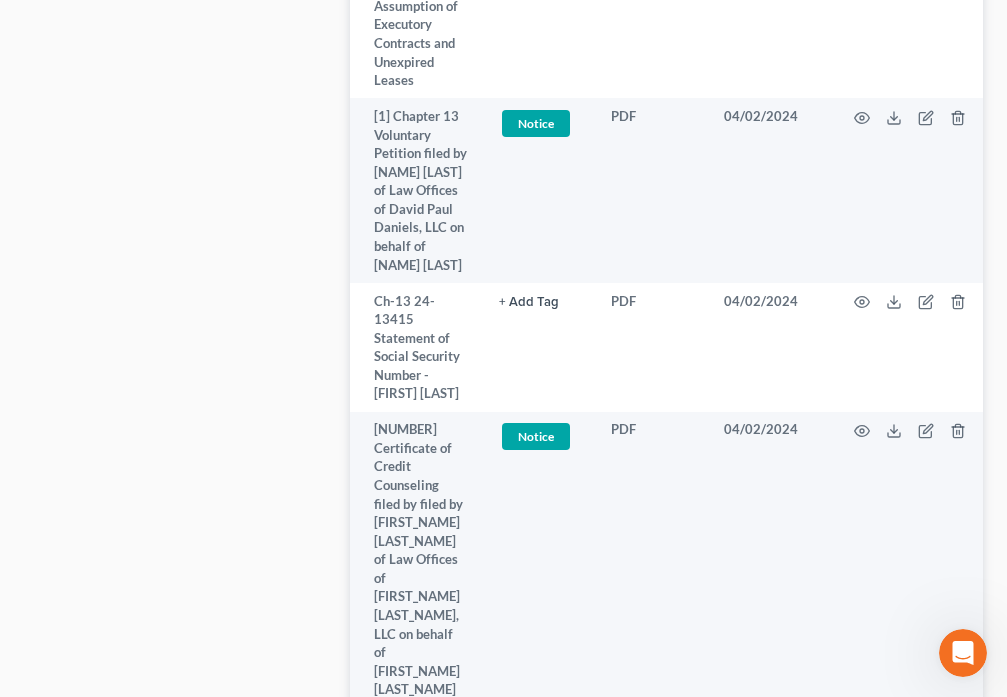 click on "1" at bounding box center [461, 749] 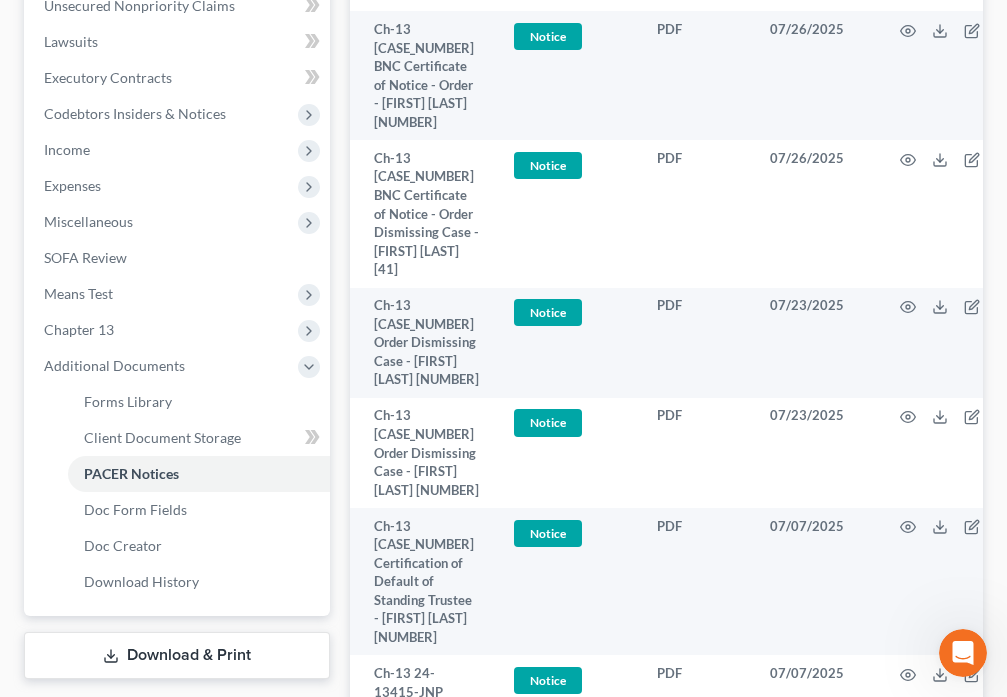 scroll, scrollTop: 622, scrollLeft: 0, axis: vertical 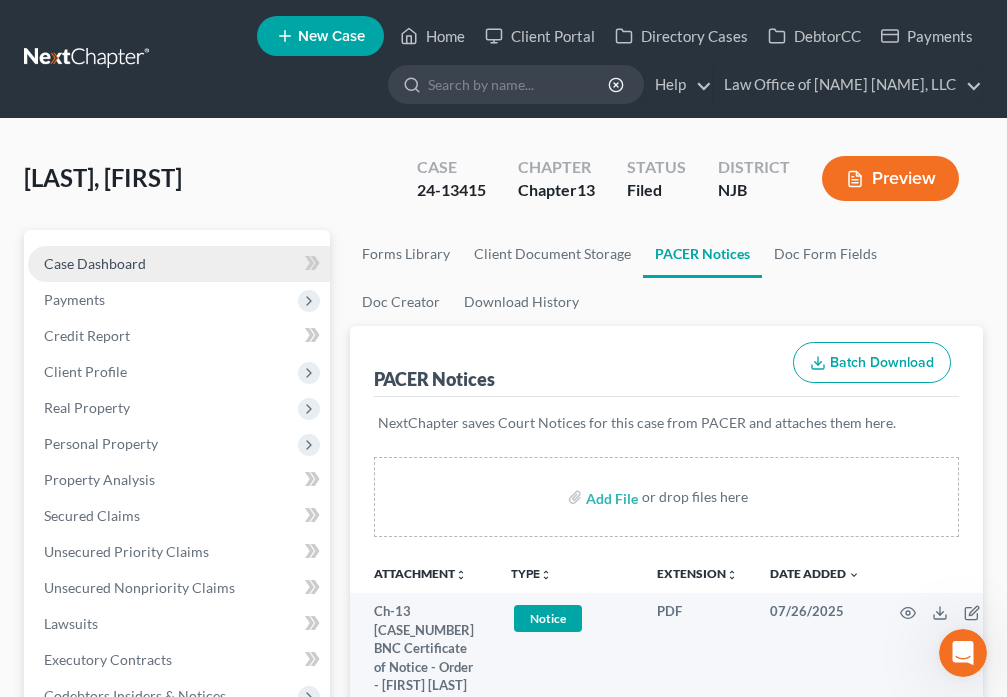 click on "Case Dashboard" at bounding box center (95, 263) 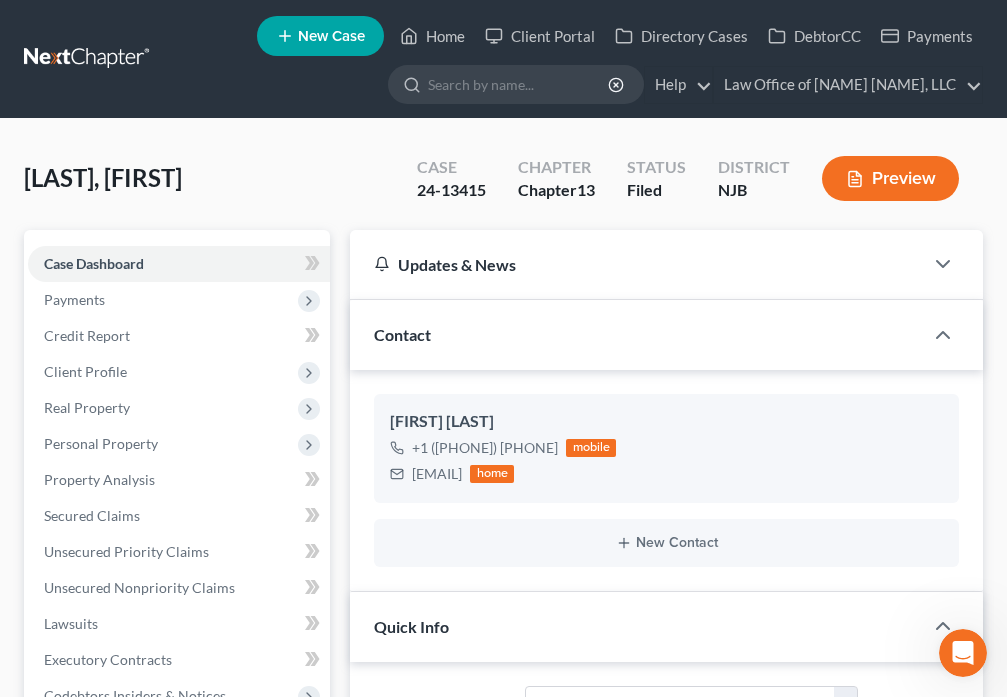 scroll, scrollTop: 443, scrollLeft: 0, axis: vertical 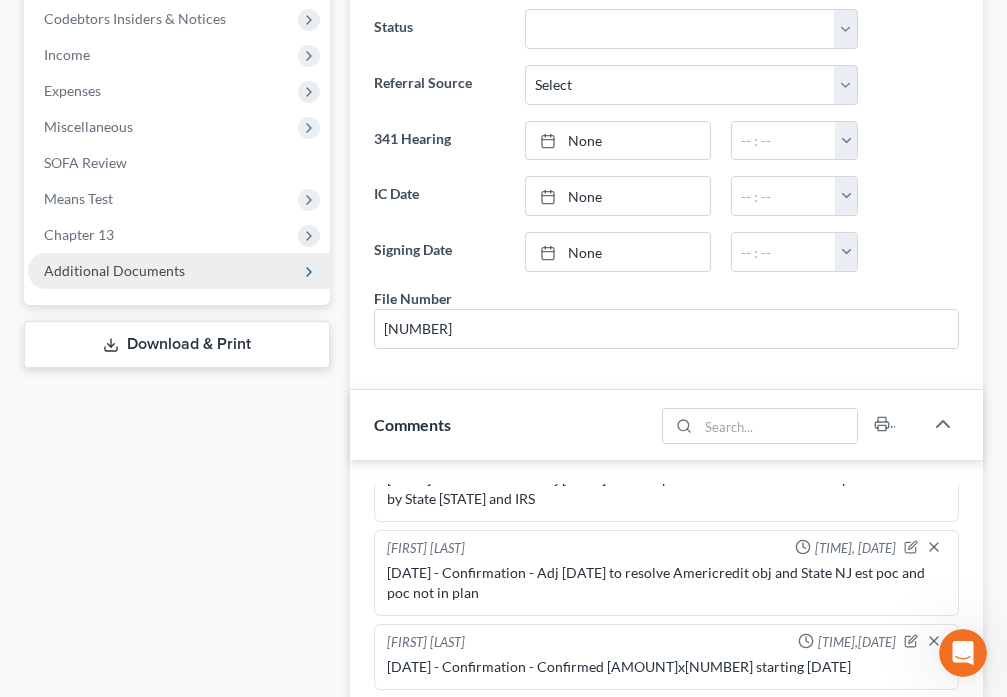 click on "Additional Documents" at bounding box center [114, 270] 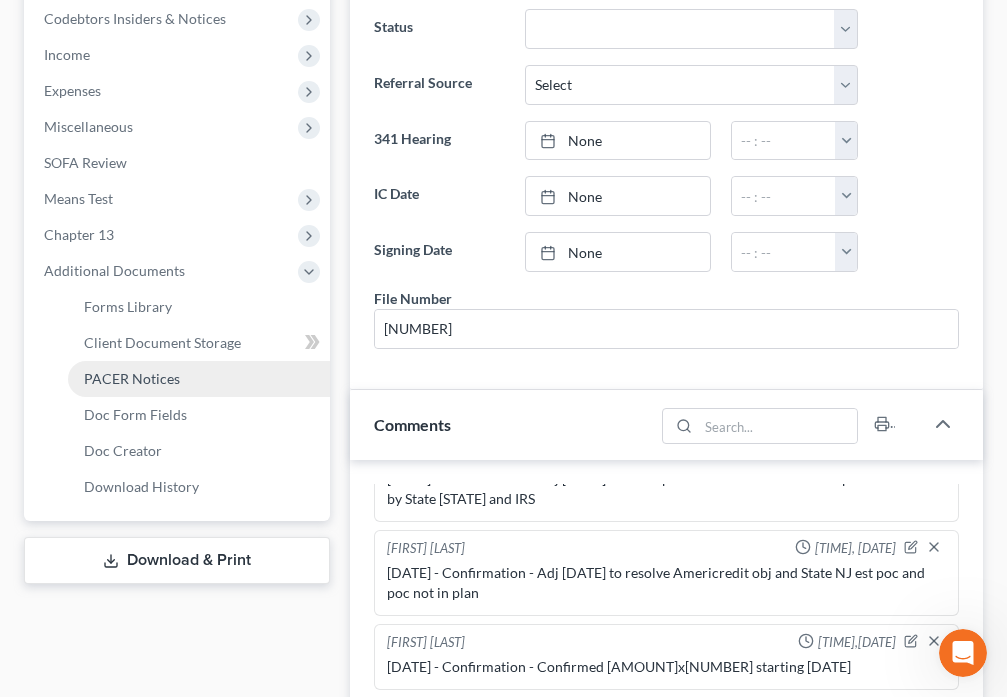click on "PACER Notices" at bounding box center (132, 378) 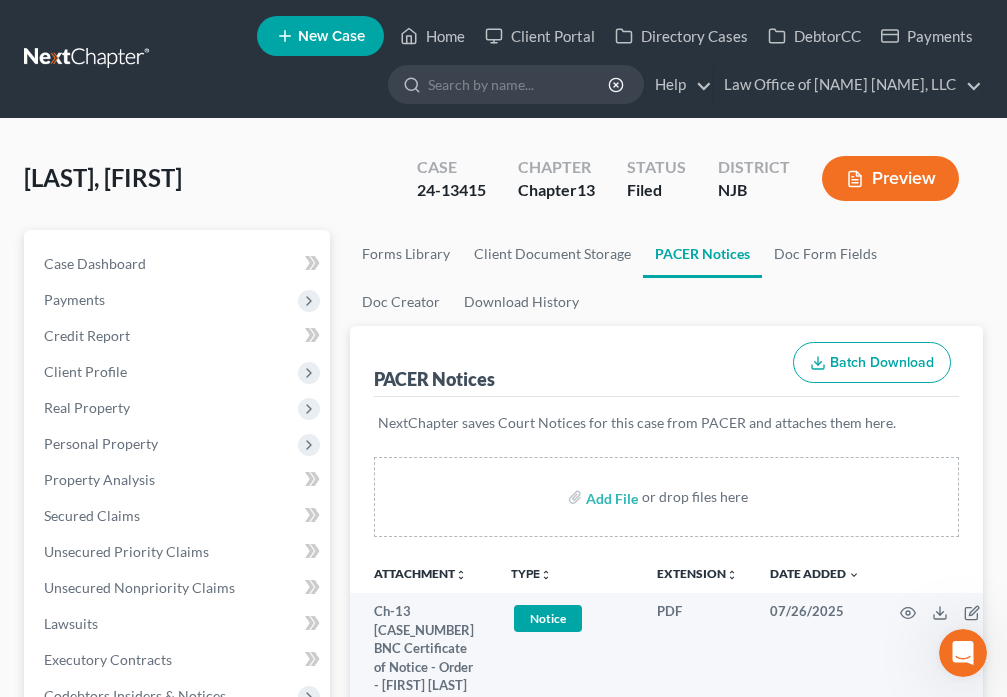 scroll, scrollTop: 187, scrollLeft: 0, axis: vertical 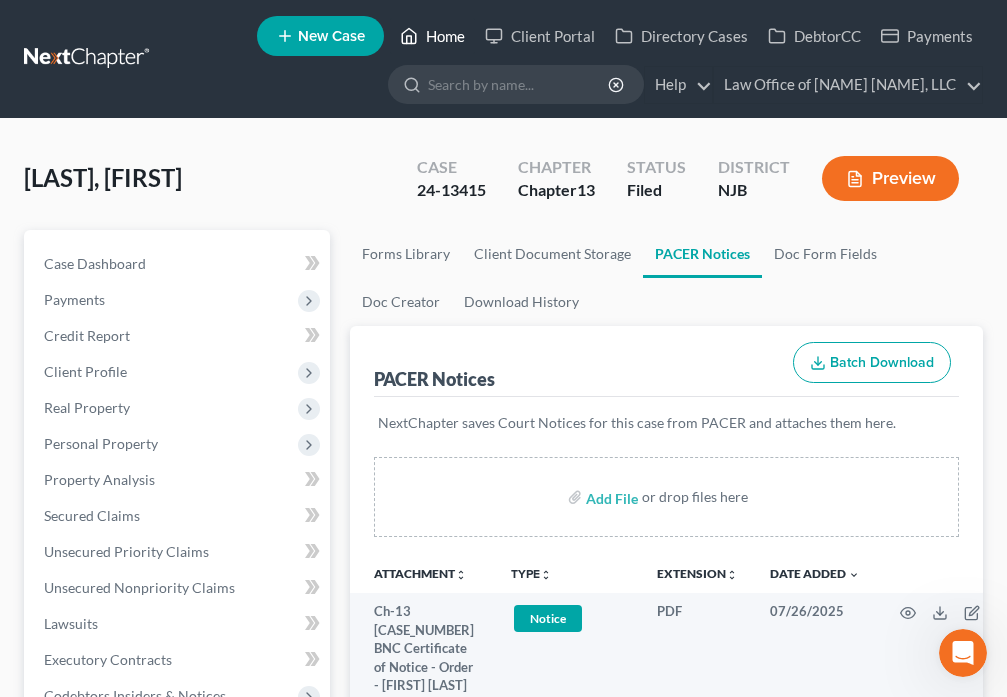 click 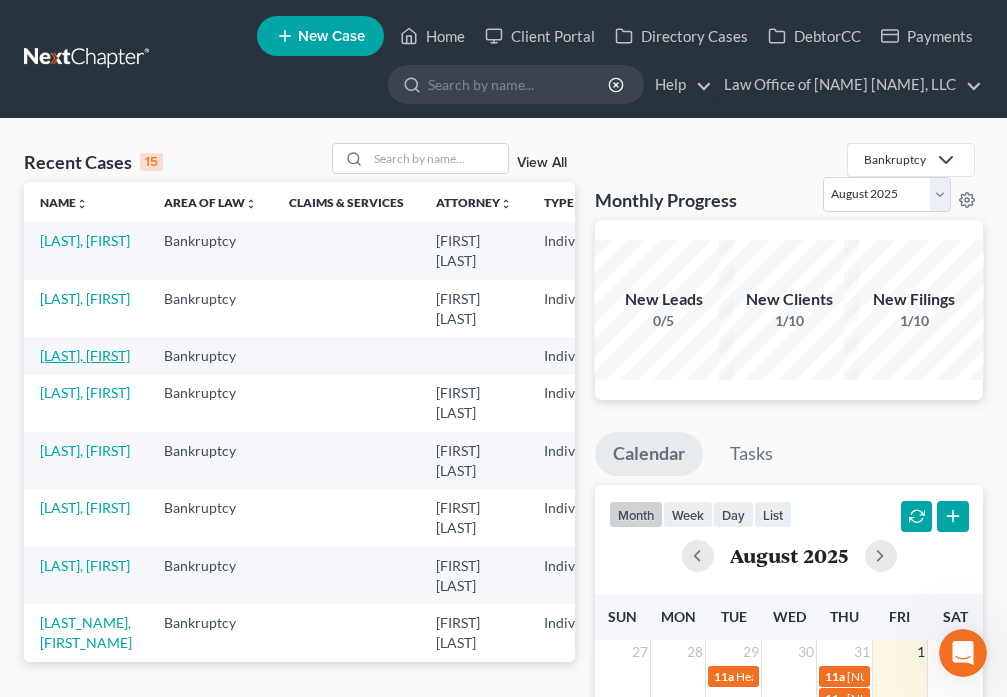 click on "[LAST], [FIRST]" at bounding box center (85, 355) 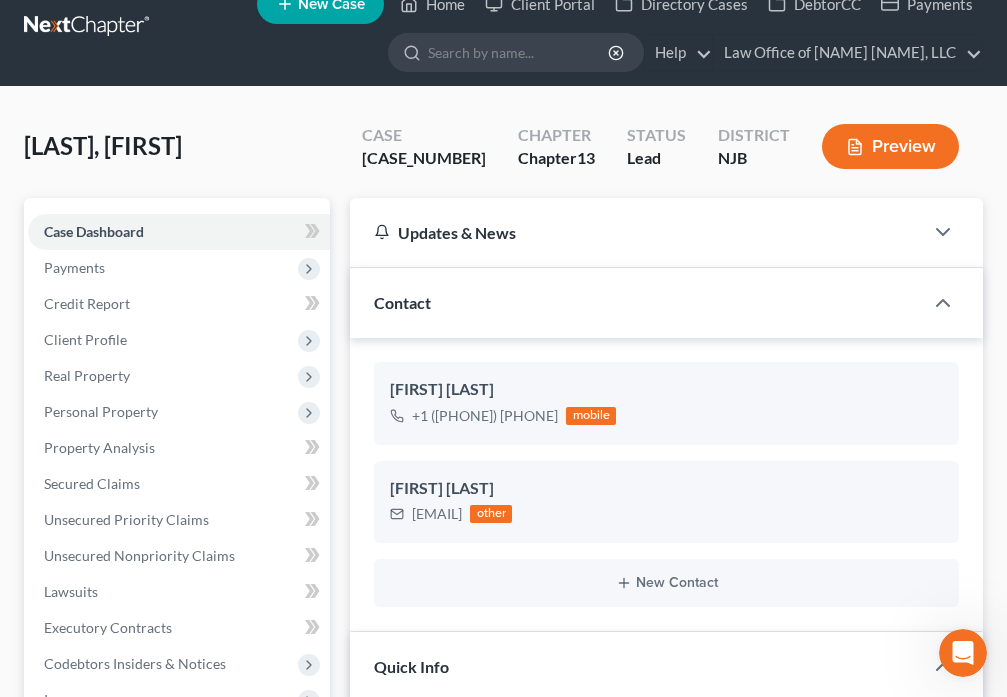 scroll, scrollTop: 153, scrollLeft: 0, axis: vertical 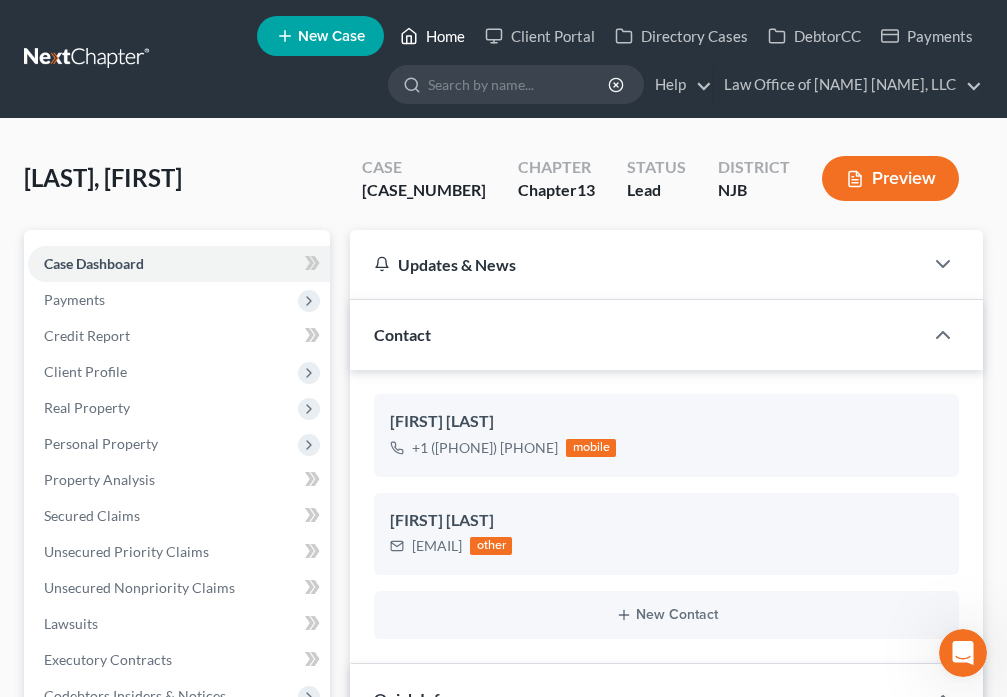 click on "Home" at bounding box center [432, 36] 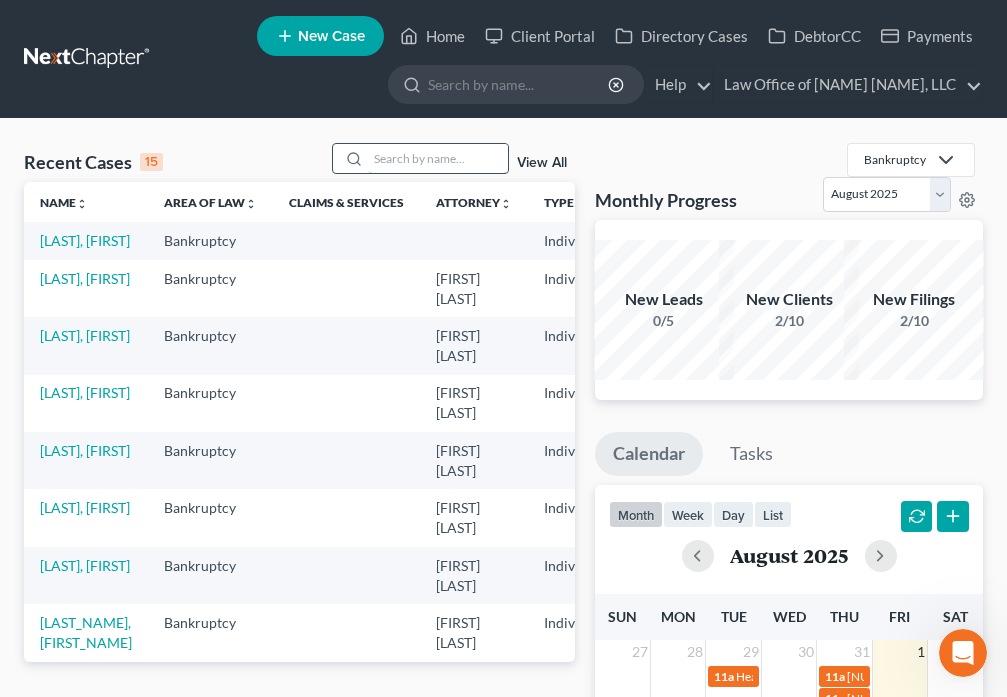 click at bounding box center (438, 158) 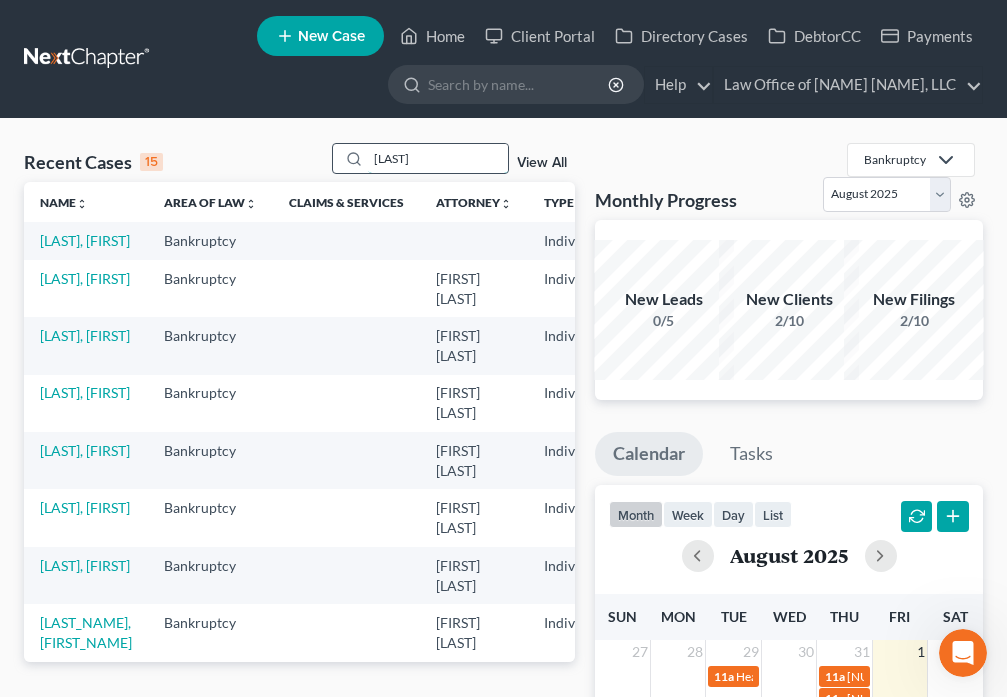 type on "[LAST]" 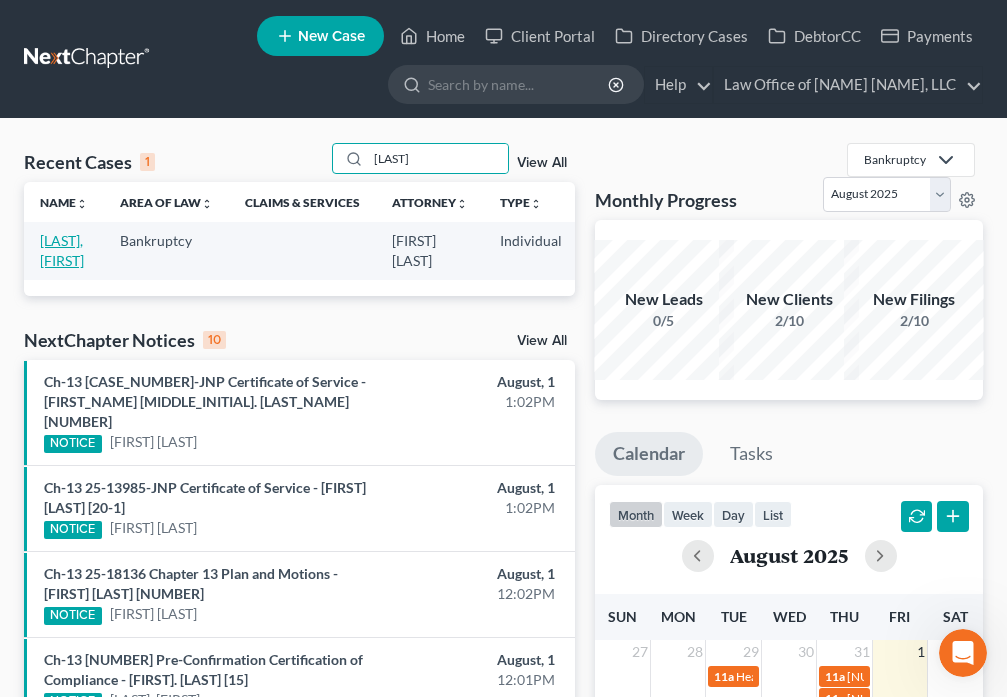 click on "[LAST], [FIRST]" at bounding box center [62, 250] 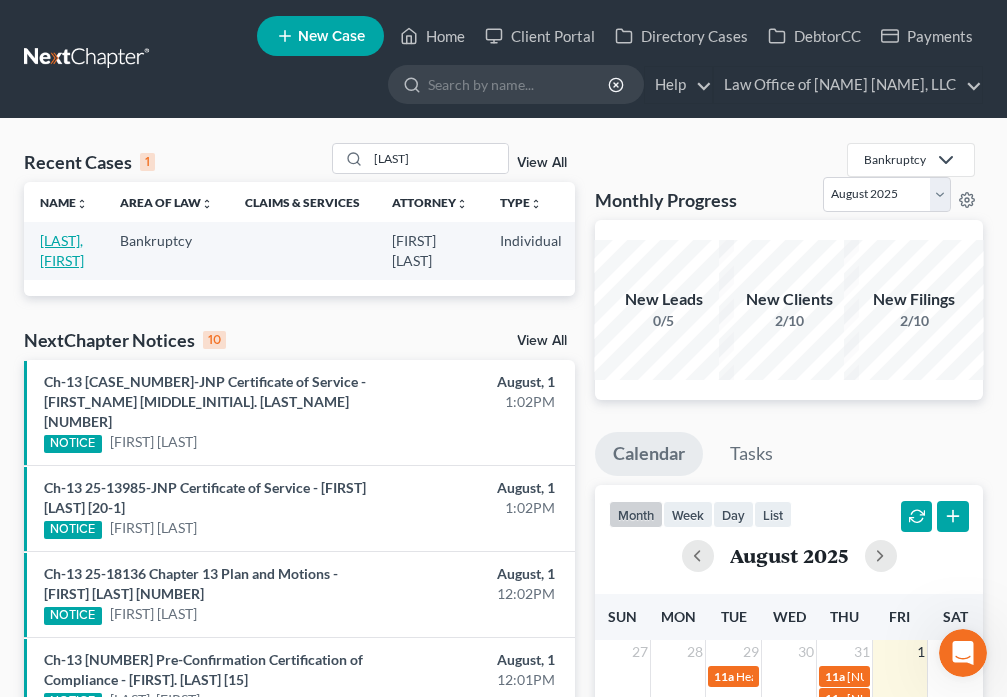 select on "6" 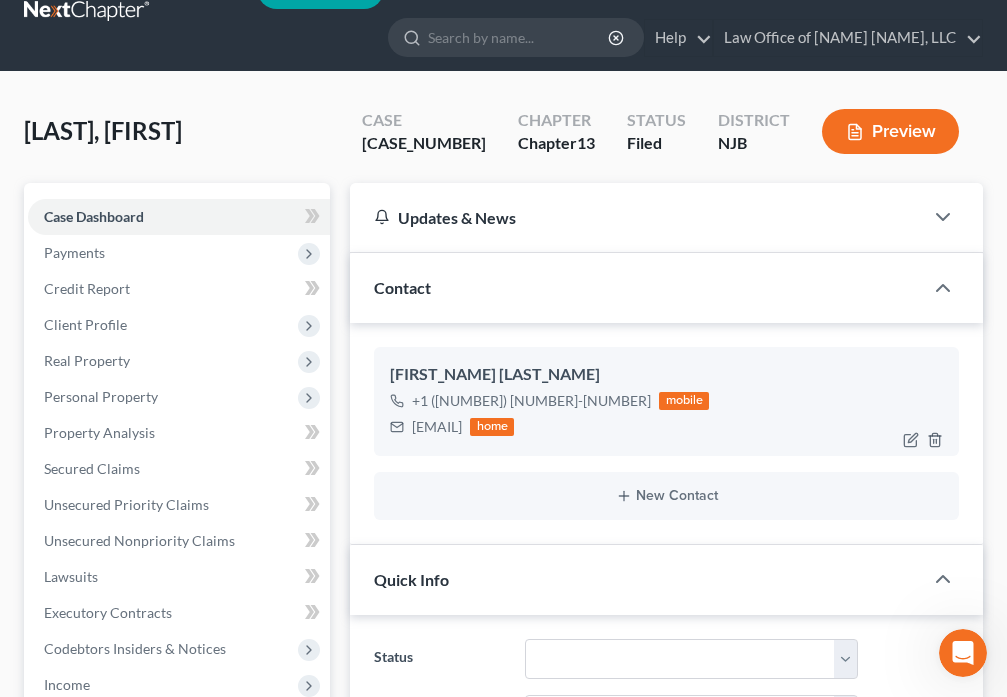 scroll, scrollTop: 597, scrollLeft: 0, axis: vertical 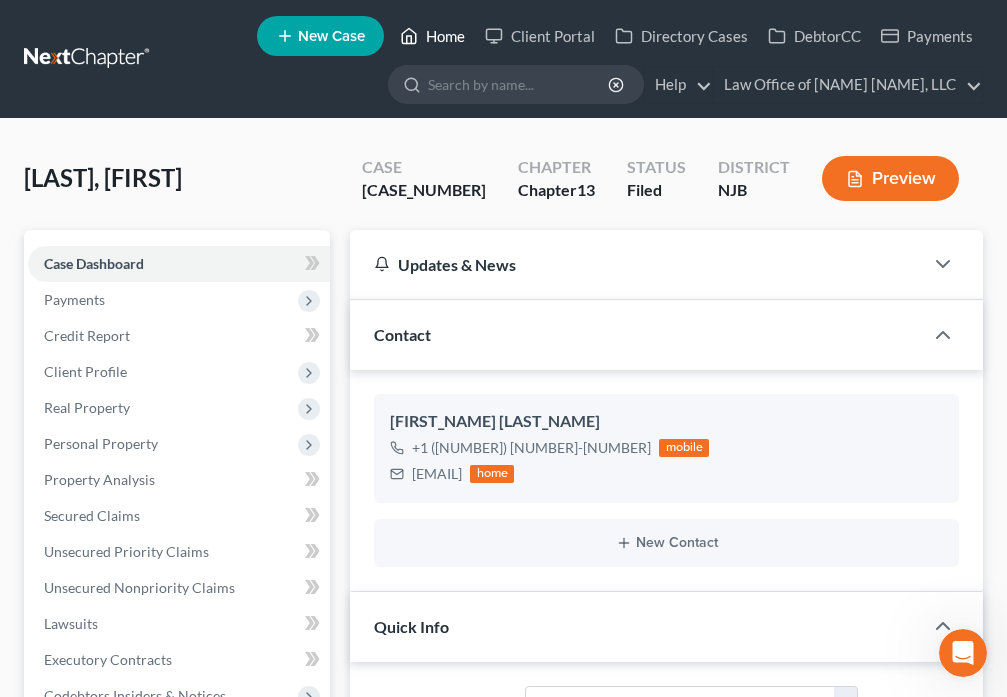 click 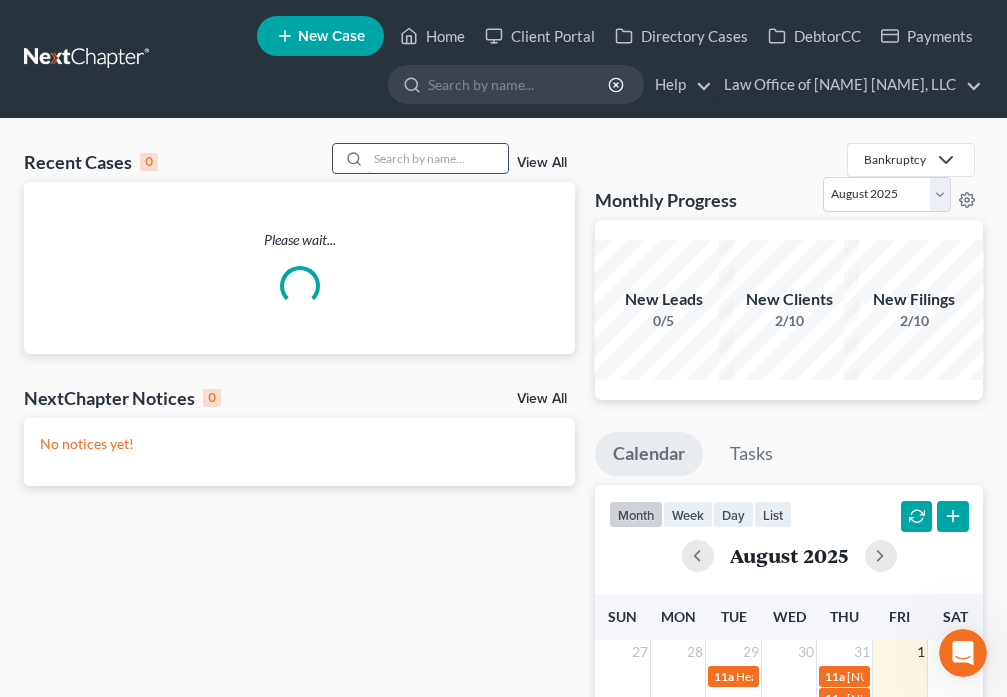 click at bounding box center (438, 158) 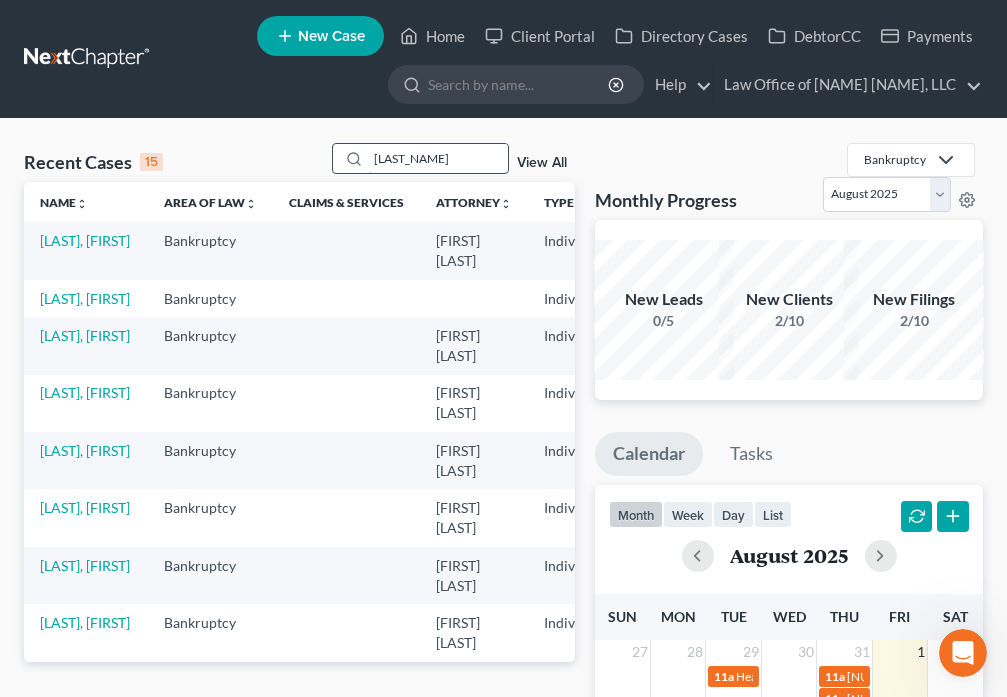 type on "[LAST_NAME]" 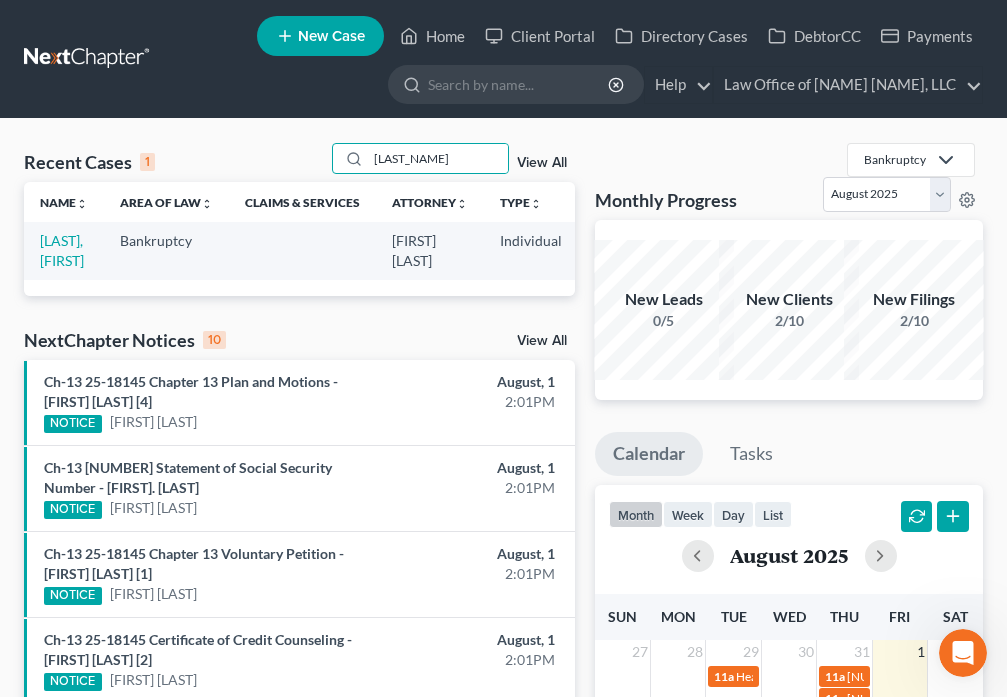click on "[LAST], [FIRST]" at bounding box center [64, 250] 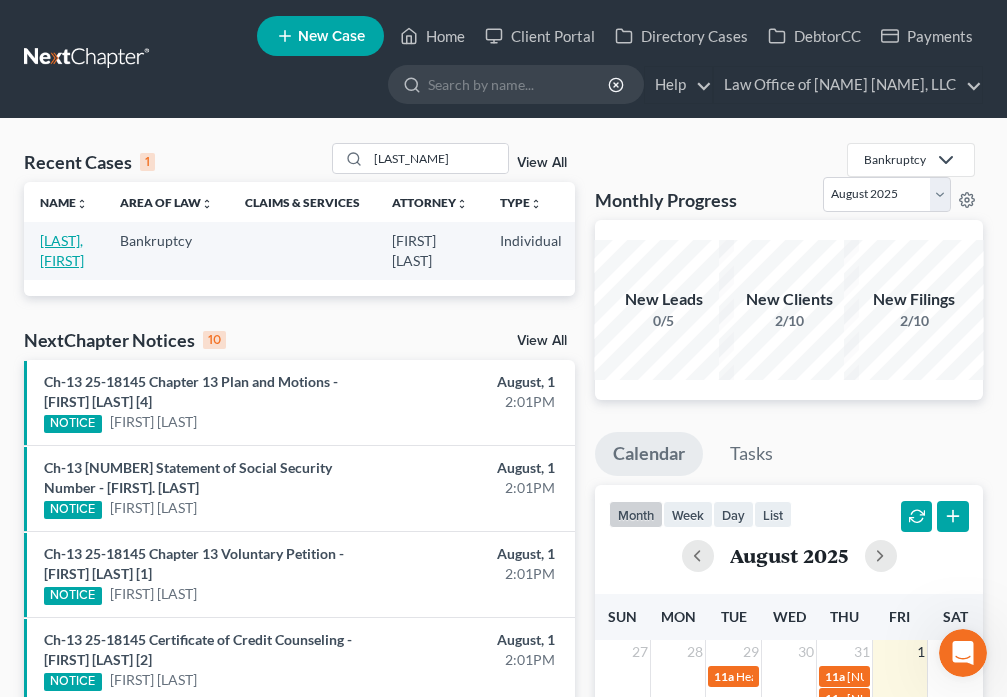 click on "[LAST], [FIRST]" at bounding box center (62, 250) 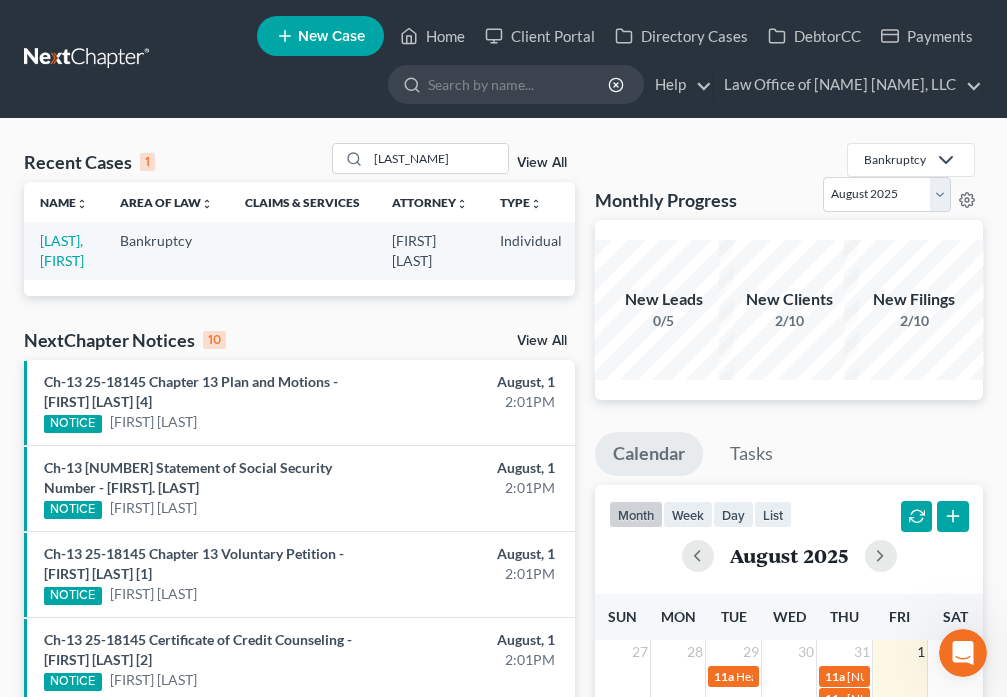 select on "6" 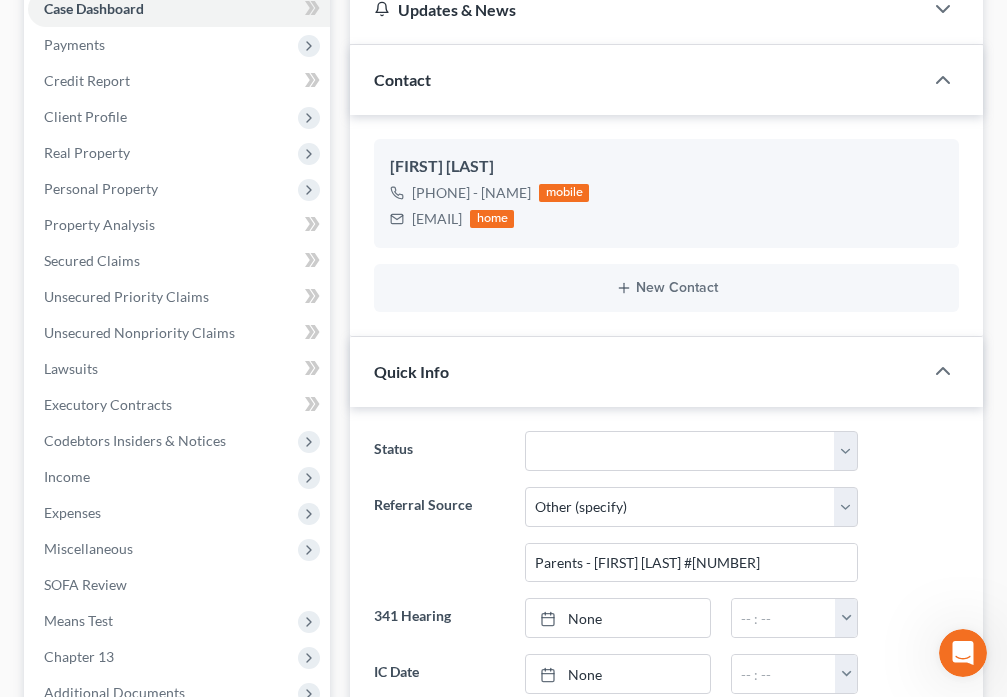 scroll, scrollTop: 257, scrollLeft: 0, axis: vertical 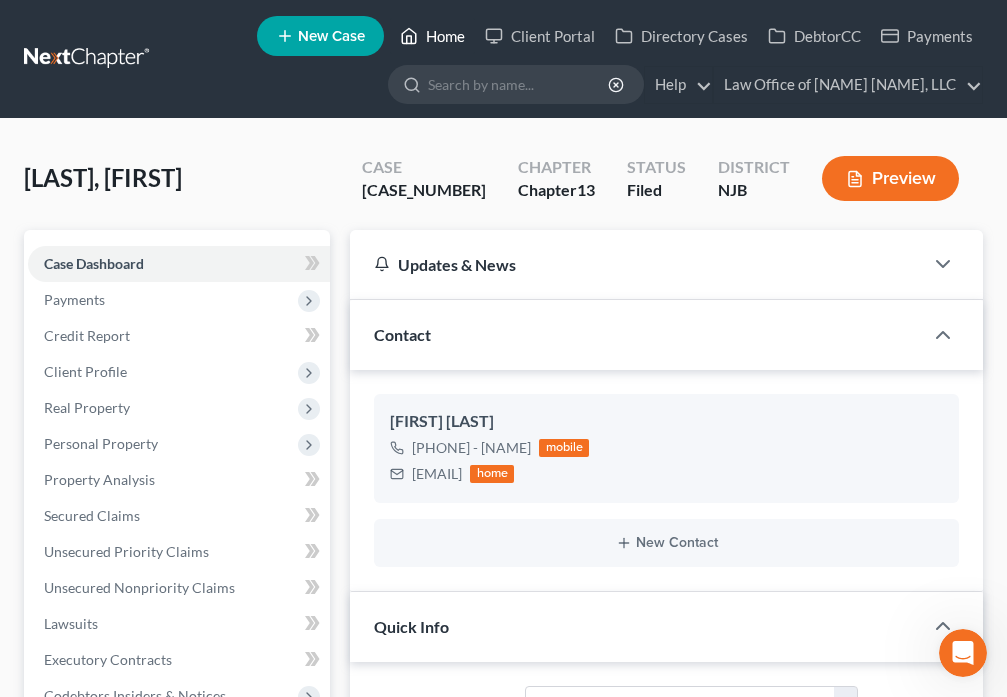 click 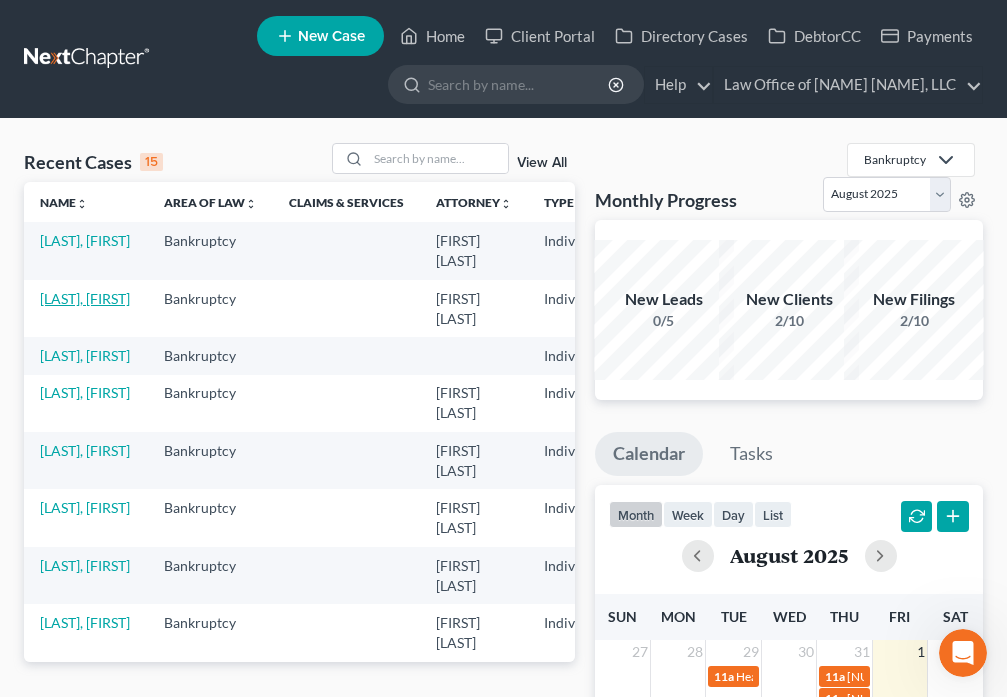 click on "[LAST], [FIRST]" at bounding box center (85, 298) 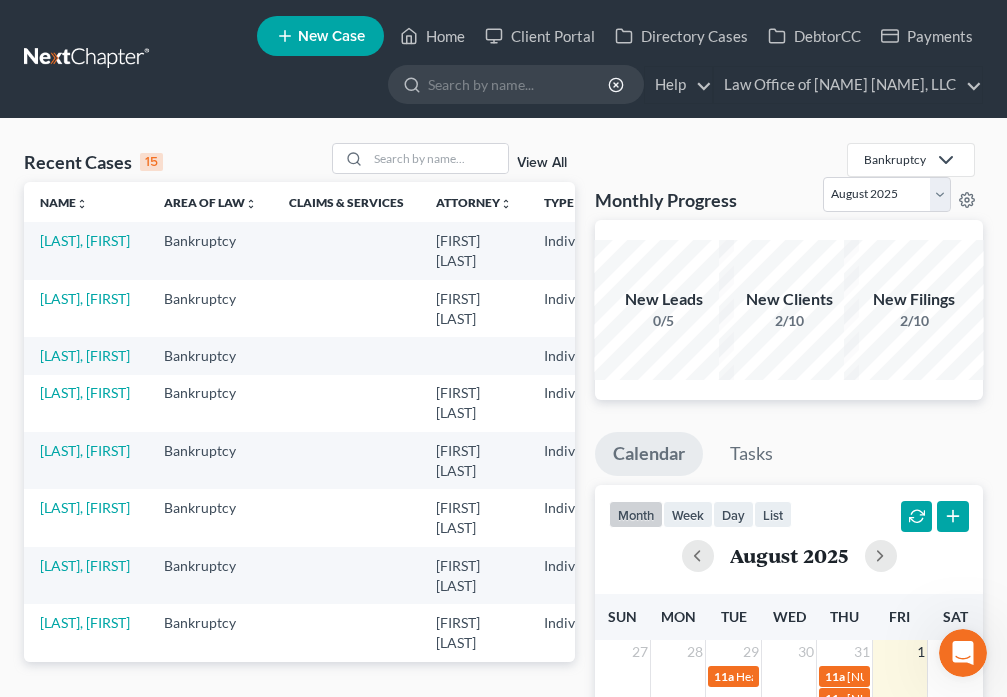 select on "6" 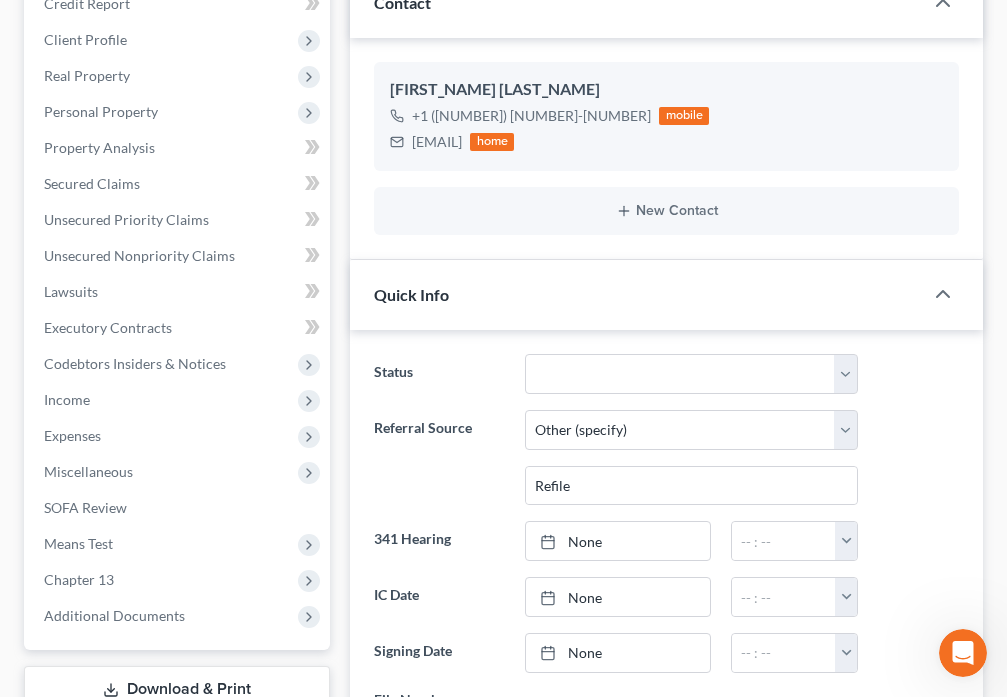 scroll, scrollTop: 373, scrollLeft: 0, axis: vertical 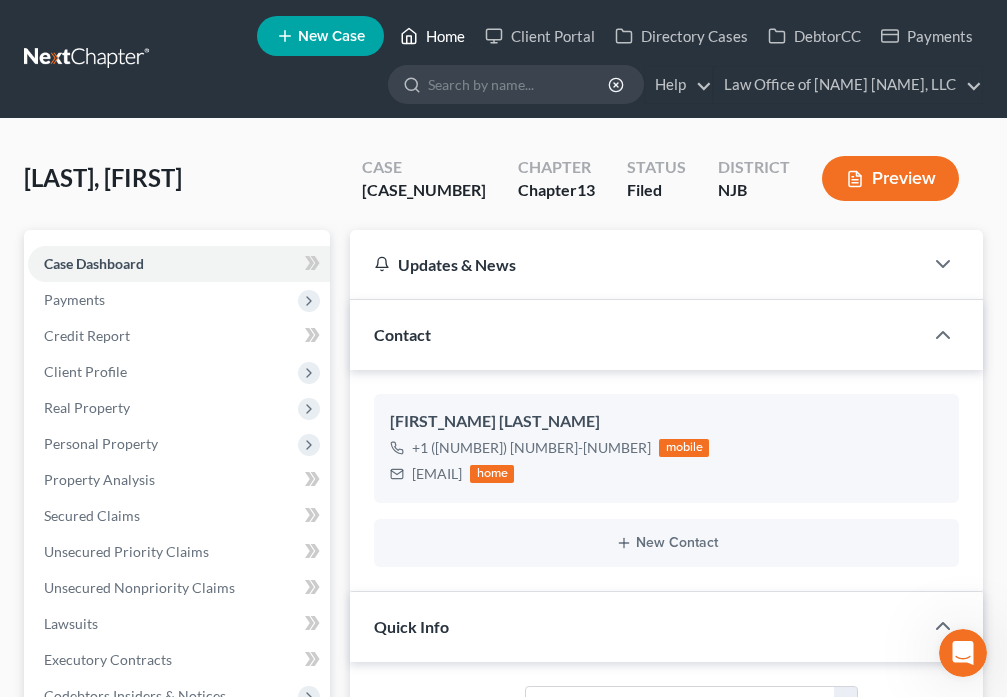 click 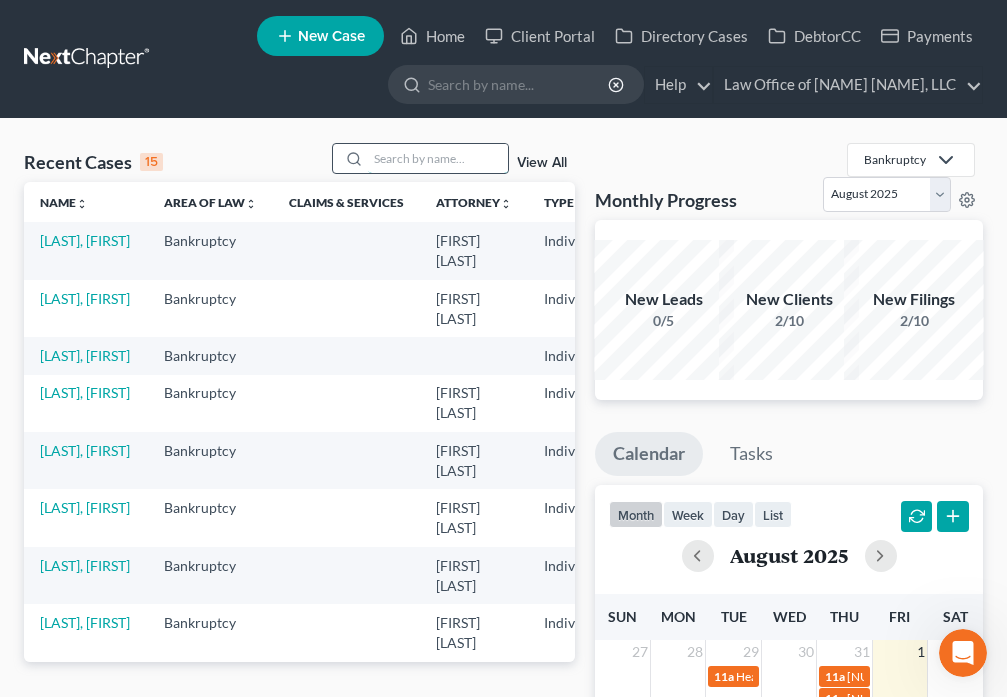 click at bounding box center (438, 158) 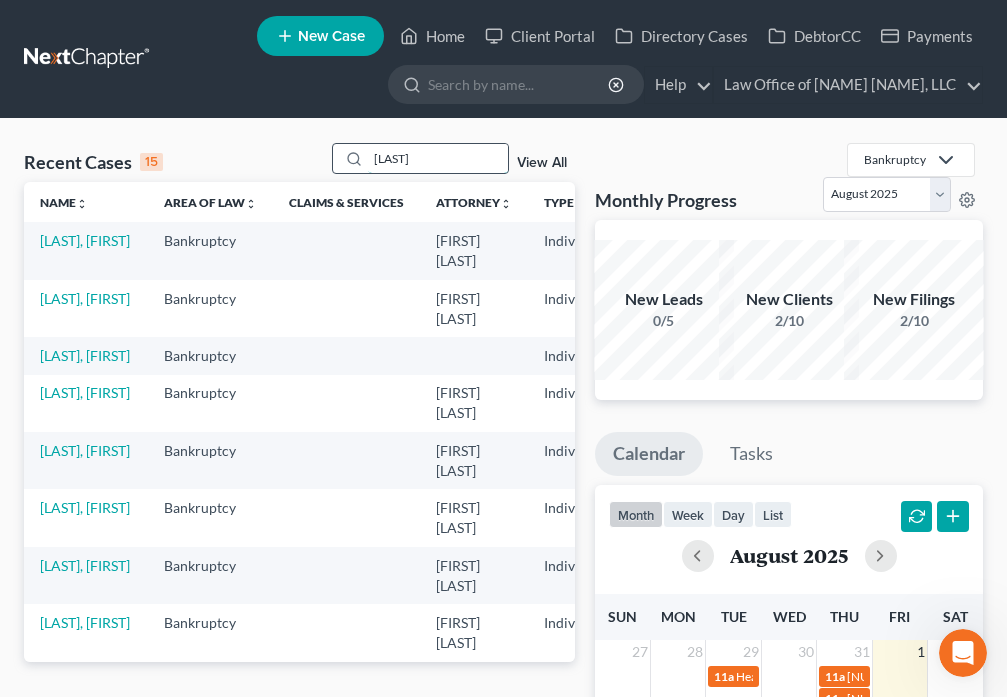 type on "[LAST]" 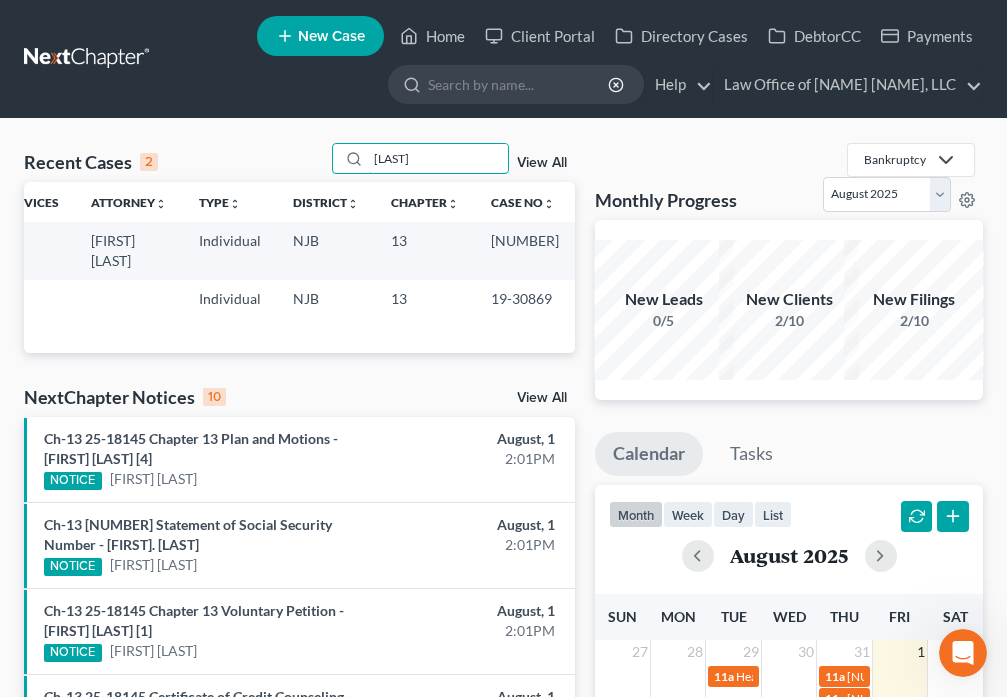 scroll, scrollTop: 0, scrollLeft: 0, axis: both 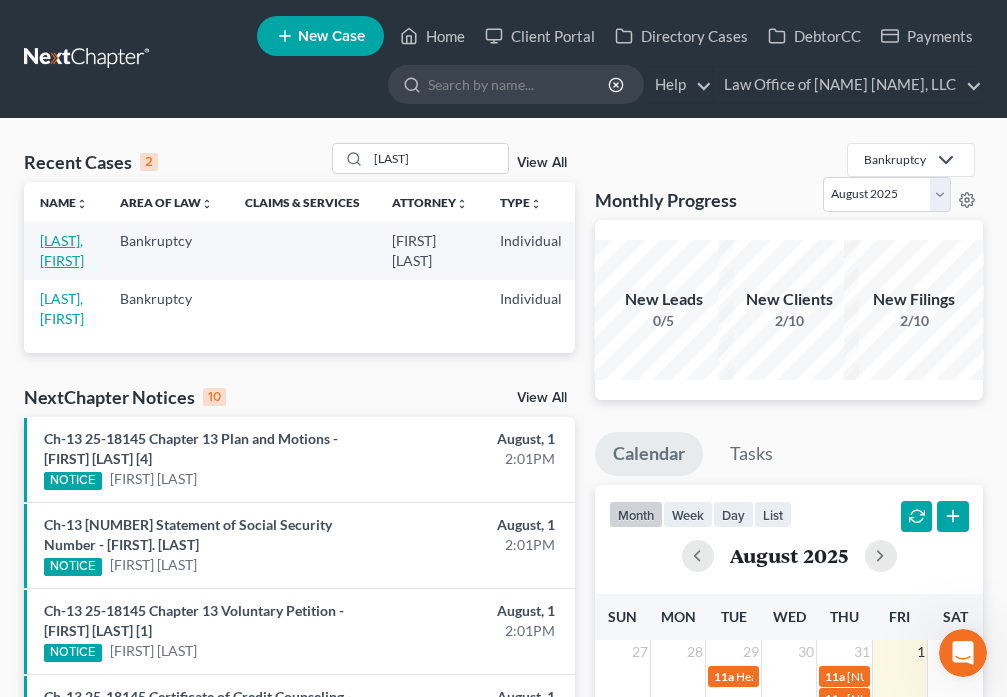 click on "[LAST], [FIRST]" at bounding box center (64, 250) 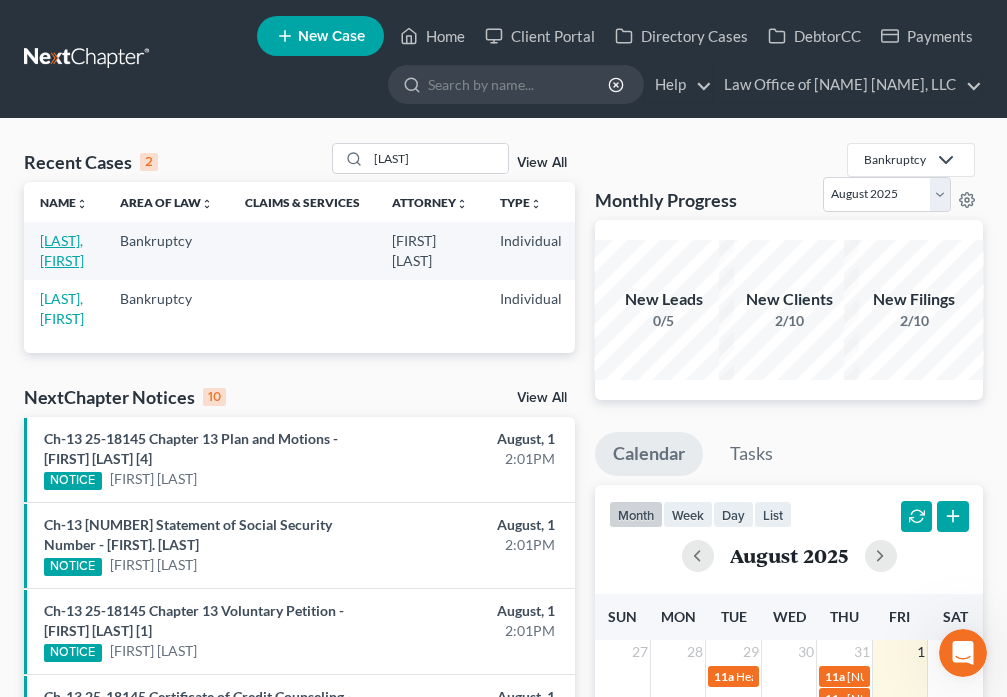 click on "[LAST], [FIRST]" at bounding box center (62, 250) 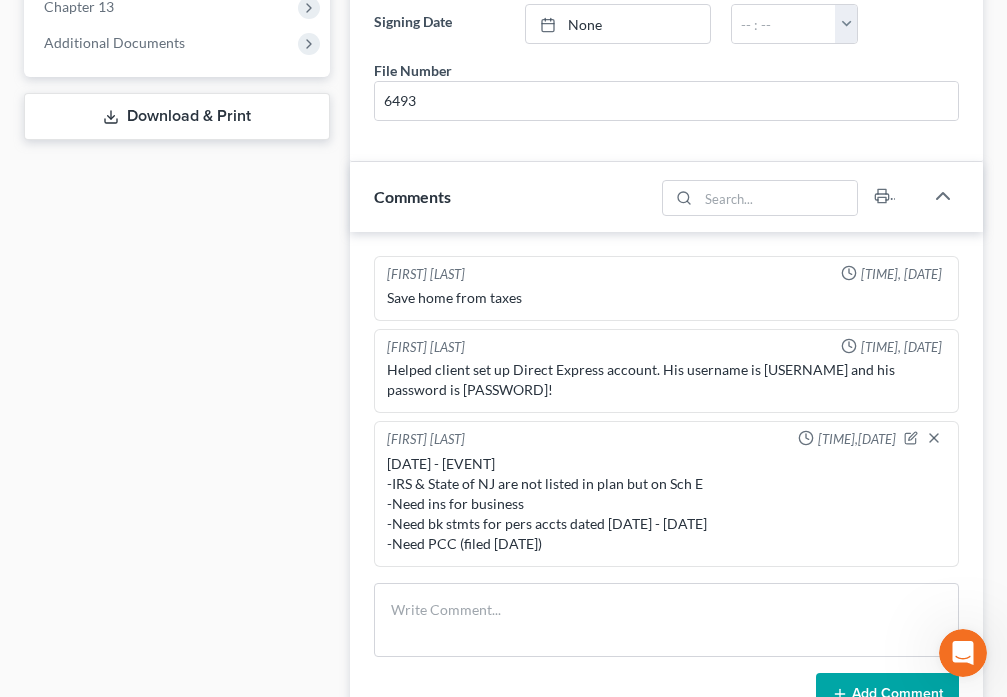 scroll, scrollTop: 980, scrollLeft: 0, axis: vertical 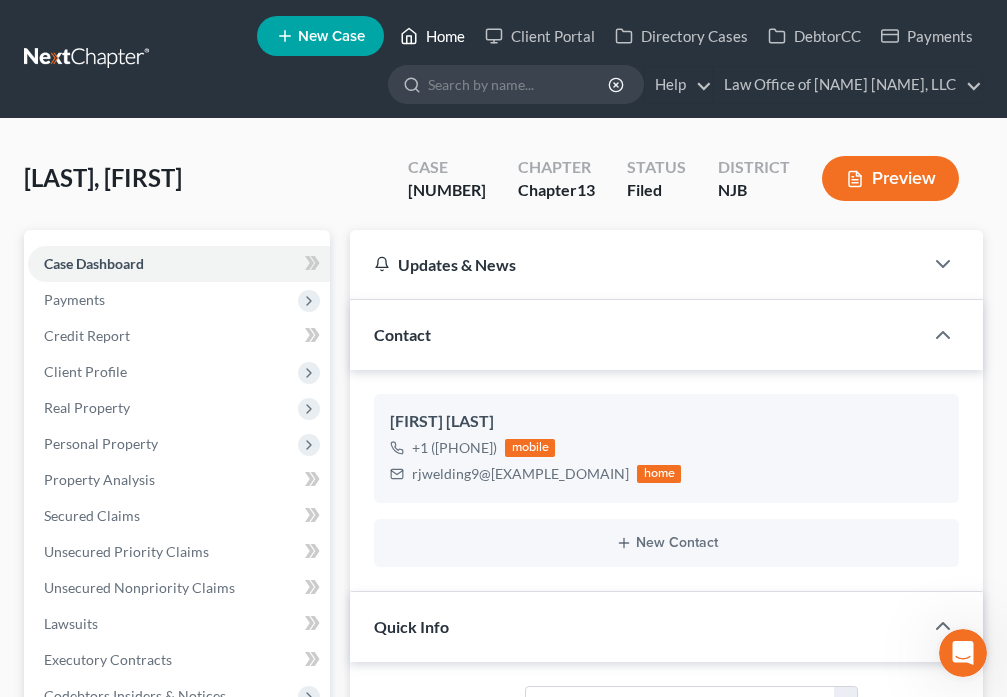 click on "Home" at bounding box center [432, 36] 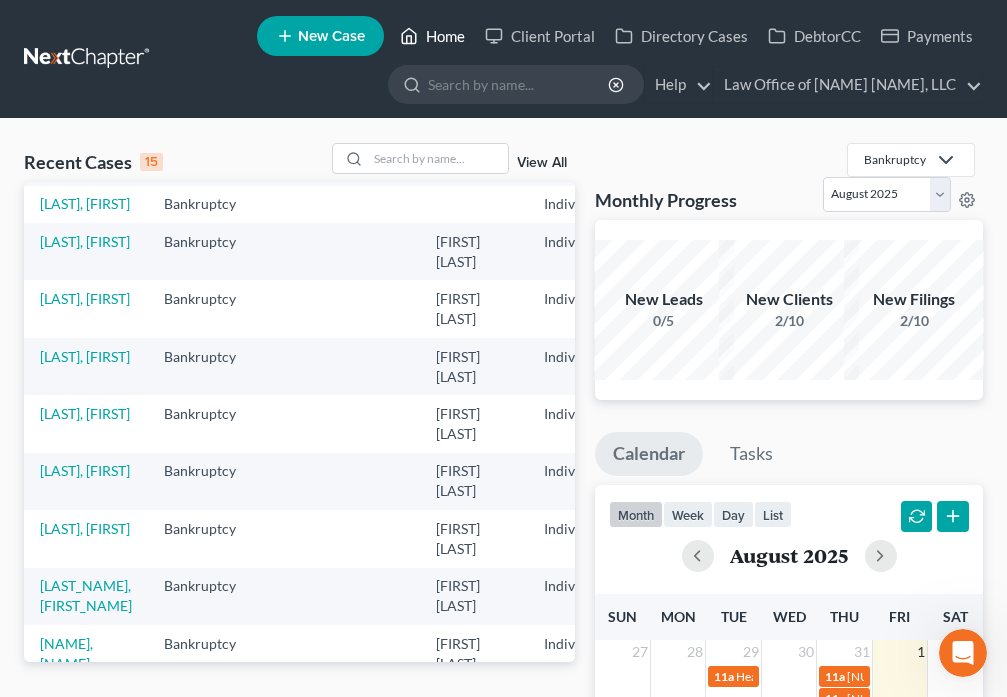 scroll, scrollTop: 280, scrollLeft: 0, axis: vertical 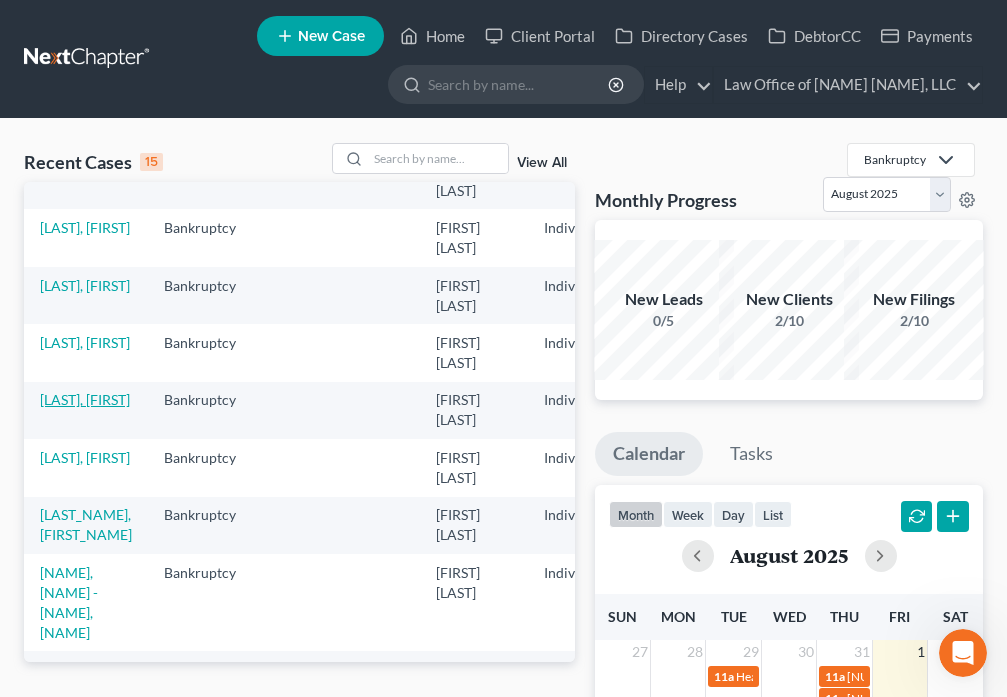 click on "[LAST], [FIRST]" at bounding box center (85, 399) 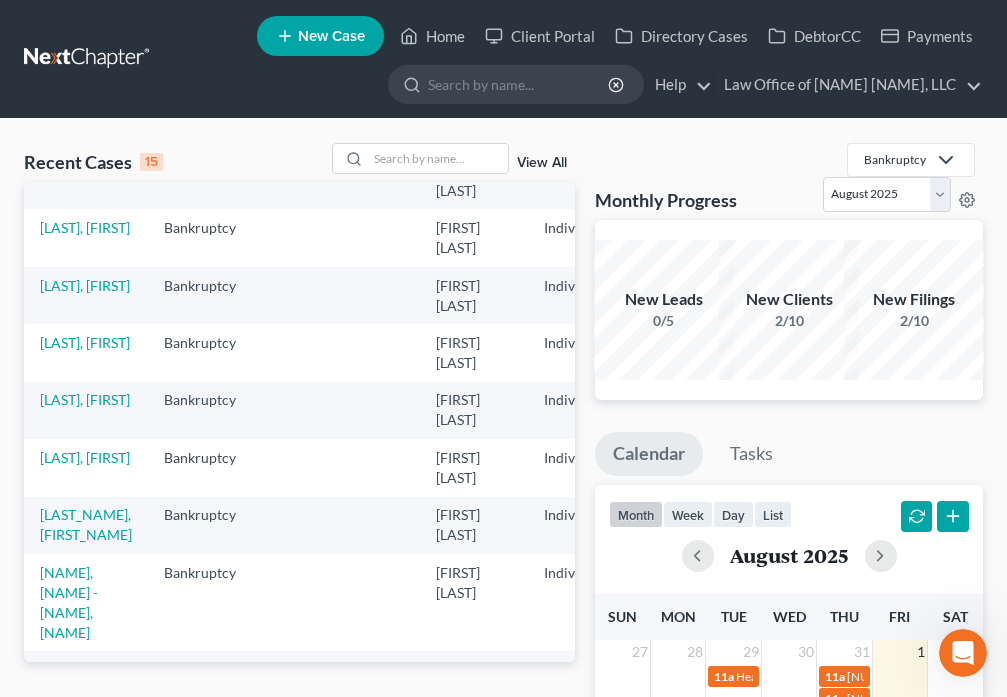 select on "6" 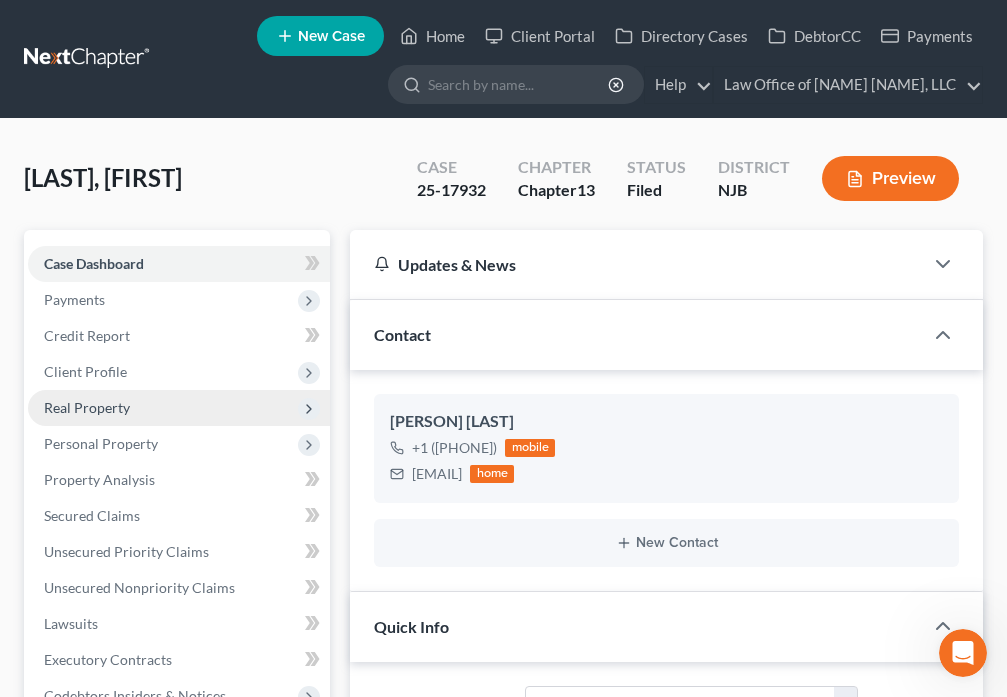 scroll, scrollTop: 4786, scrollLeft: 0, axis: vertical 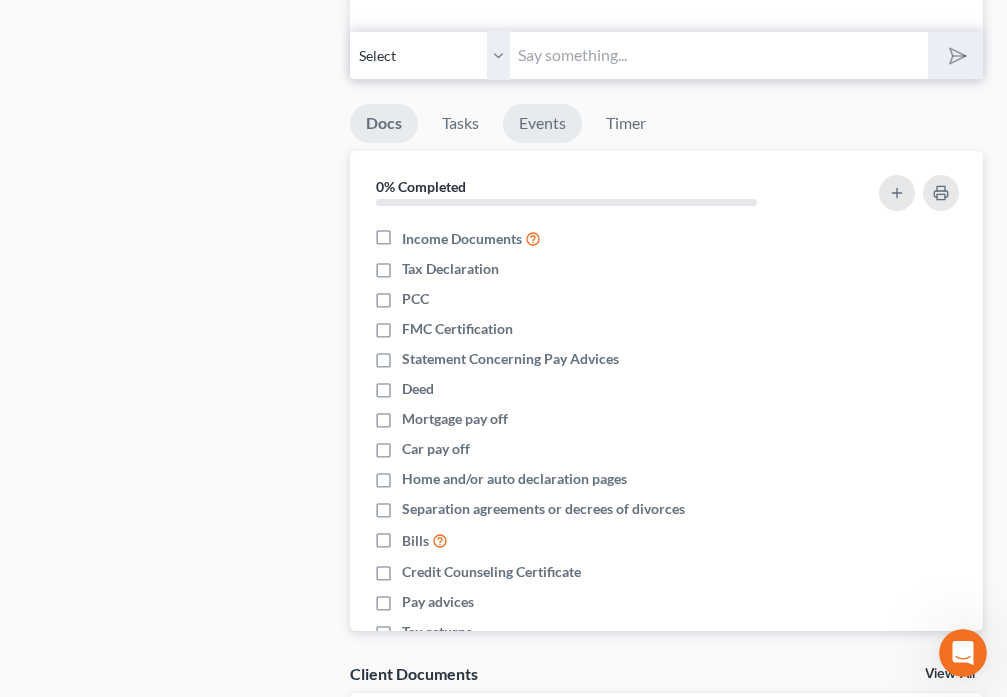 click on "Events" at bounding box center (542, 123) 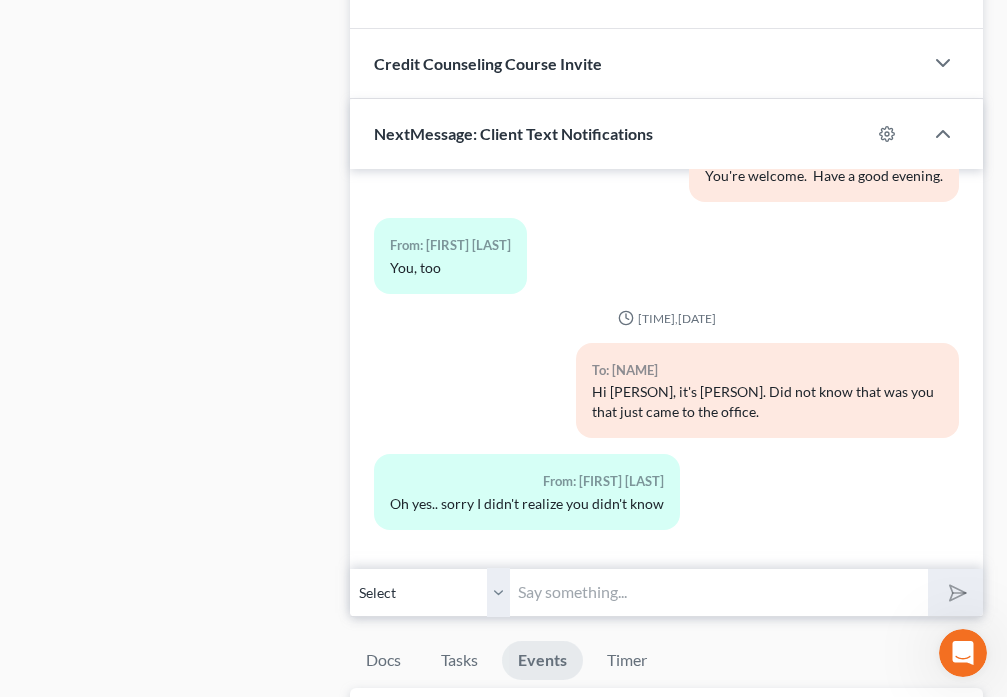 scroll, scrollTop: 1633, scrollLeft: 0, axis: vertical 